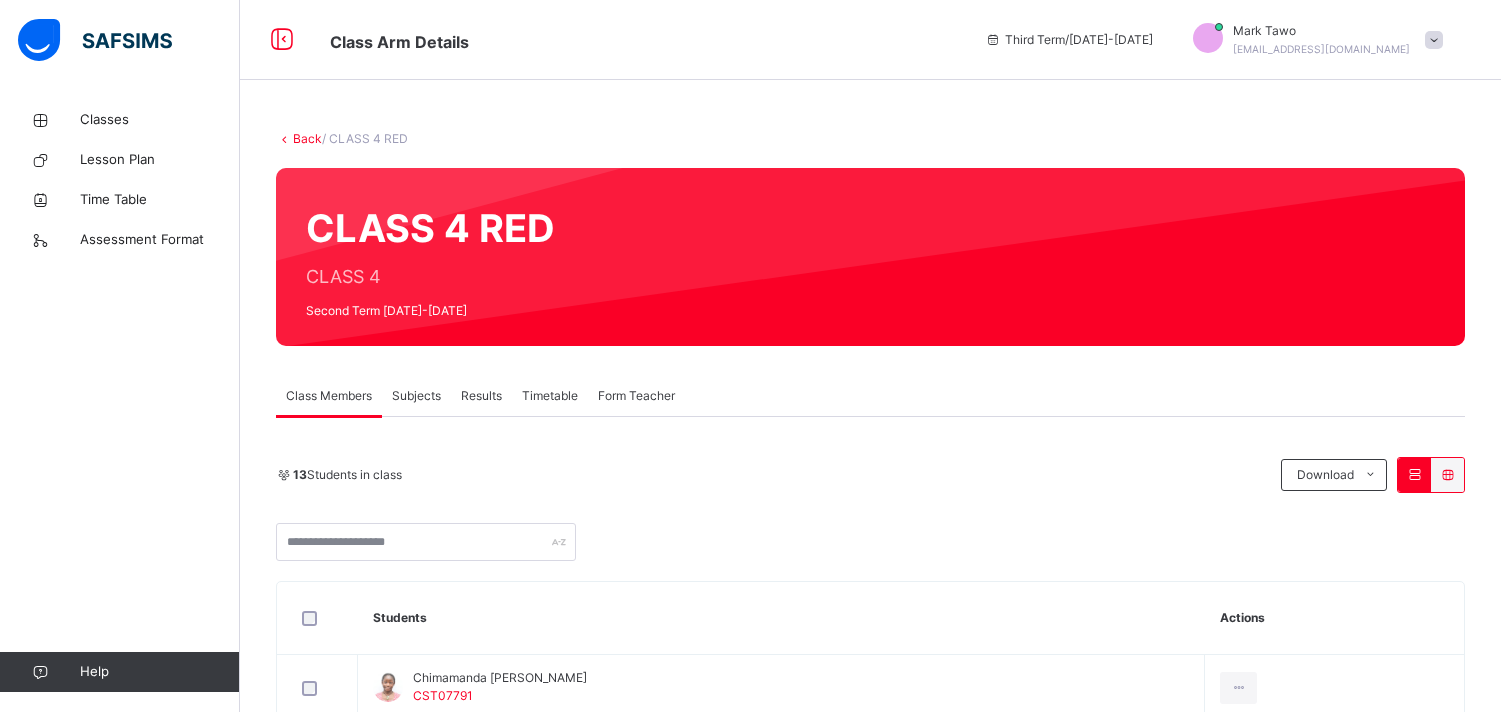 scroll, scrollTop: 0, scrollLeft: 0, axis: both 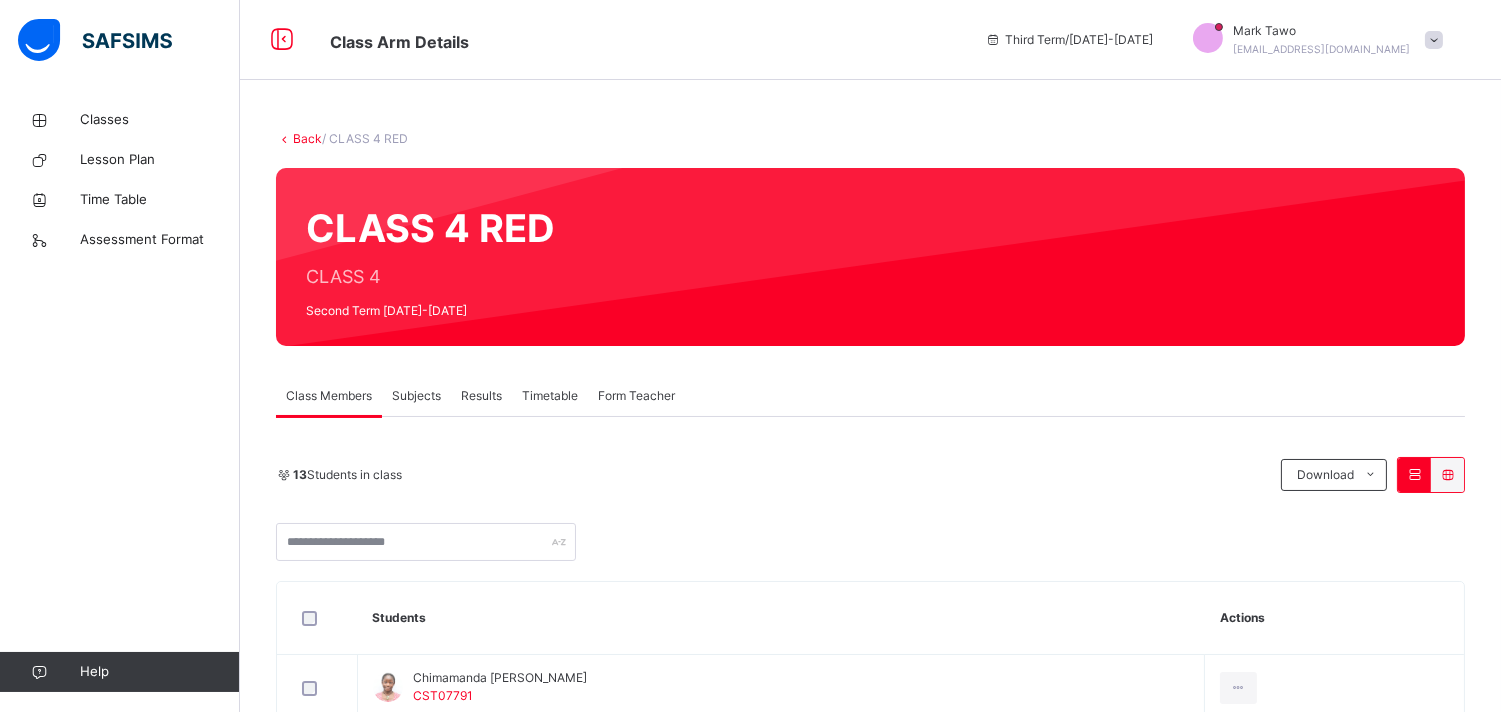 click at bounding box center (1434, 40) 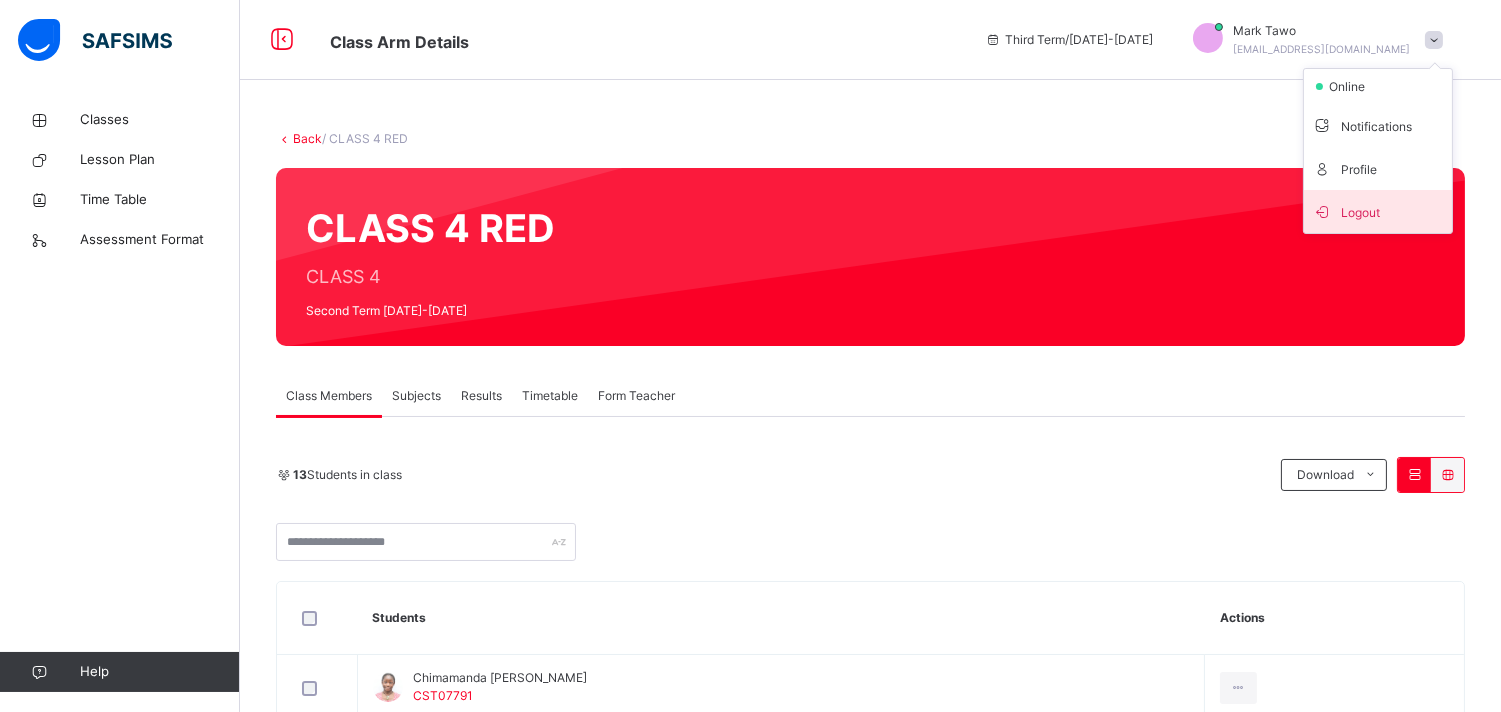 click on "Logout" at bounding box center (1378, 211) 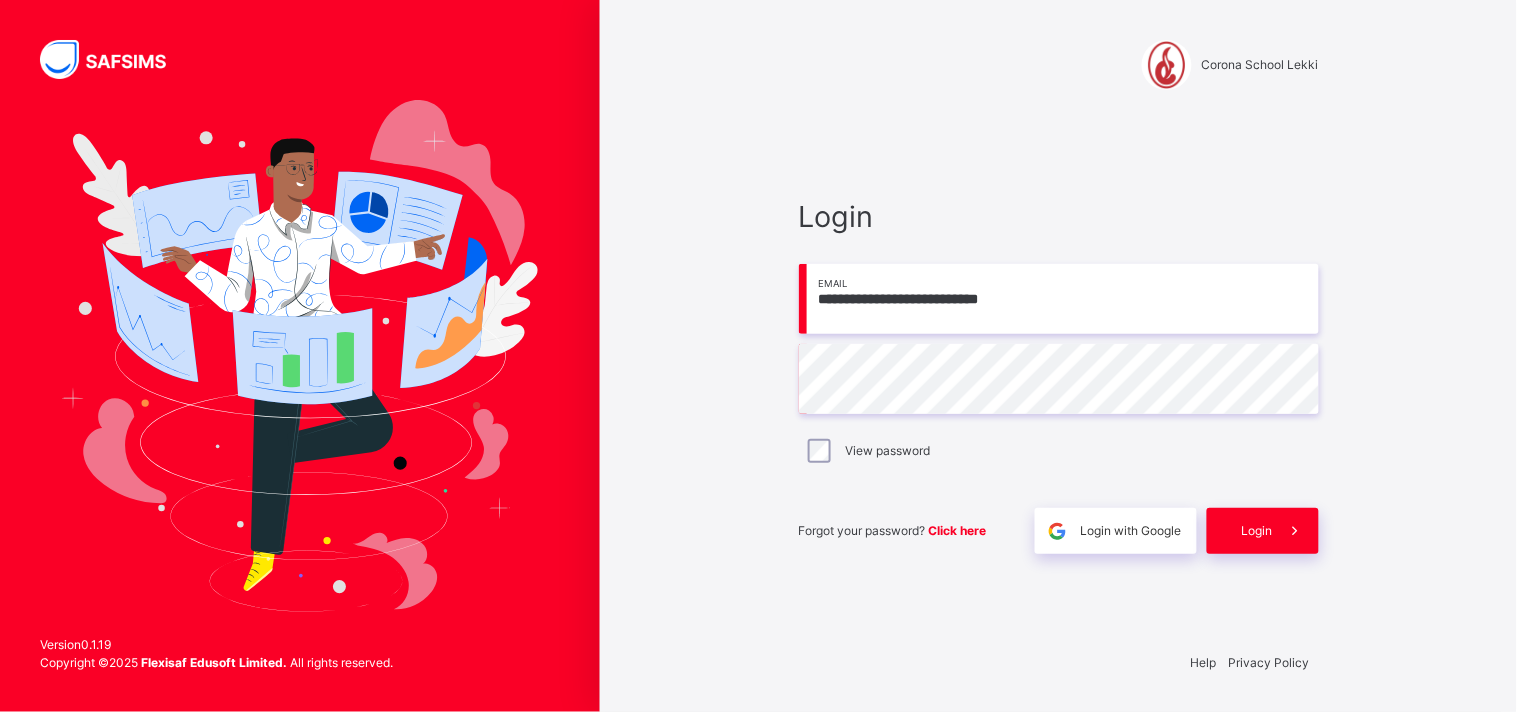type on "**********" 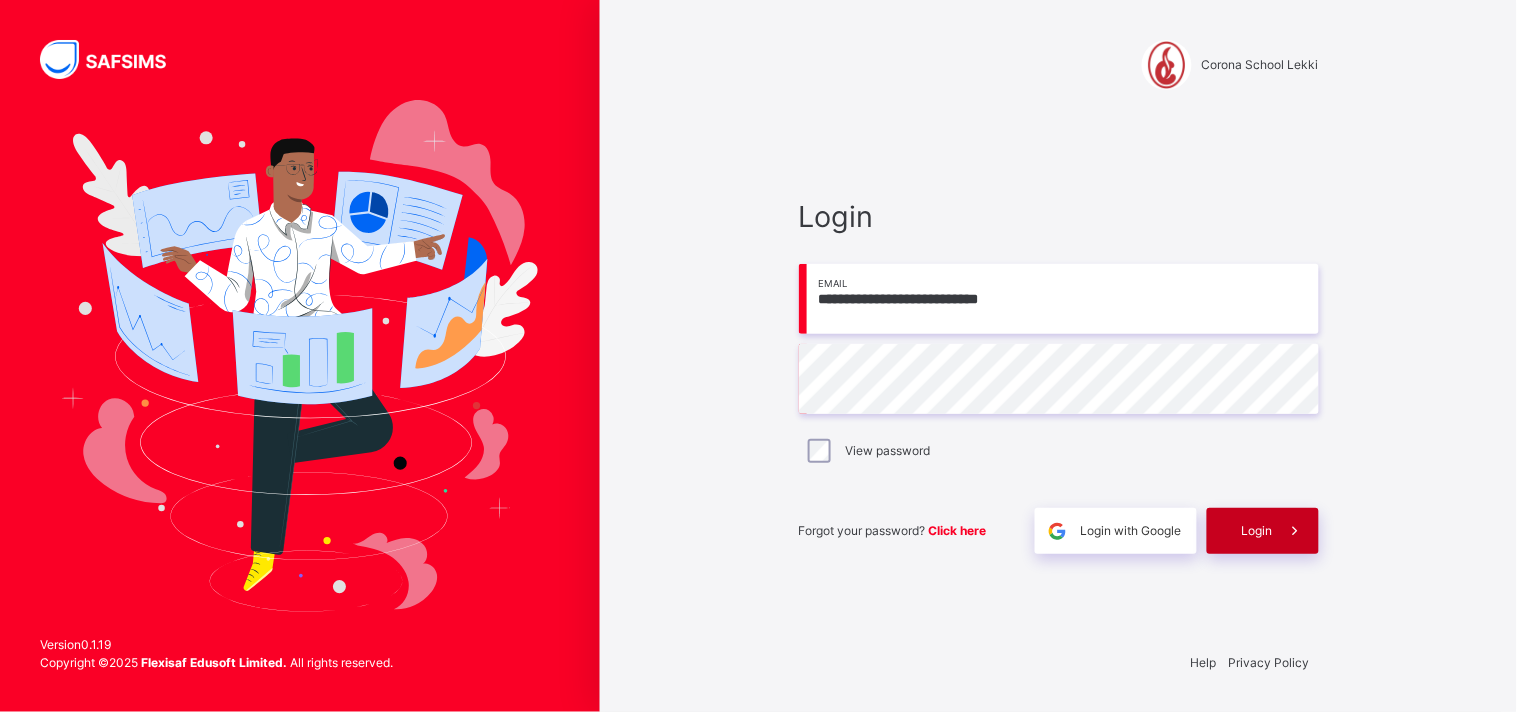 click on "Login" at bounding box center [1257, 531] 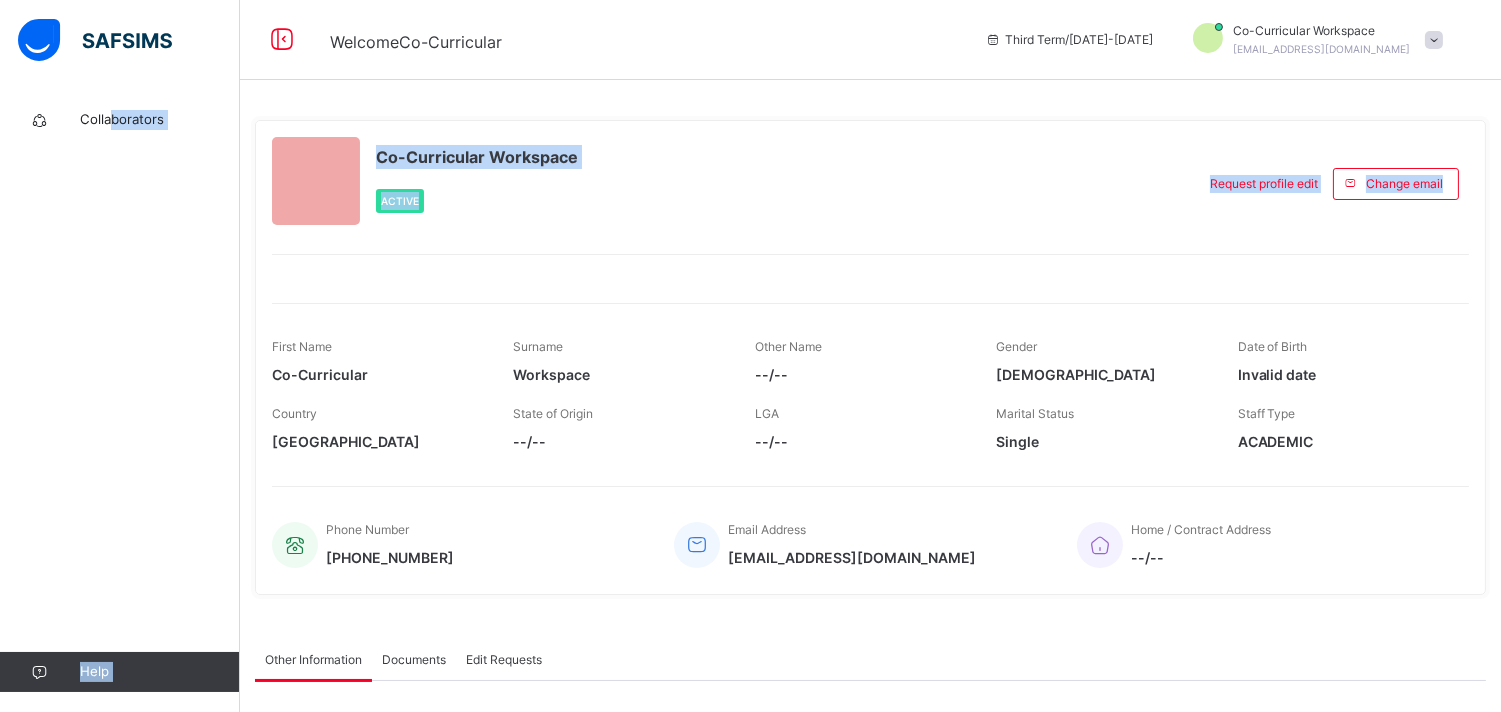 drag, startPoint x: 111, startPoint y: 174, endPoint x: 361, endPoint y: 280, distance: 271.54373 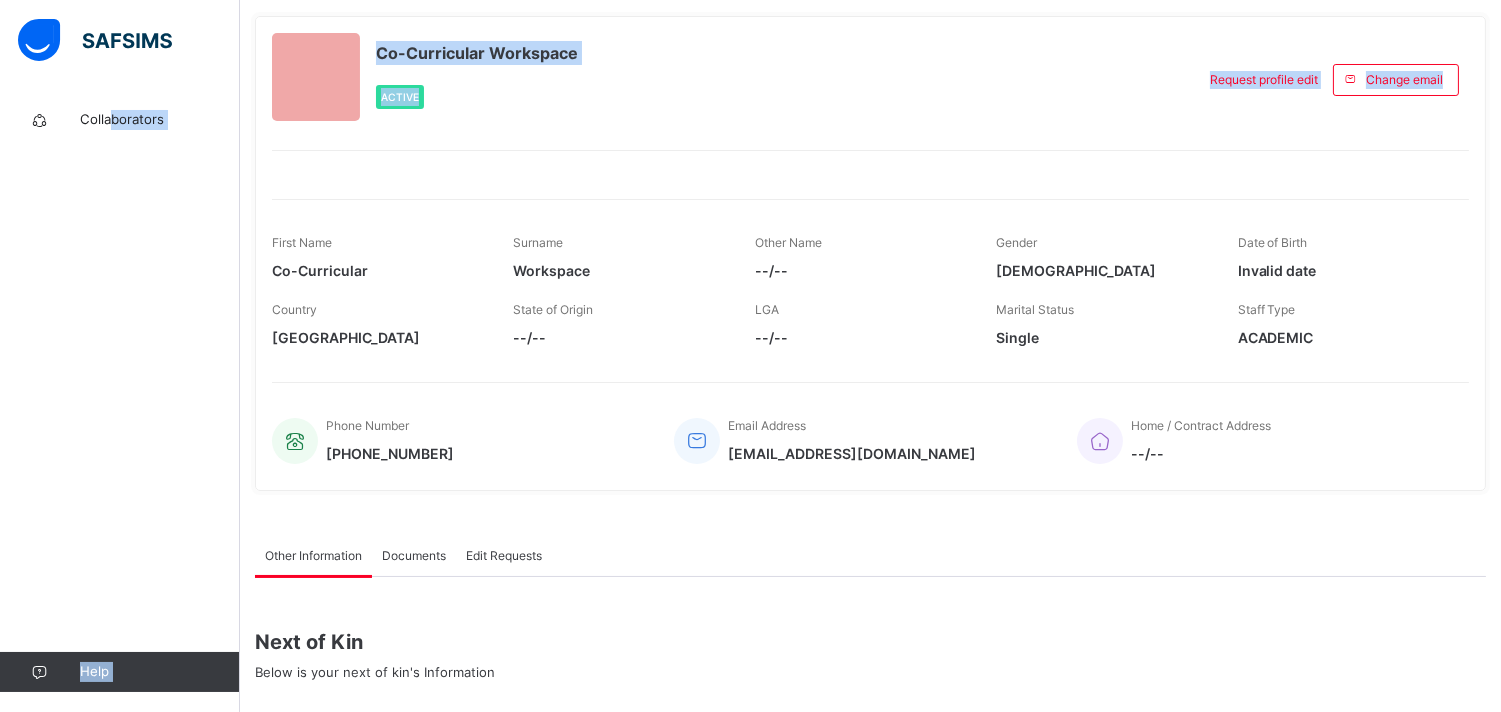 scroll, scrollTop: 83, scrollLeft: 0, axis: vertical 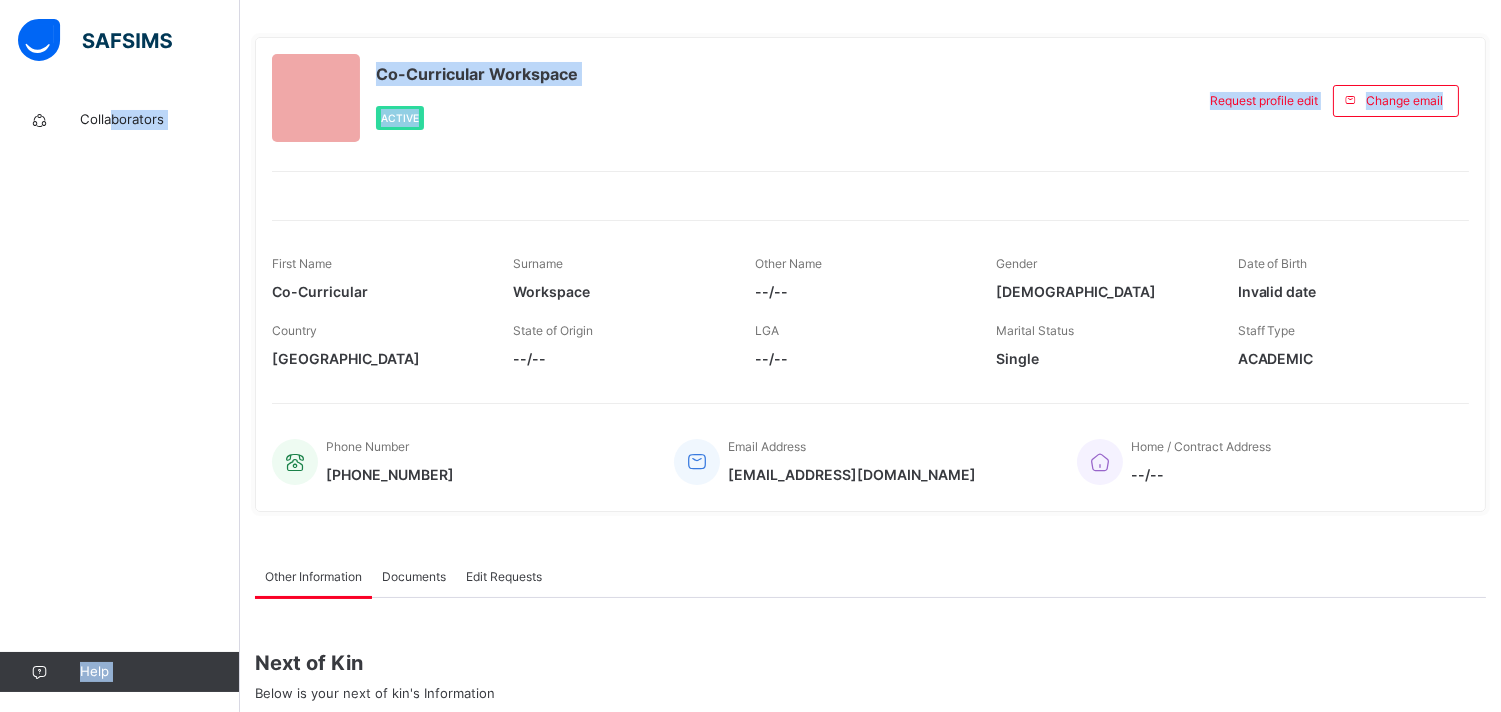 click on "Co-Curricular  Workspace   Active" at bounding box center [728, 100] 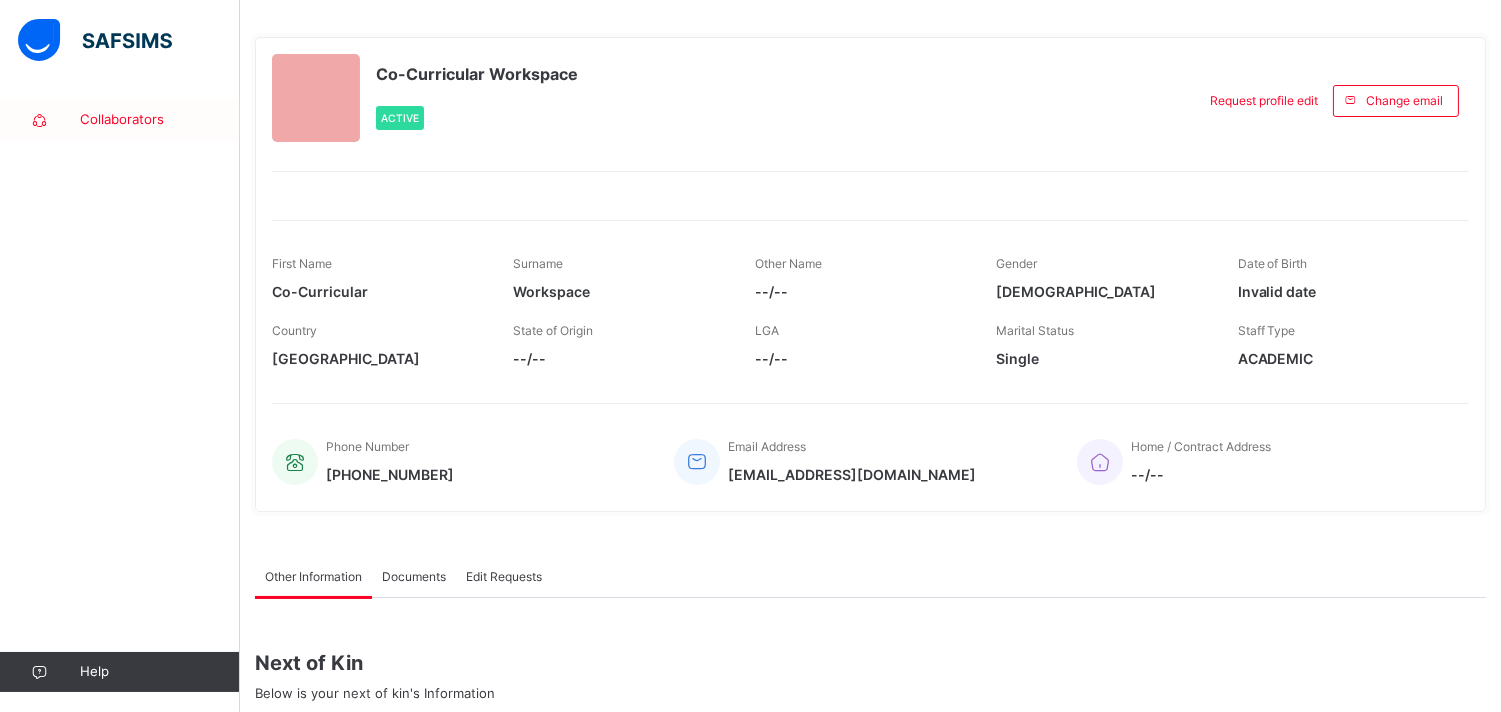 click on "Collaborators" at bounding box center [160, 120] 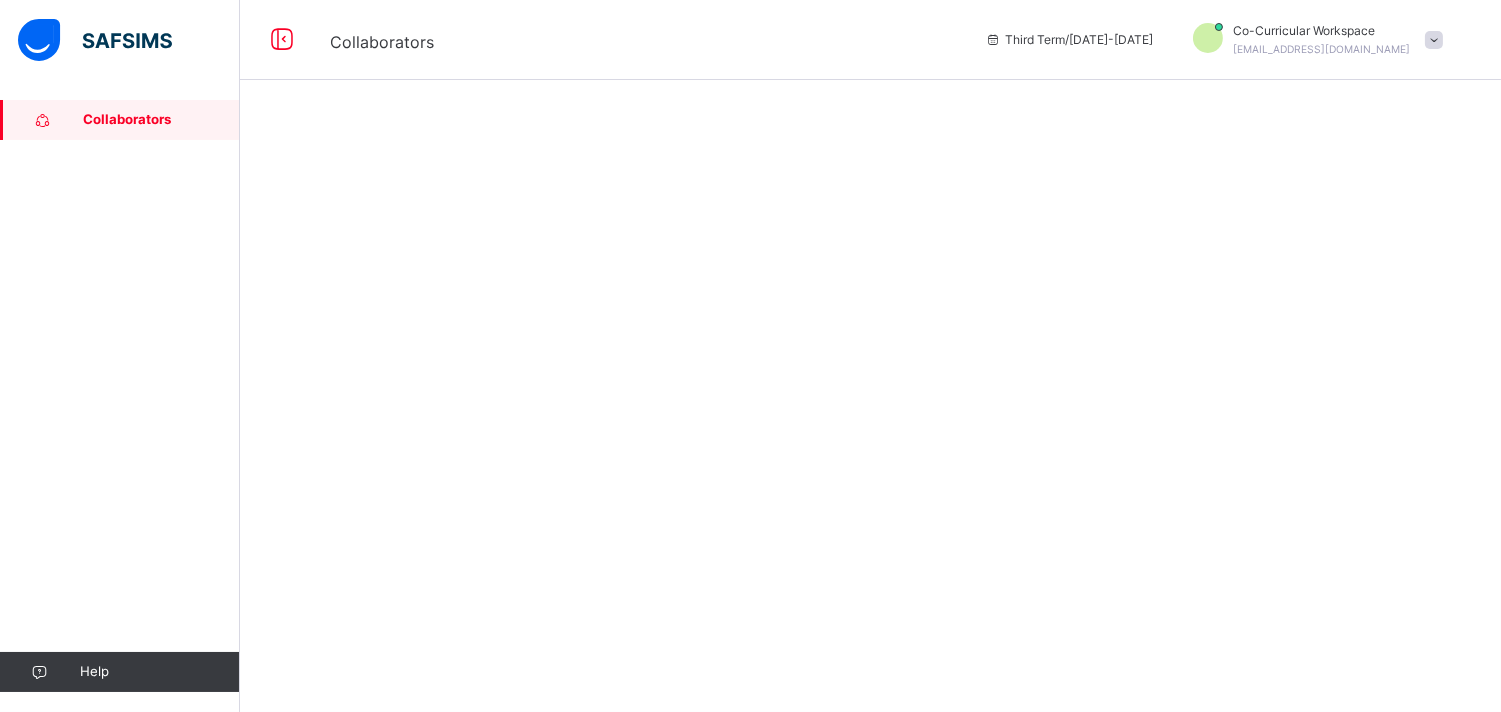 scroll, scrollTop: 0, scrollLeft: 0, axis: both 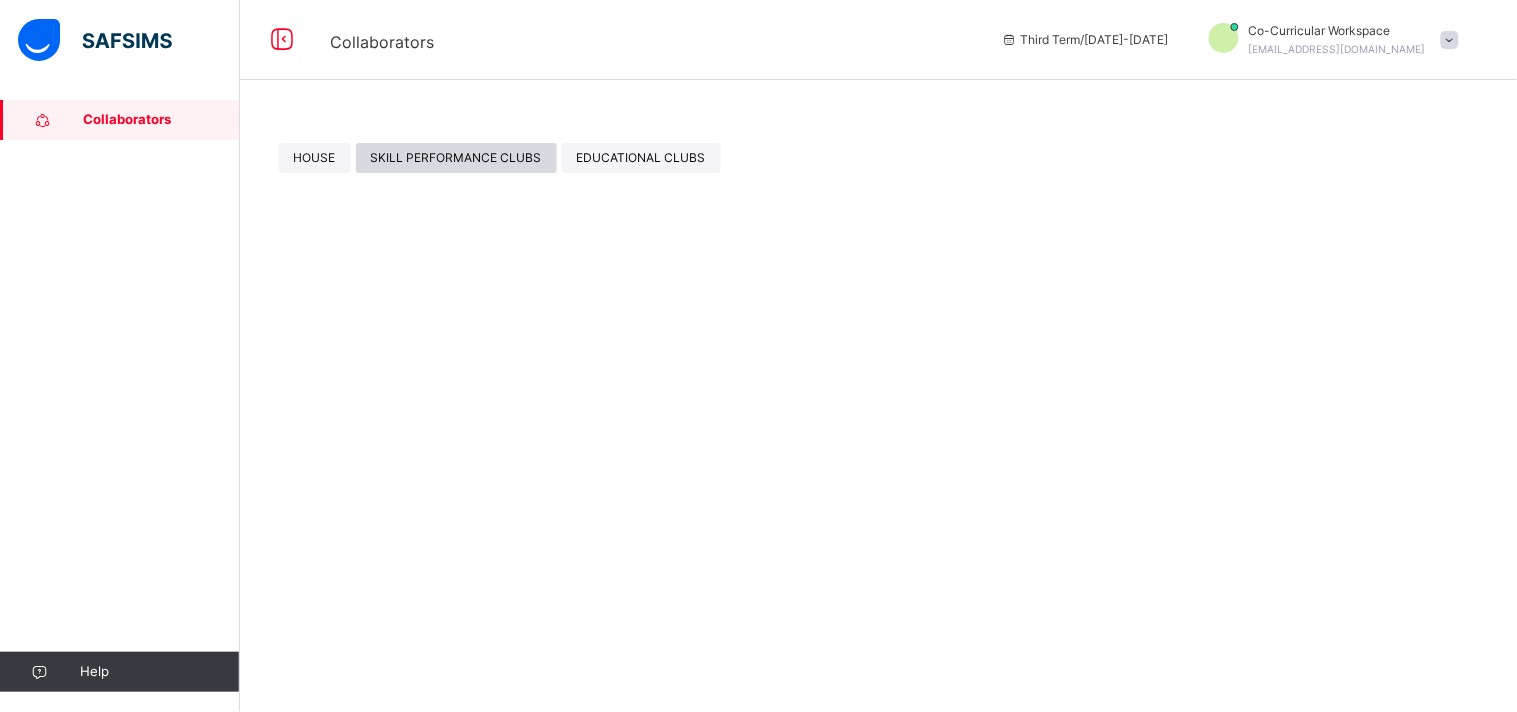 click on "SKILL PERFORMANCE CLUBS" at bounding box center [456, 158] 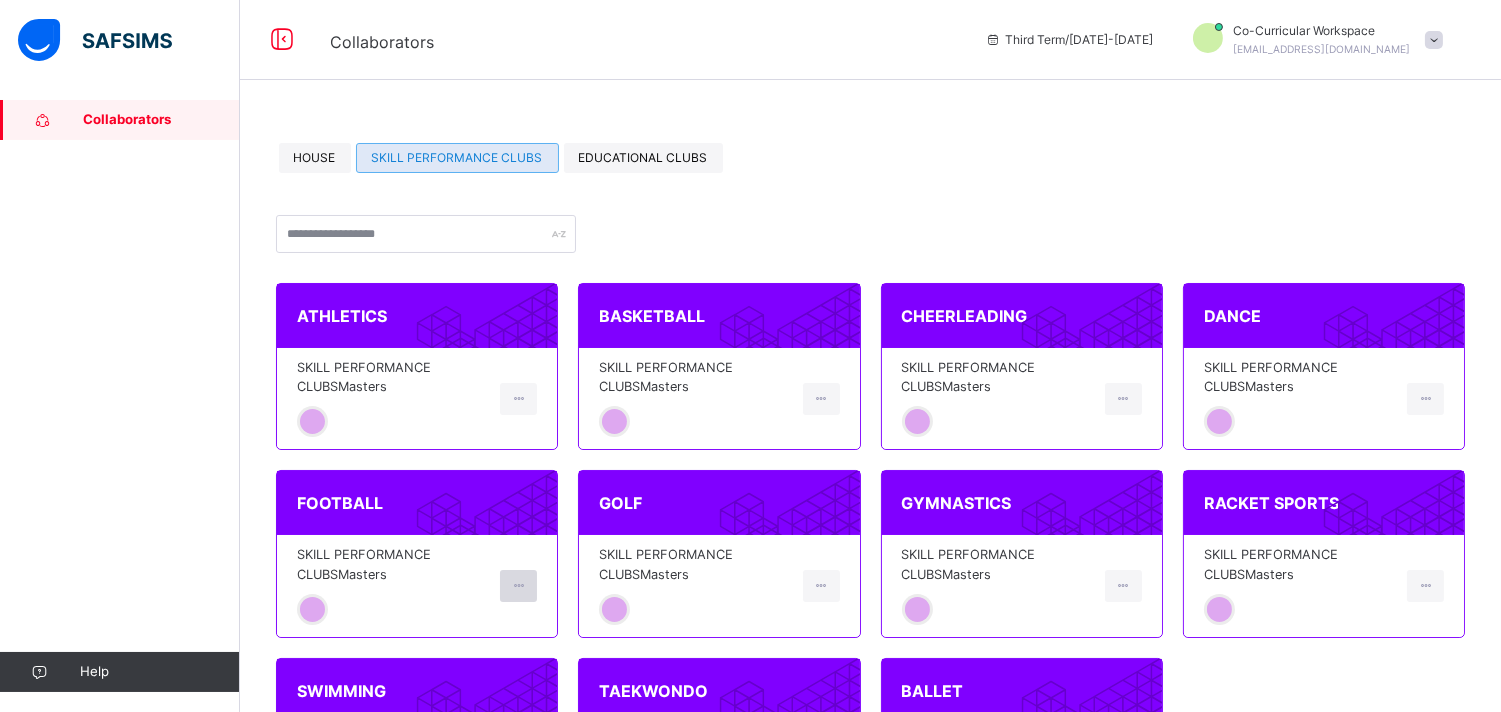 click at bounding box center [518, 586] 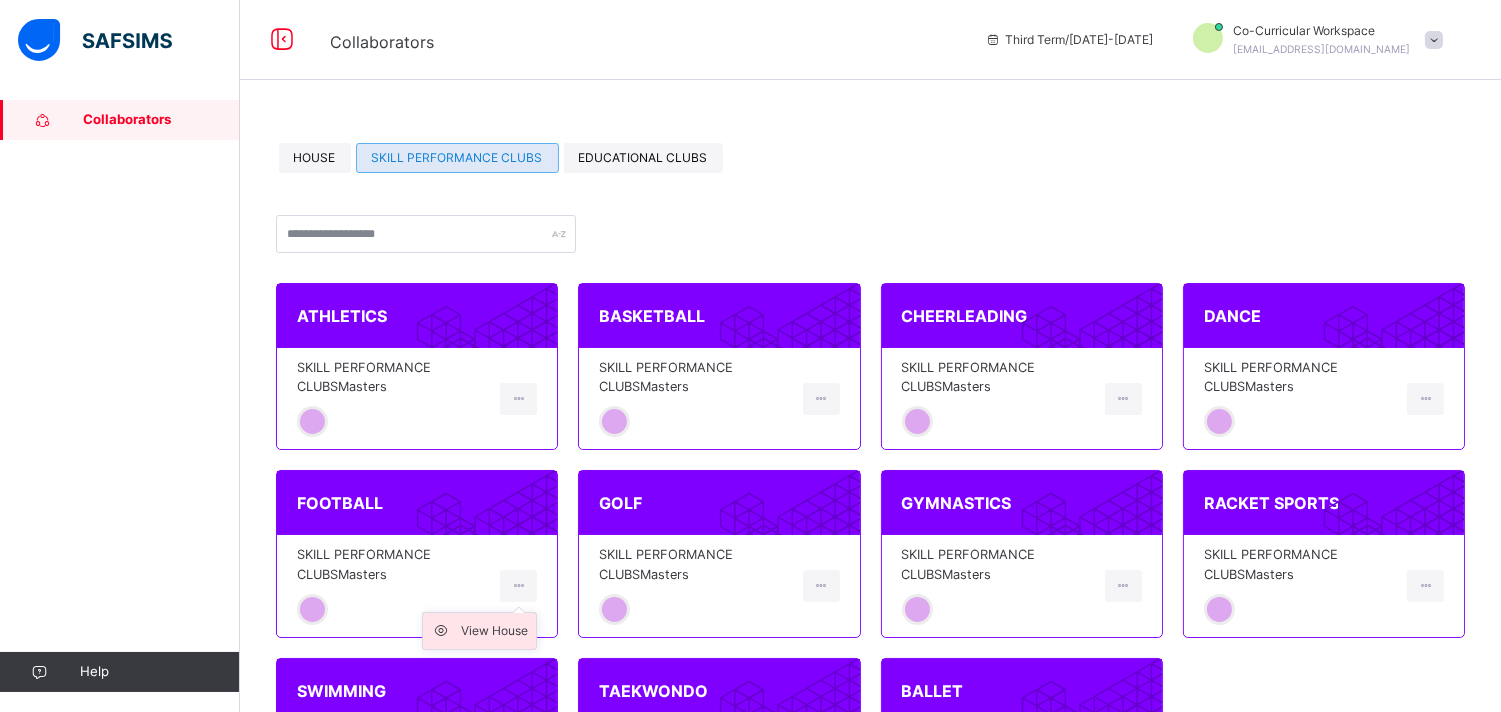 click on "View House" at bounding box center (494, 631) 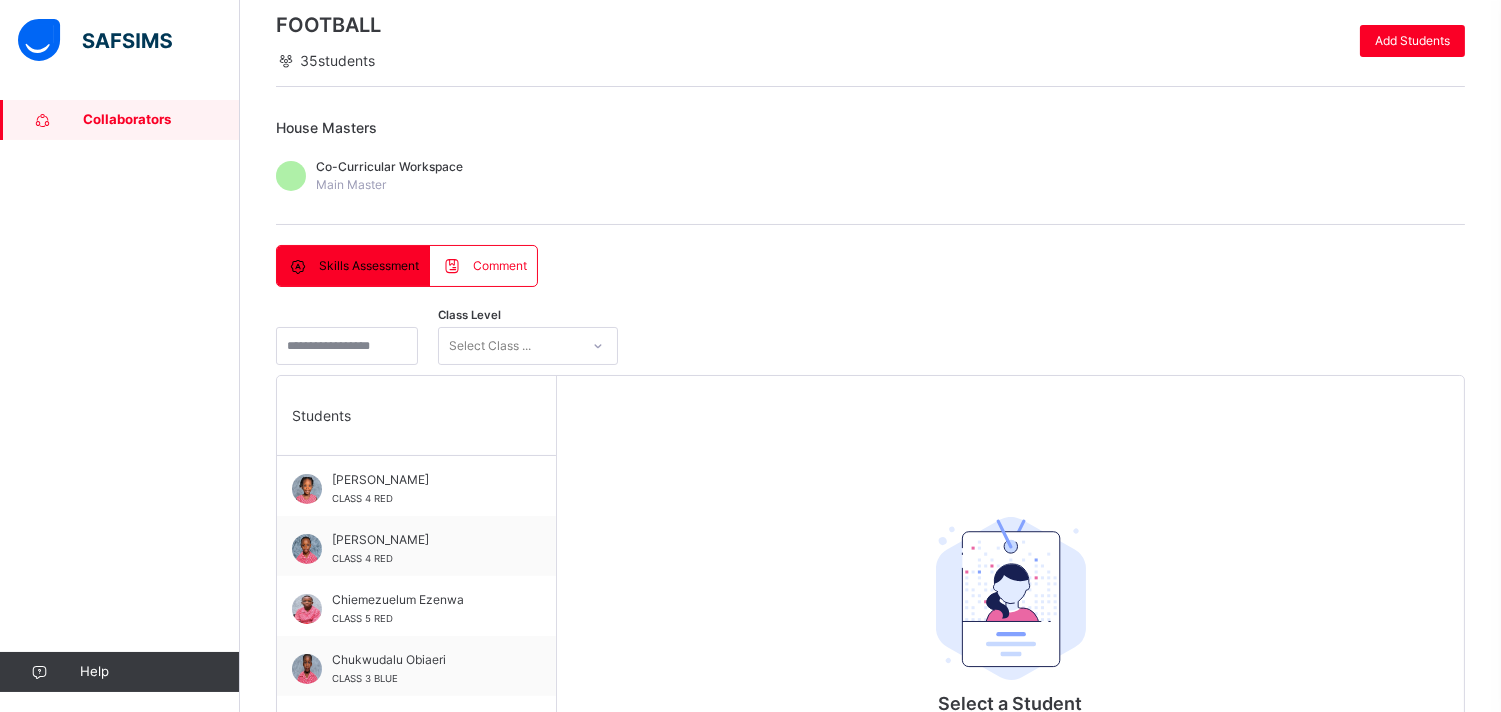 scroll, scrollTop: 186, scrollLeft: 0, axis: vertical 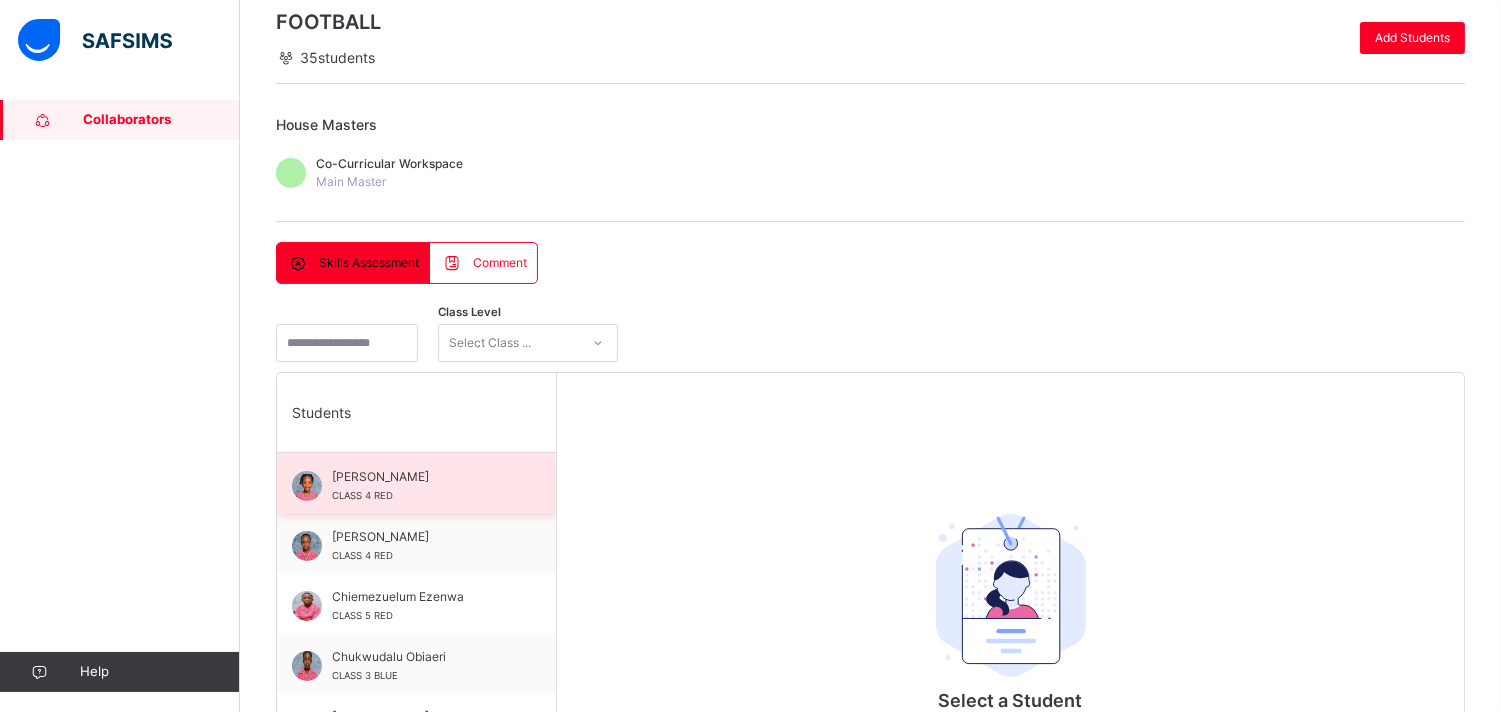 click on "Adesuwa  Osasuyi" at bounding box center (421, 477) 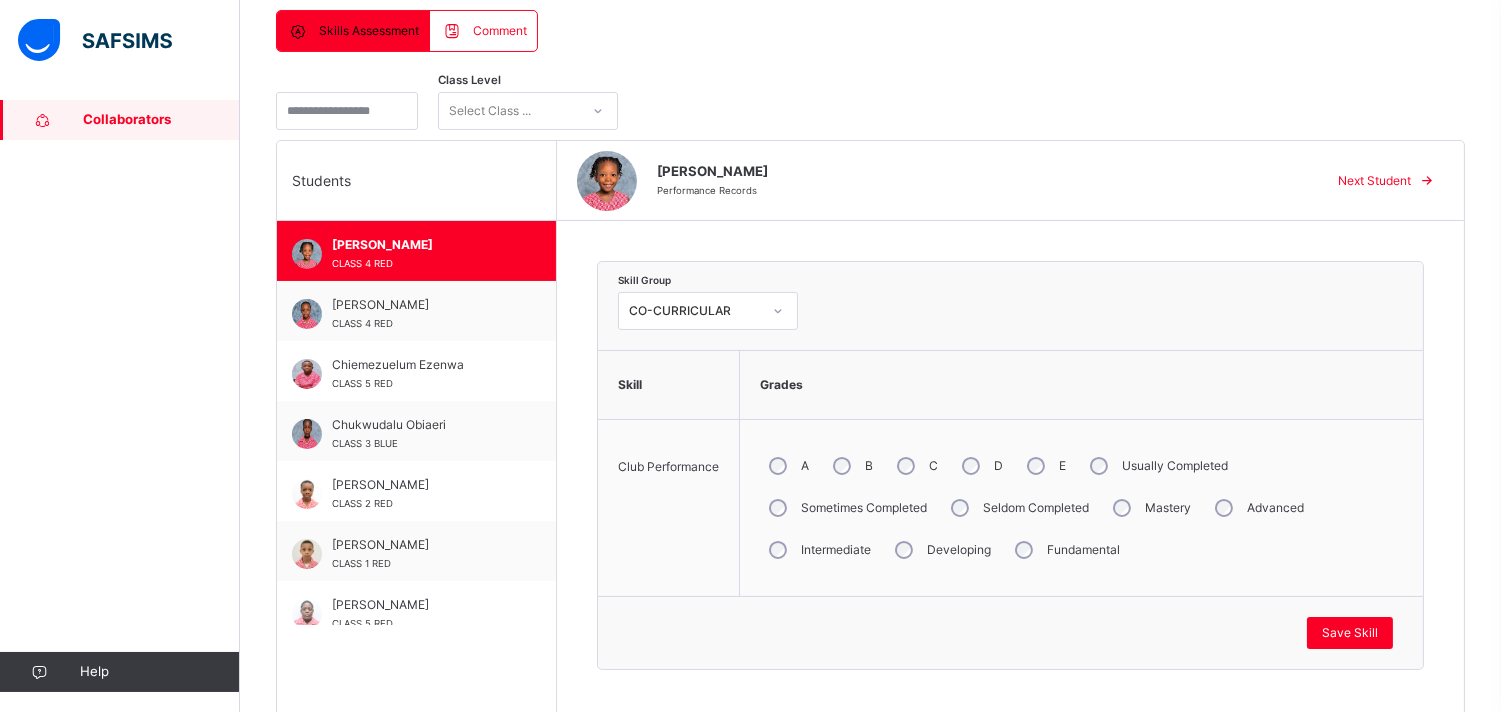 scroll, scrollTop: 430, scrollLeft: 0, axis: vertical 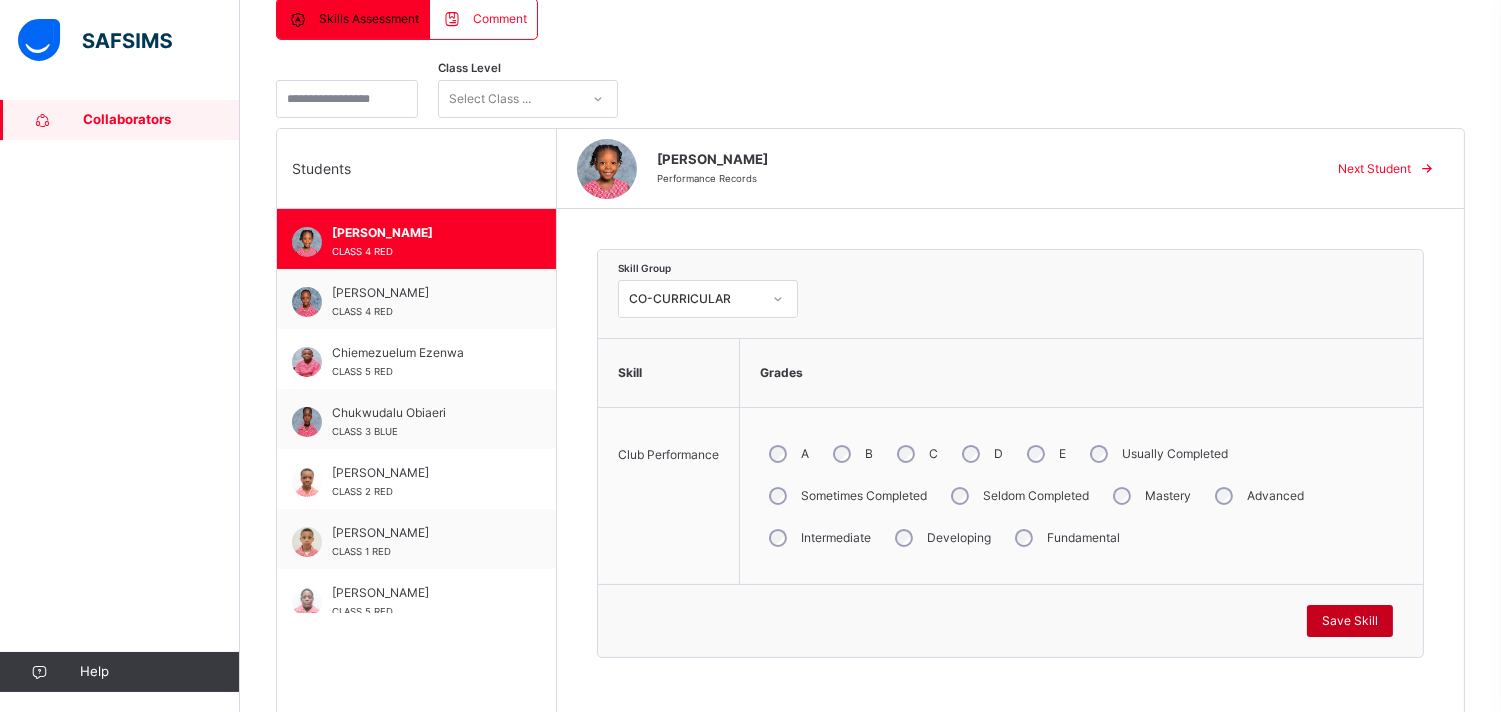 click on "Save Skill" at bounding box center [1350, 621] 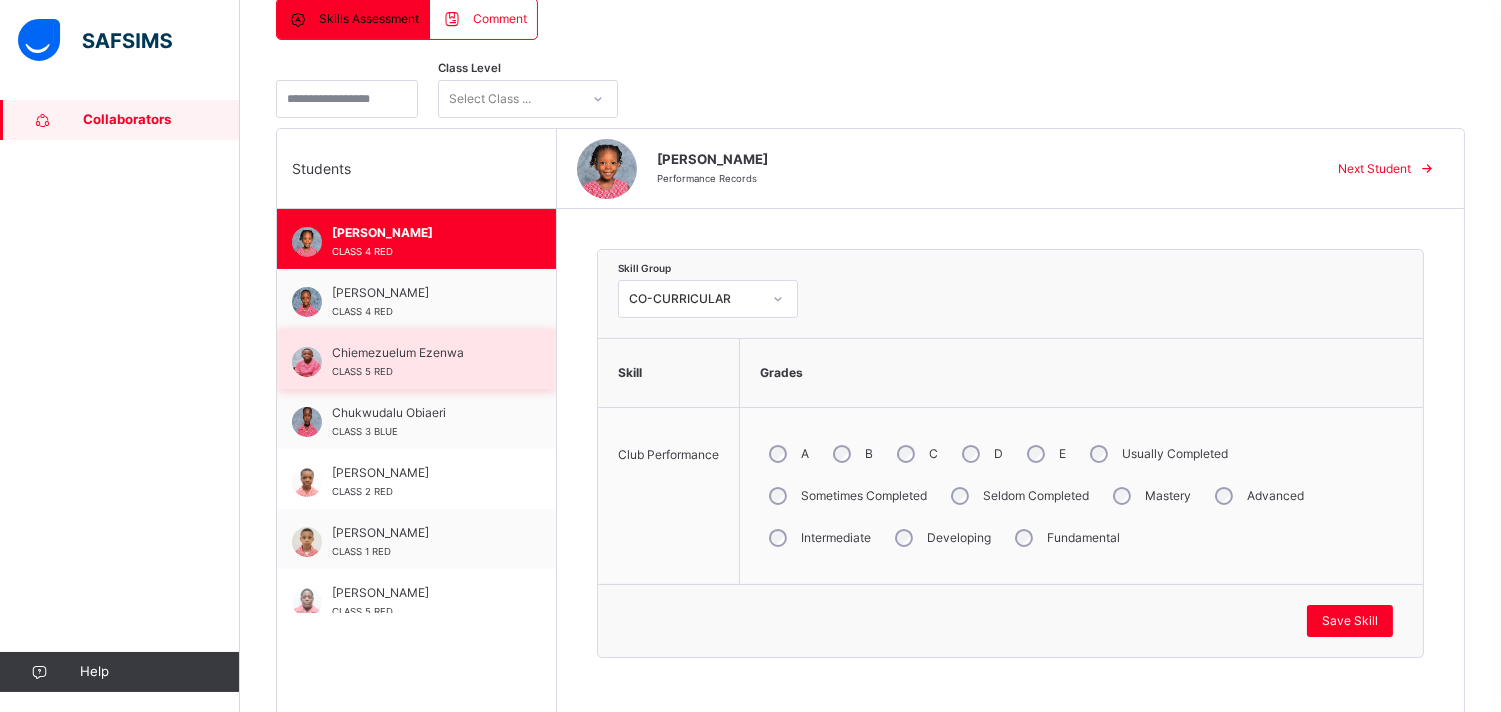 click on "Chiemezuelum  Ezenwa CLASS 5 RED" at bounding box center (421, 362) 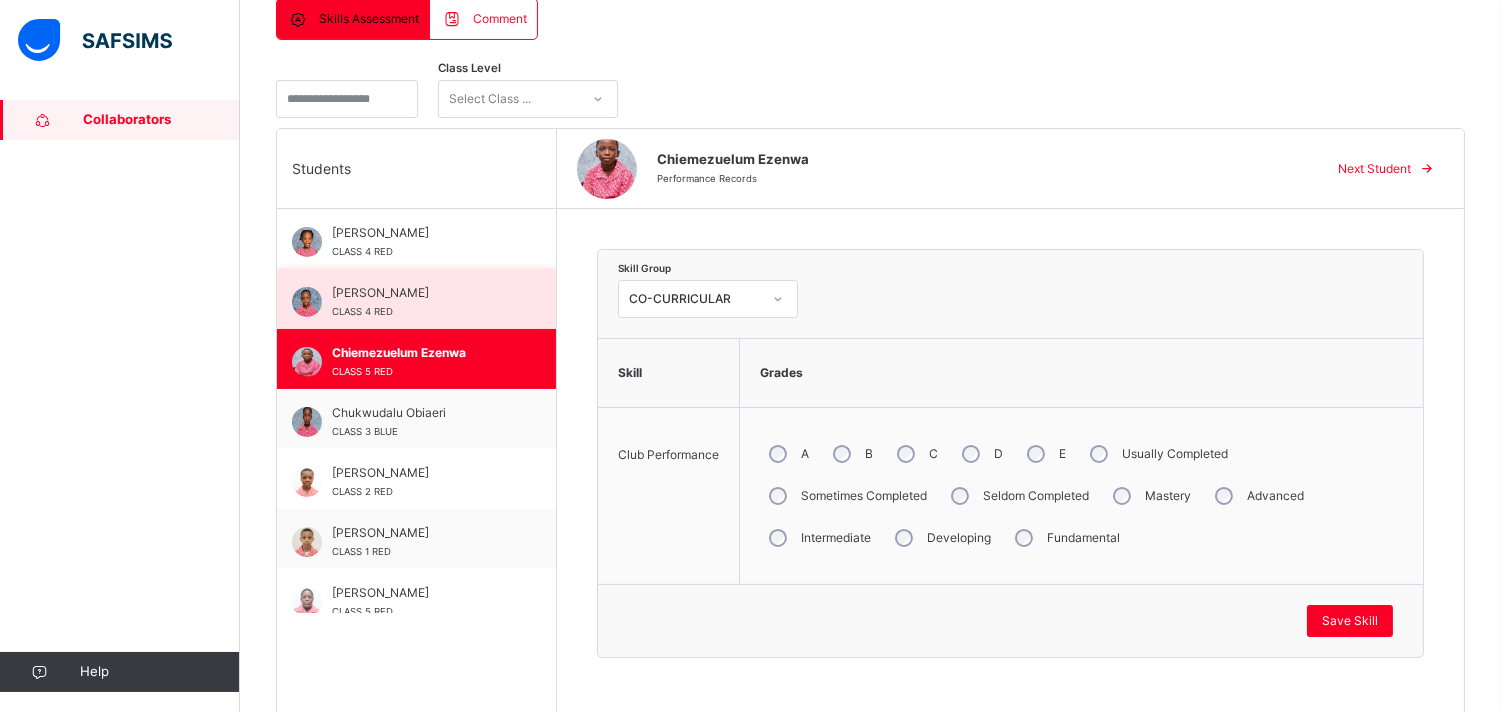 click on "Awele  Okwudarue" at bounding box center (421, 293) 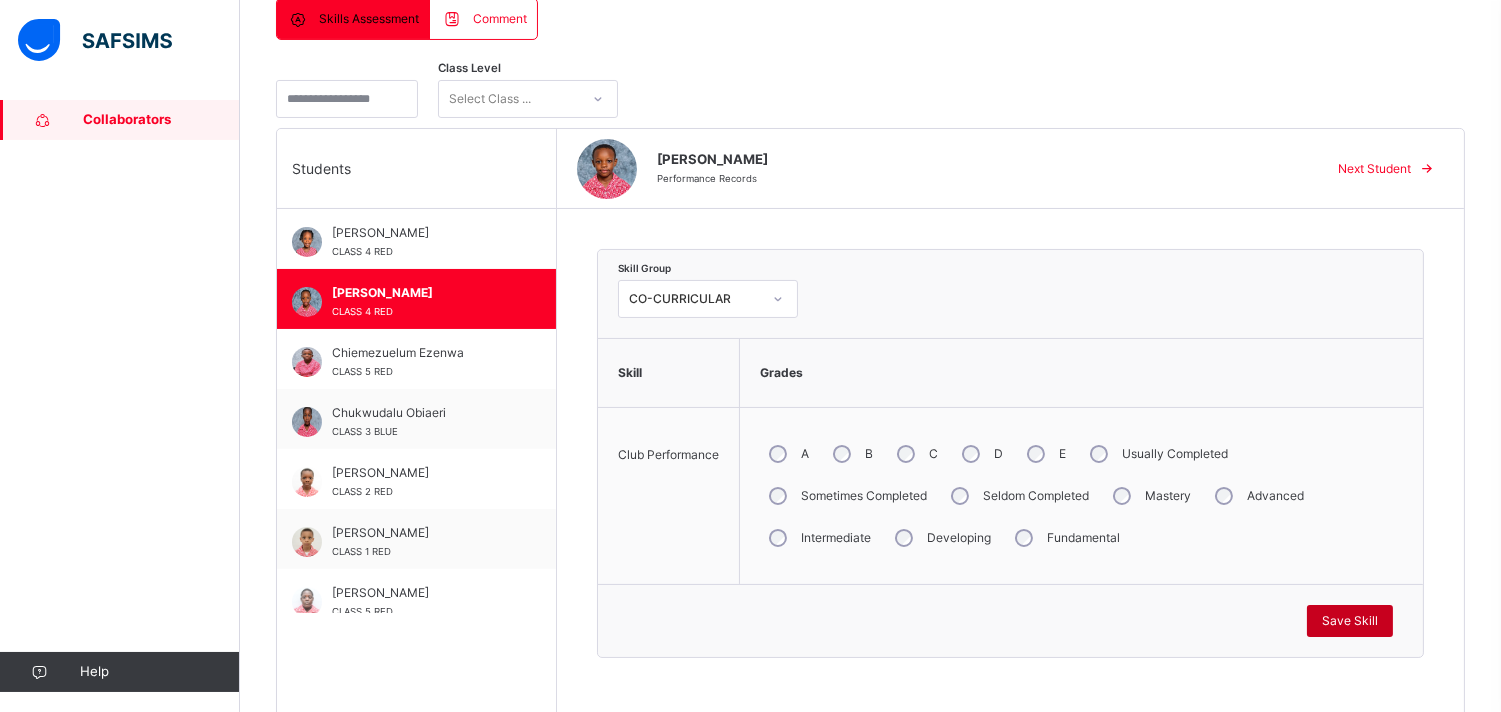 click on "Save Skill" at bounding box center [1350, 621] 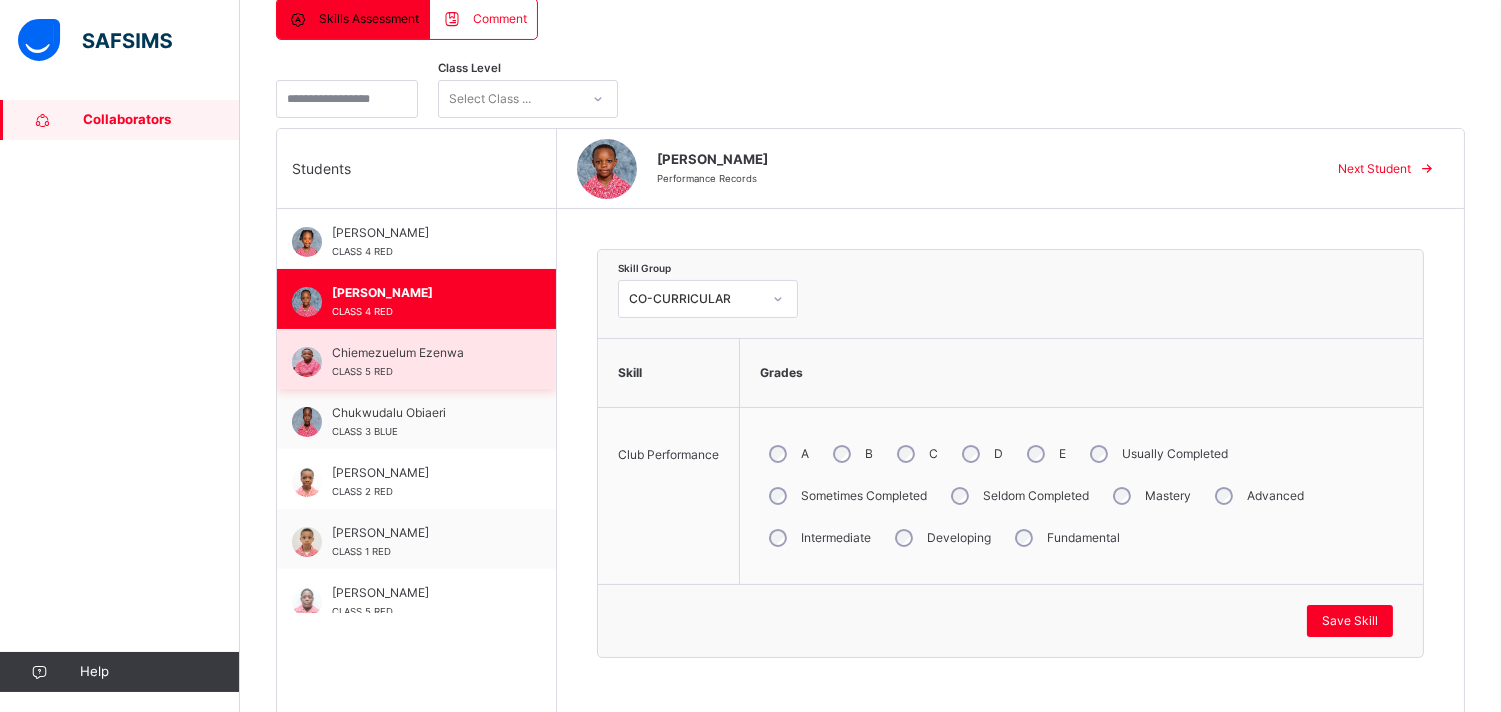 click on "Chiemezuelum  Ezenwa CLASS 5 RED" at bounding box center (421, 362) 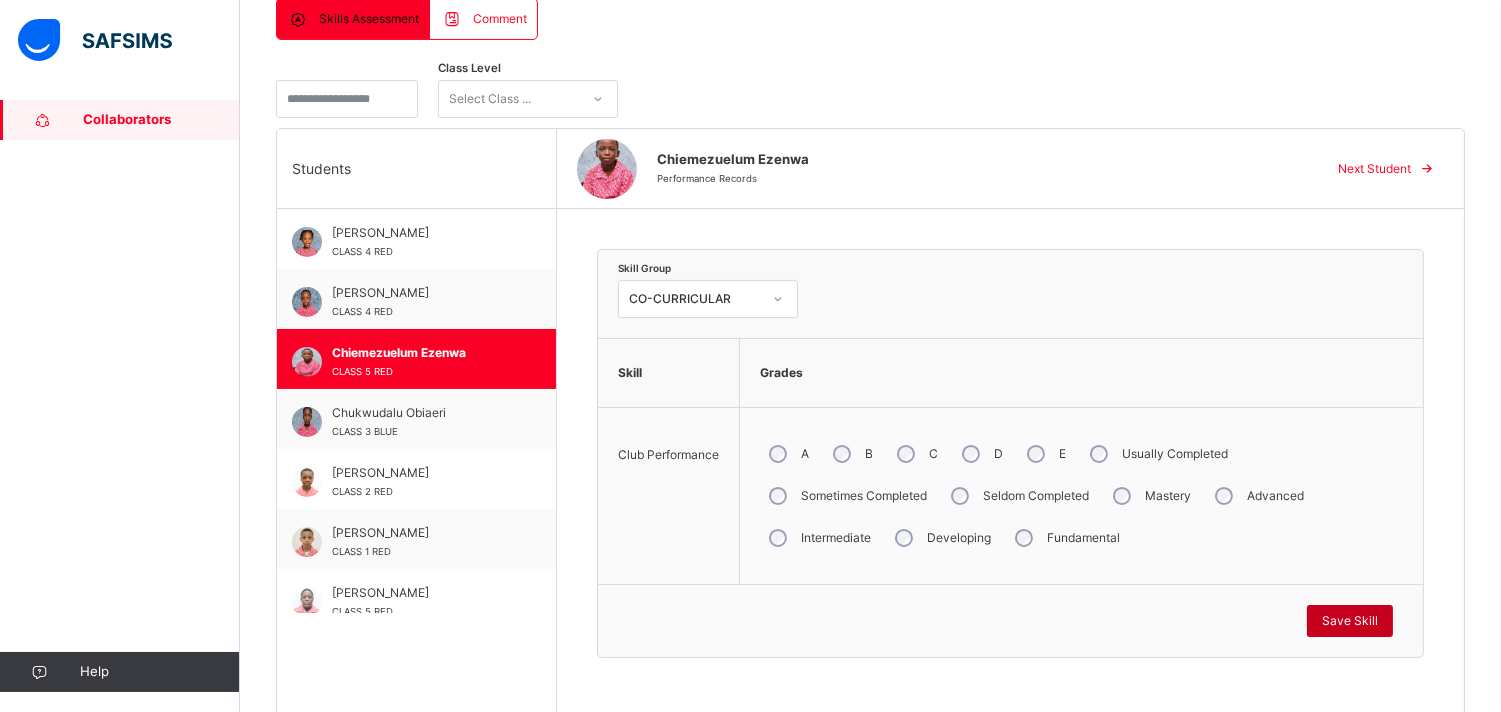 click on "Save Skill" at bounding box center [1350, 621] 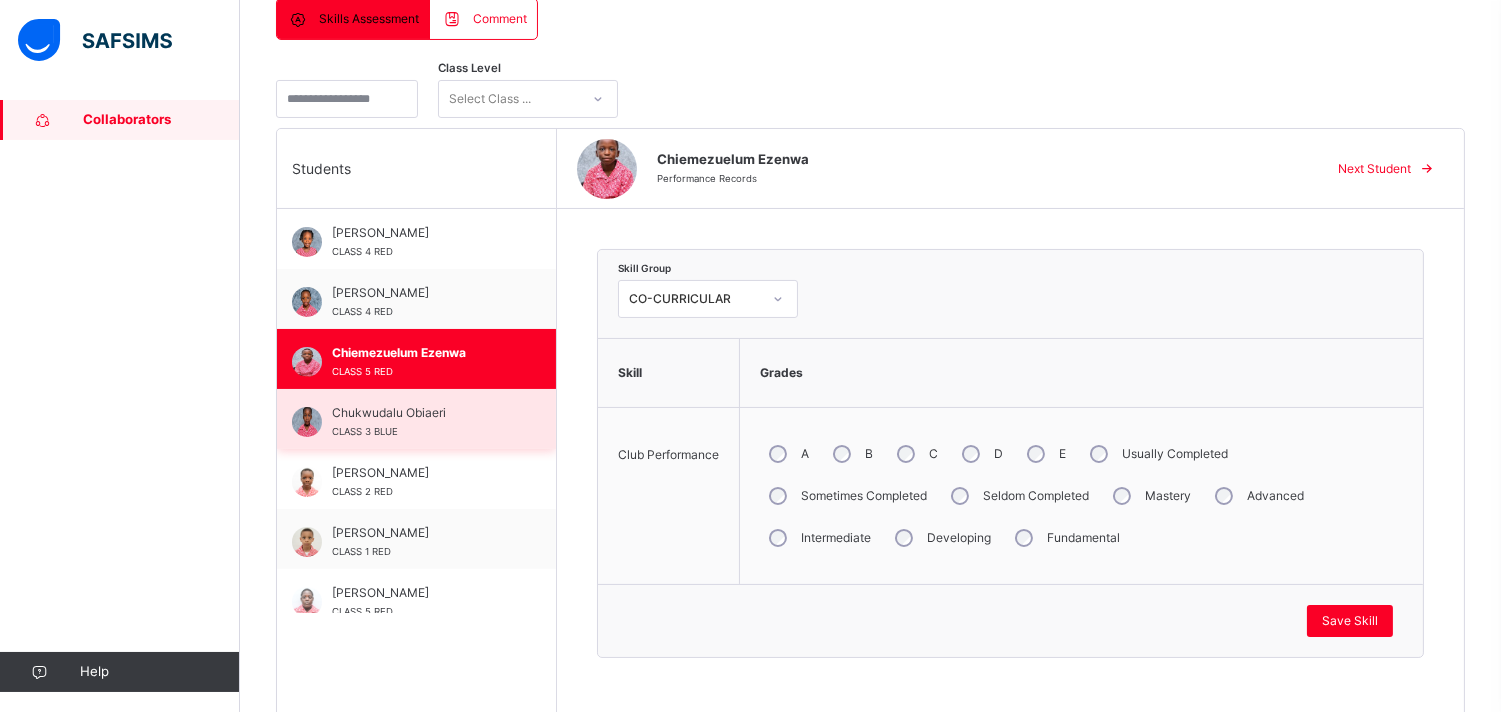 click on "Chukwudalu  Obiaeri CLASS 3 BLUE" at bounding box center [421, 422] 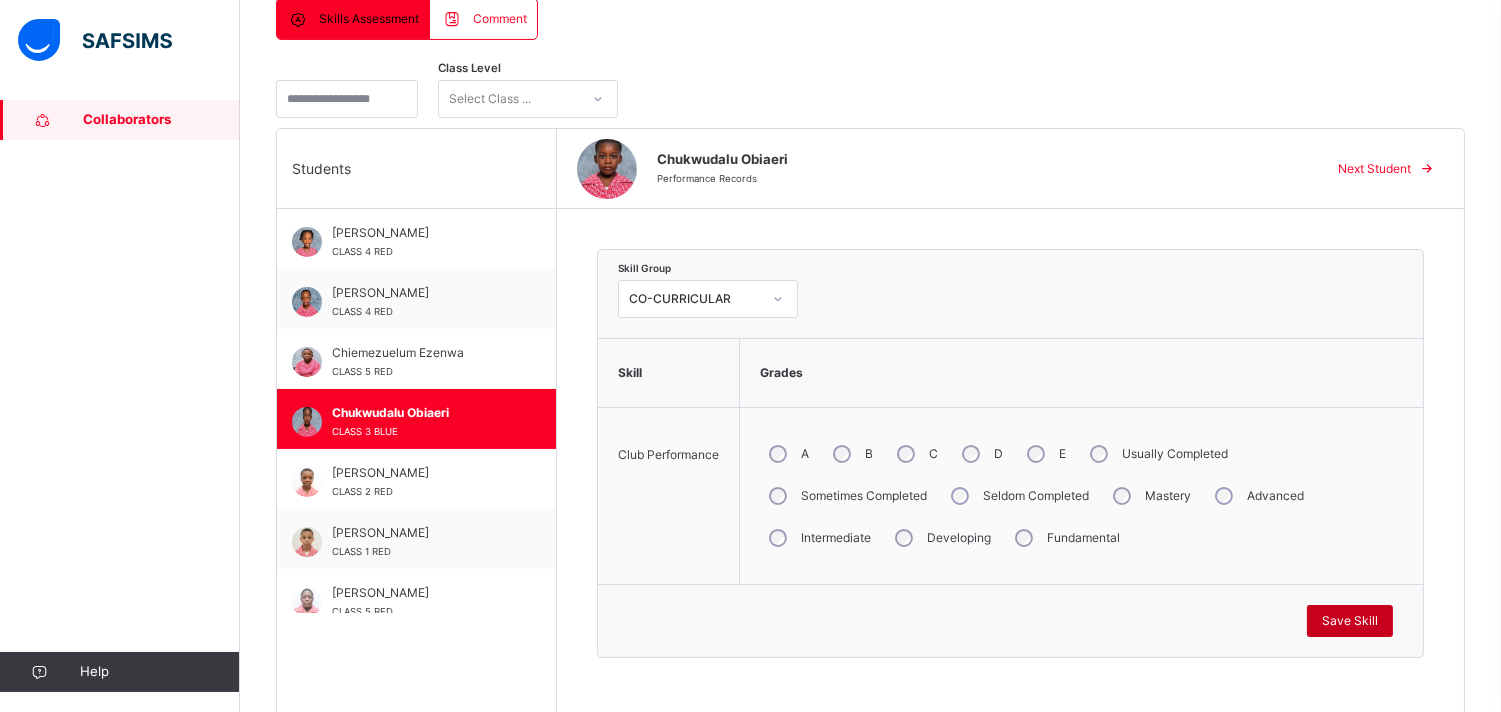 click on "Save Skill" at bounding box center (1350, 621) 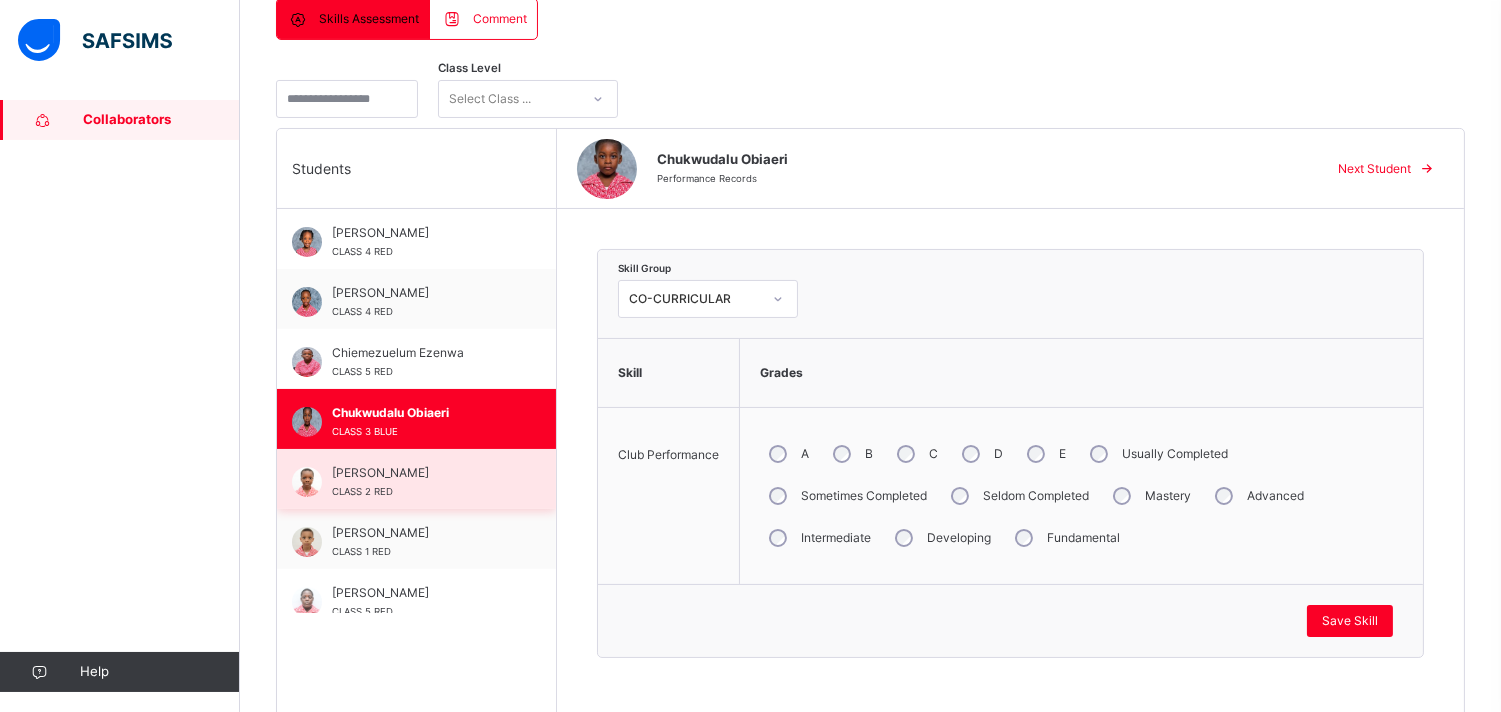 click on "Chuma  Nwasike CLASS 2 RED" at bounding box center (421, 482) 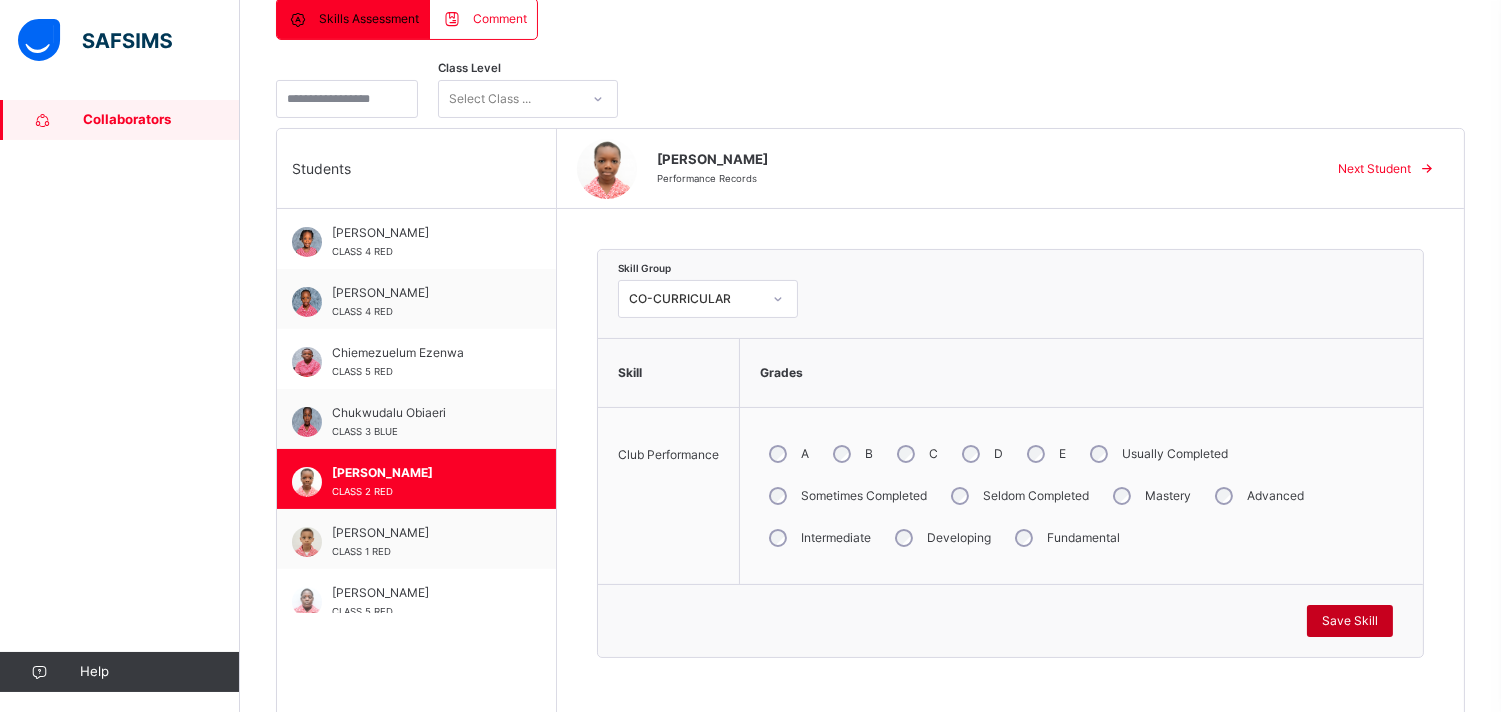 click on "Save Skill" at bounding box center [1350, 621] 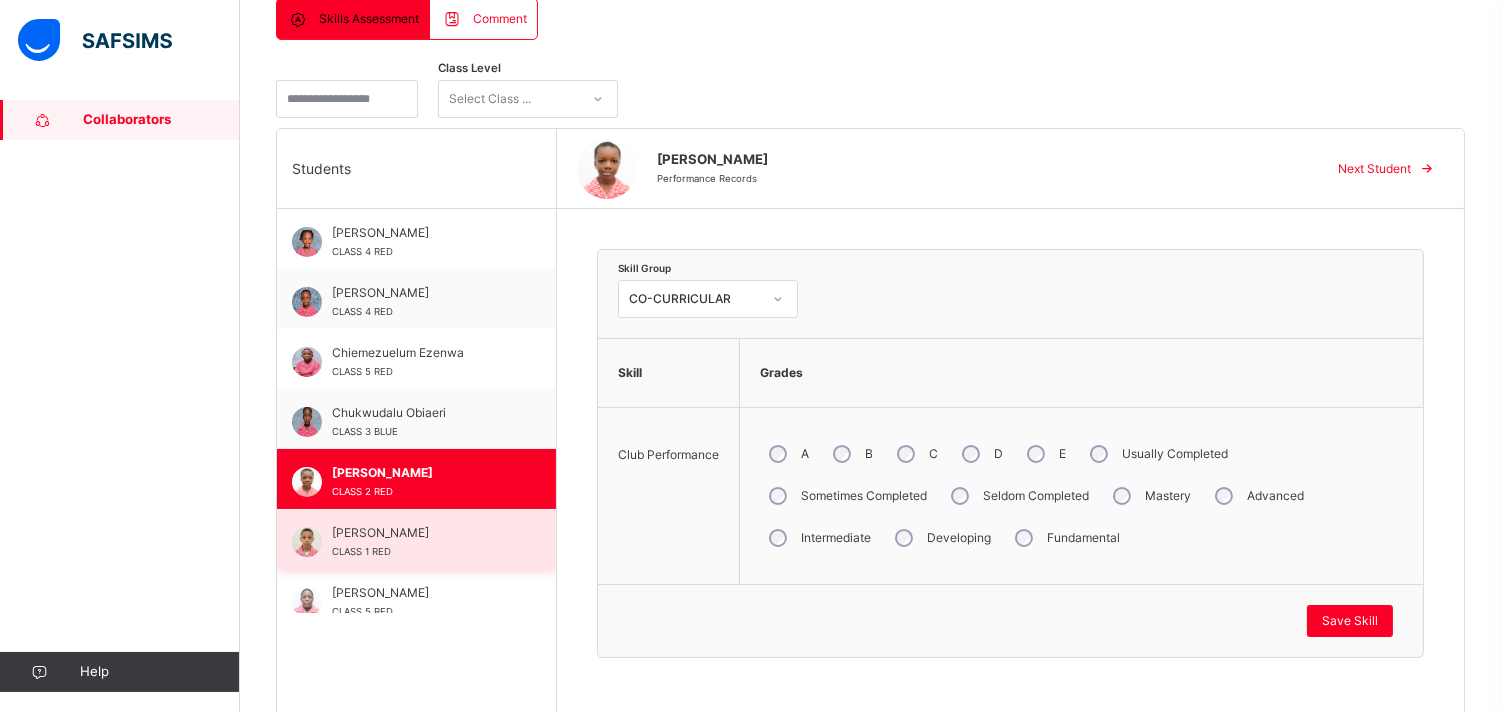 click on "Daniel  Ehiluemhinoria" at bounding box center (421, 533) 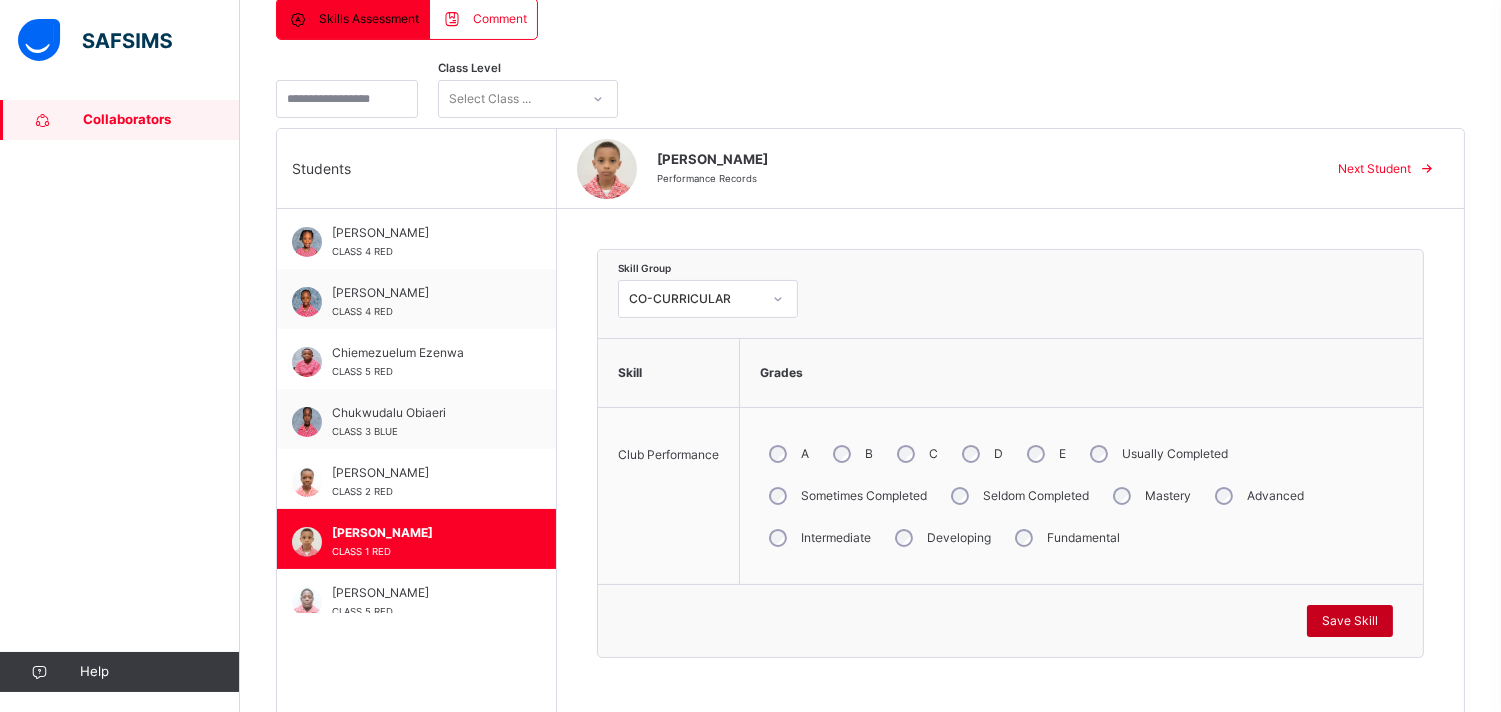 click on "Save Skill" at bounding box center [1350, 621] 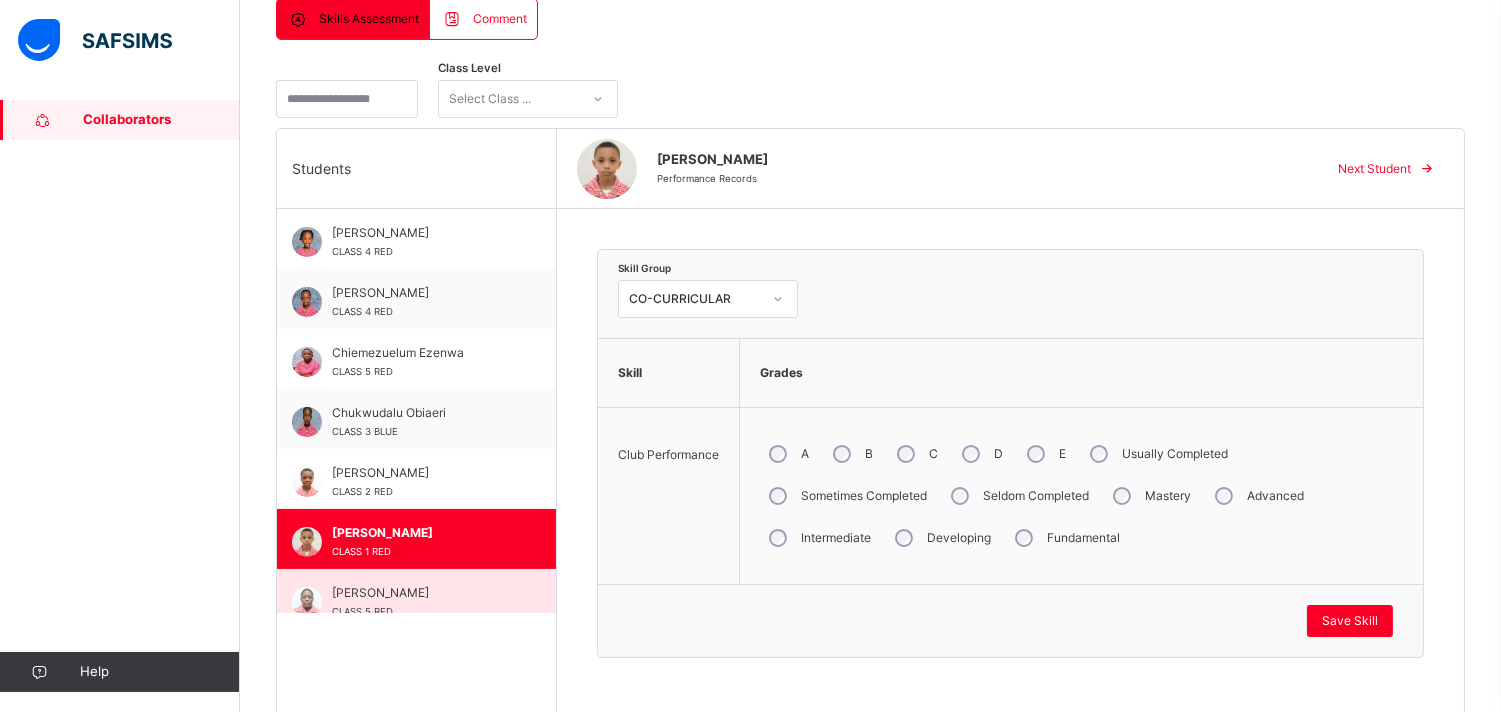 click on "David   Fasehun" at bounding box center [421, 593] 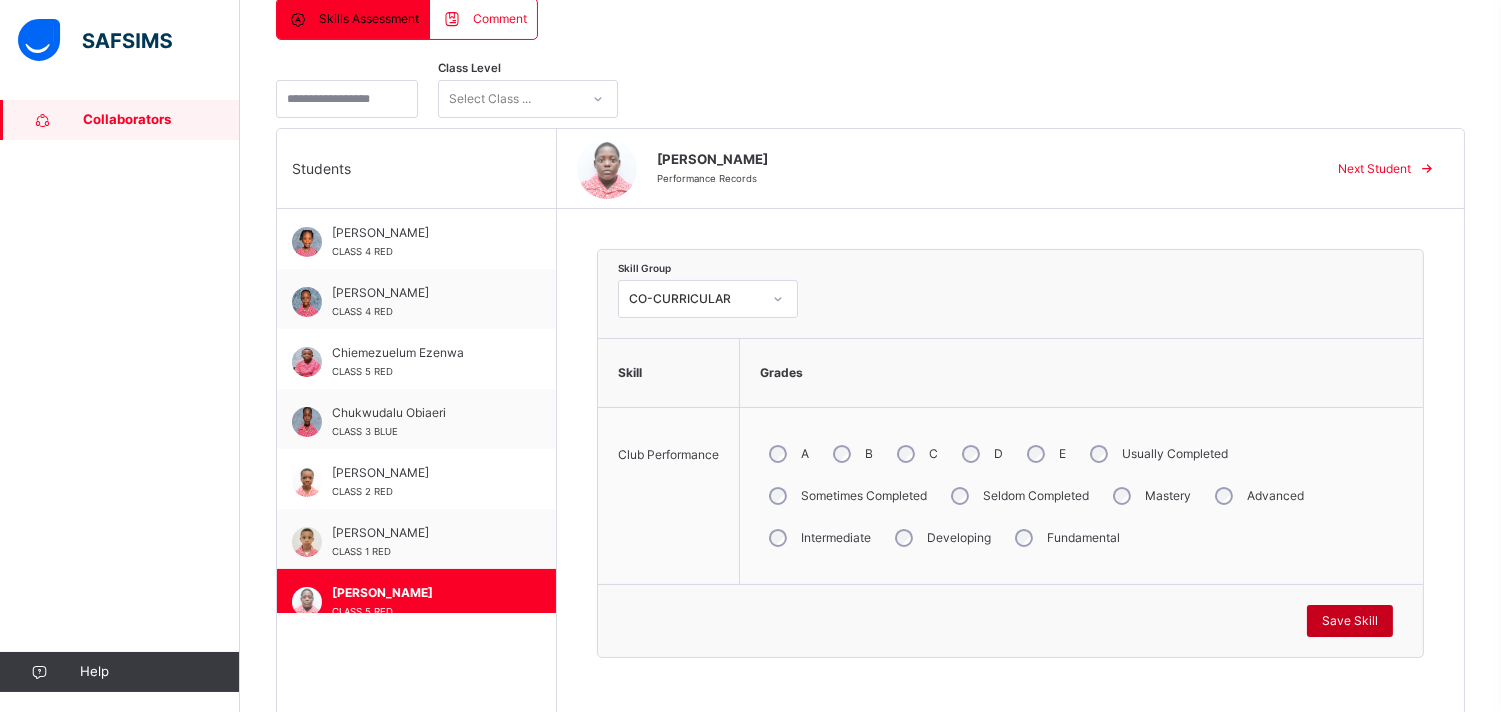 click on "Save Skill" at bounding box center [1350, 621] 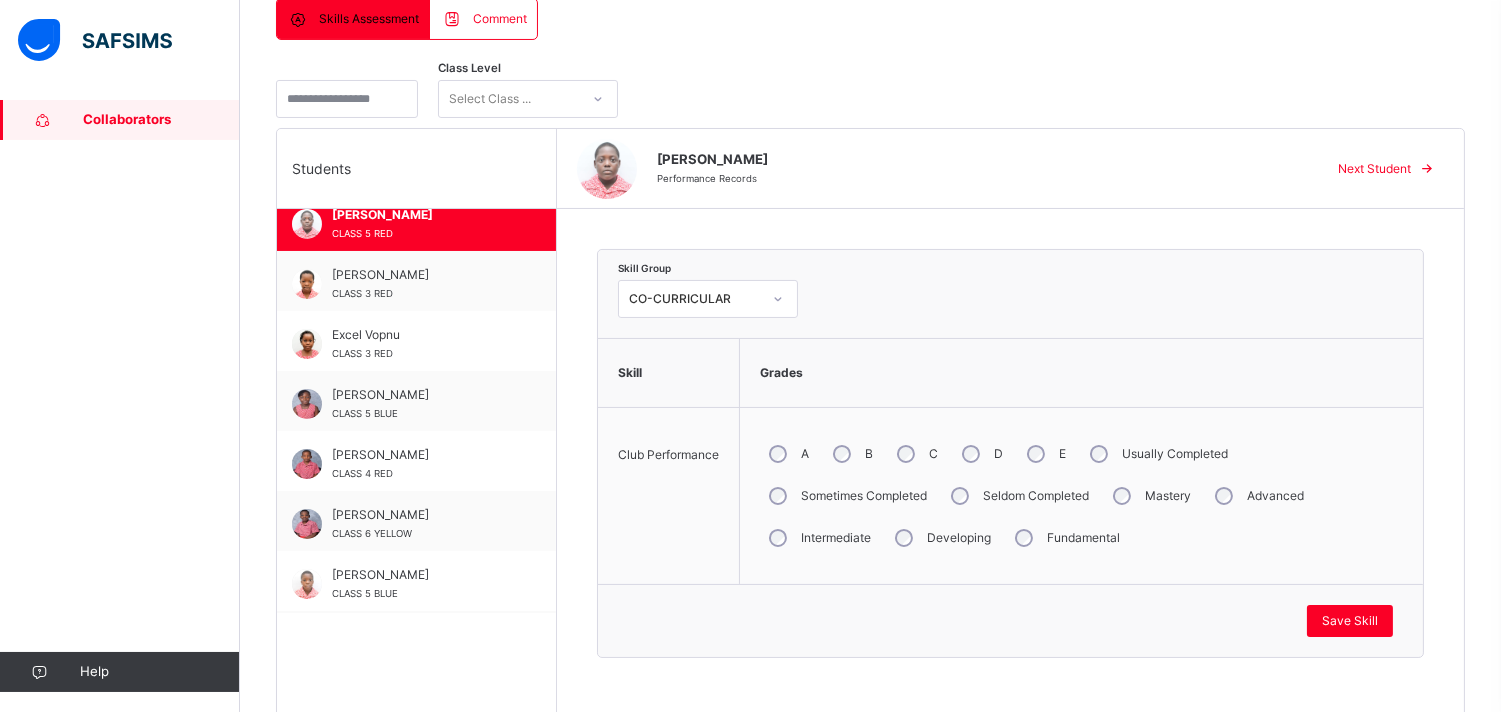 scroll, scrollTop: 400, scrollLeft: 0, axis: vertical 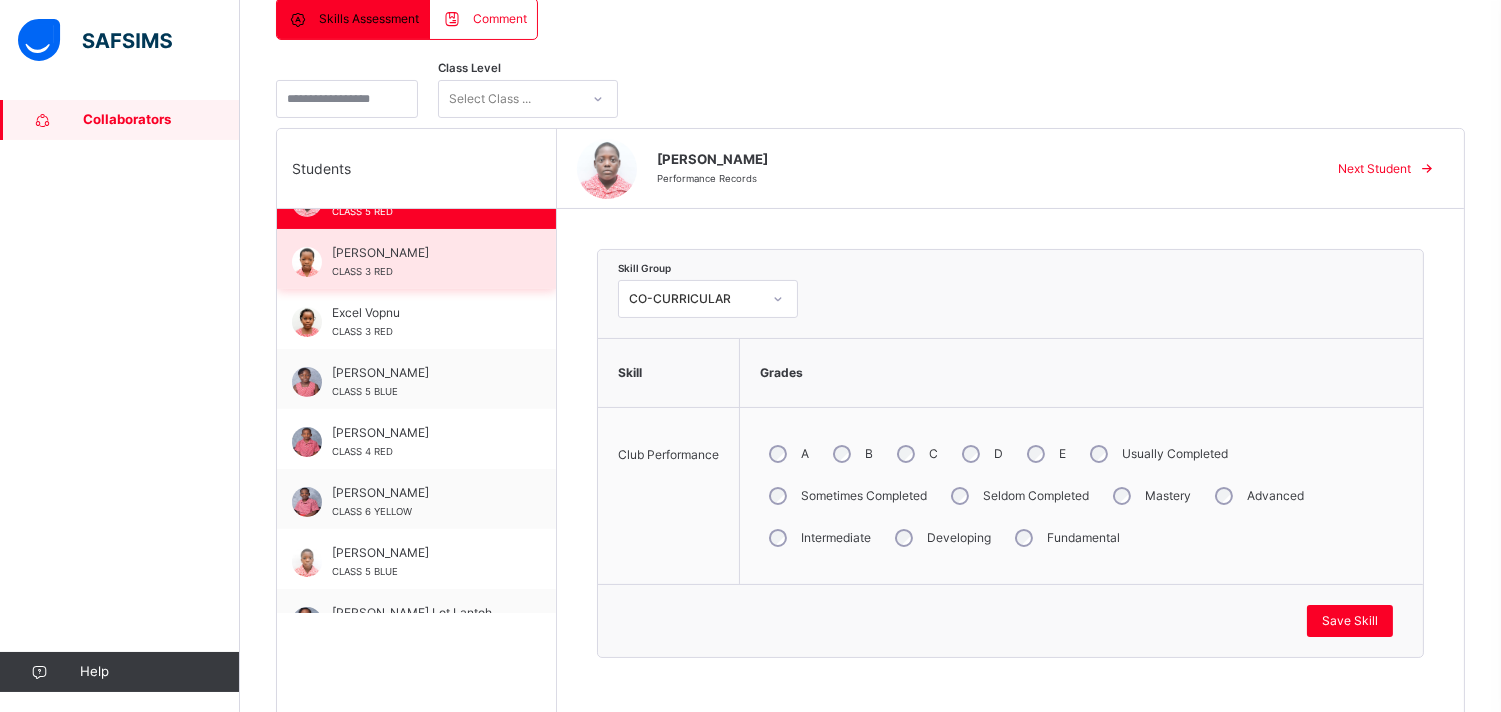 click on "CLASS 3 RED" at bounding box center (362, 271) 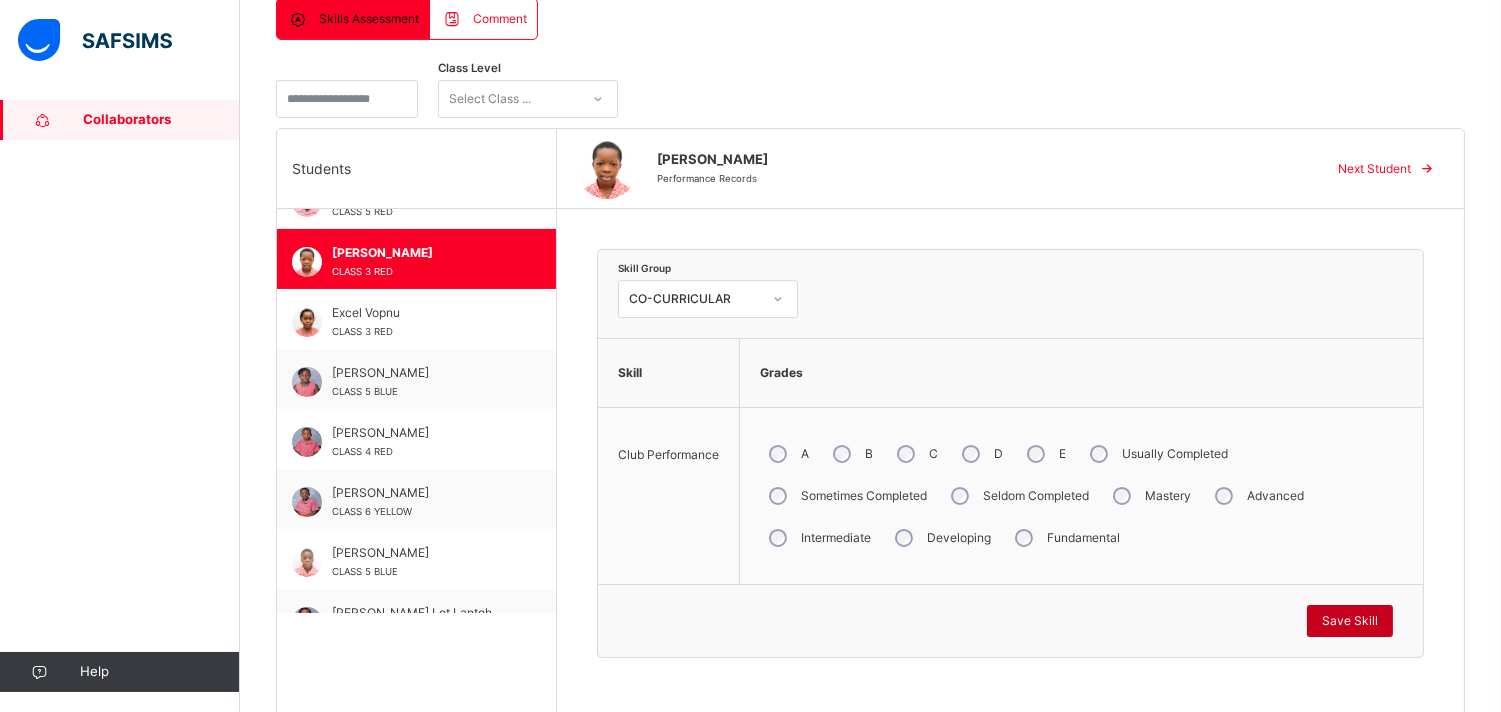 click on "Save Skill" at bounding box center [1350, 621] 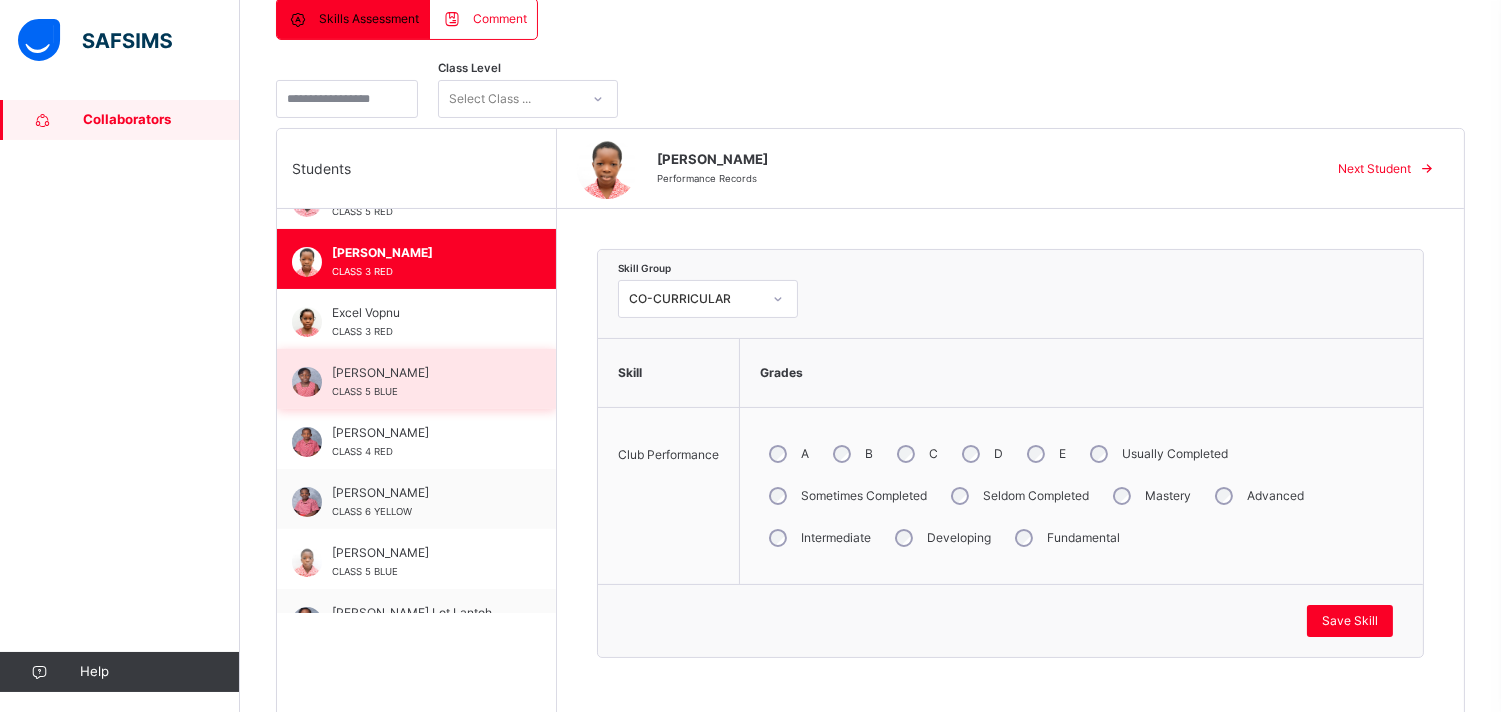 click on "Isabelle  Isiekwe" at bounding box center [421, 373] 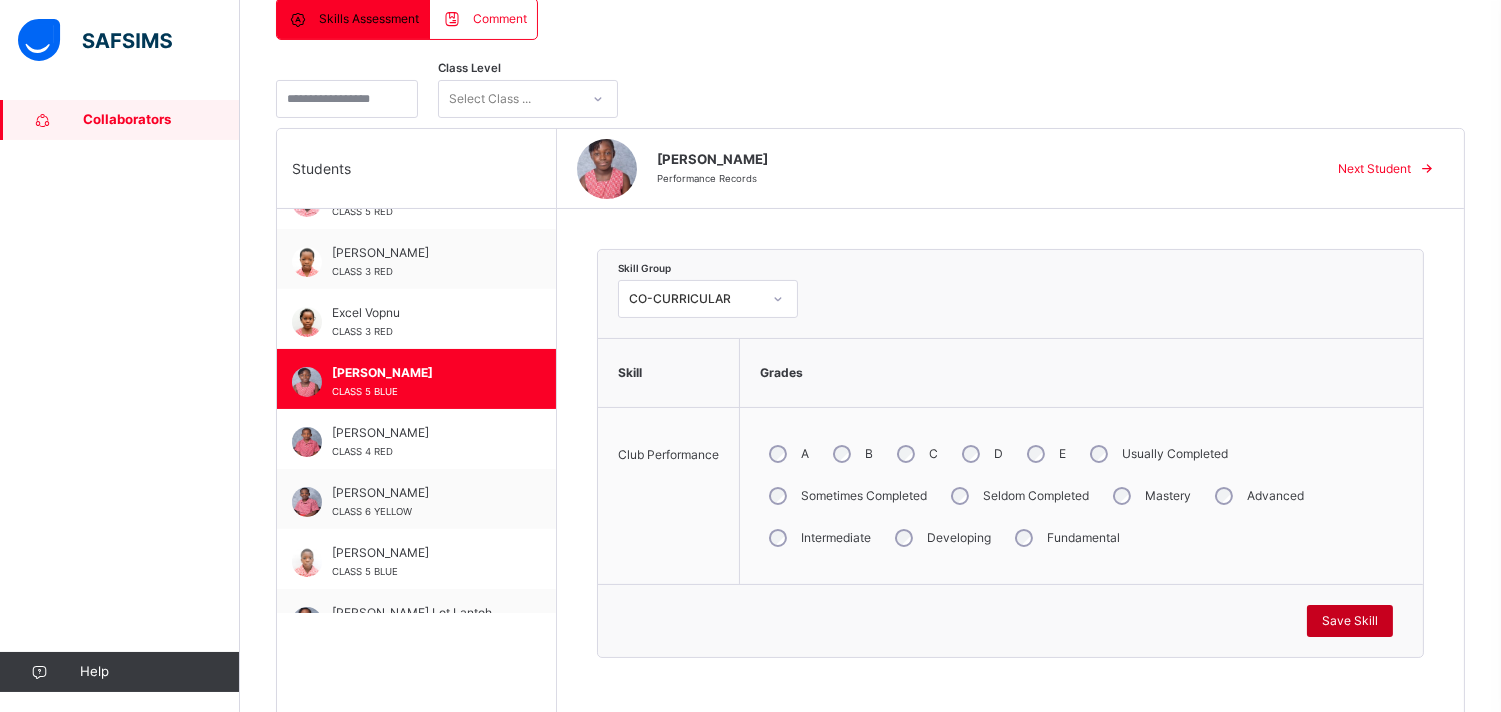 click on "Save Skill" at bounding box center [1350, 621] 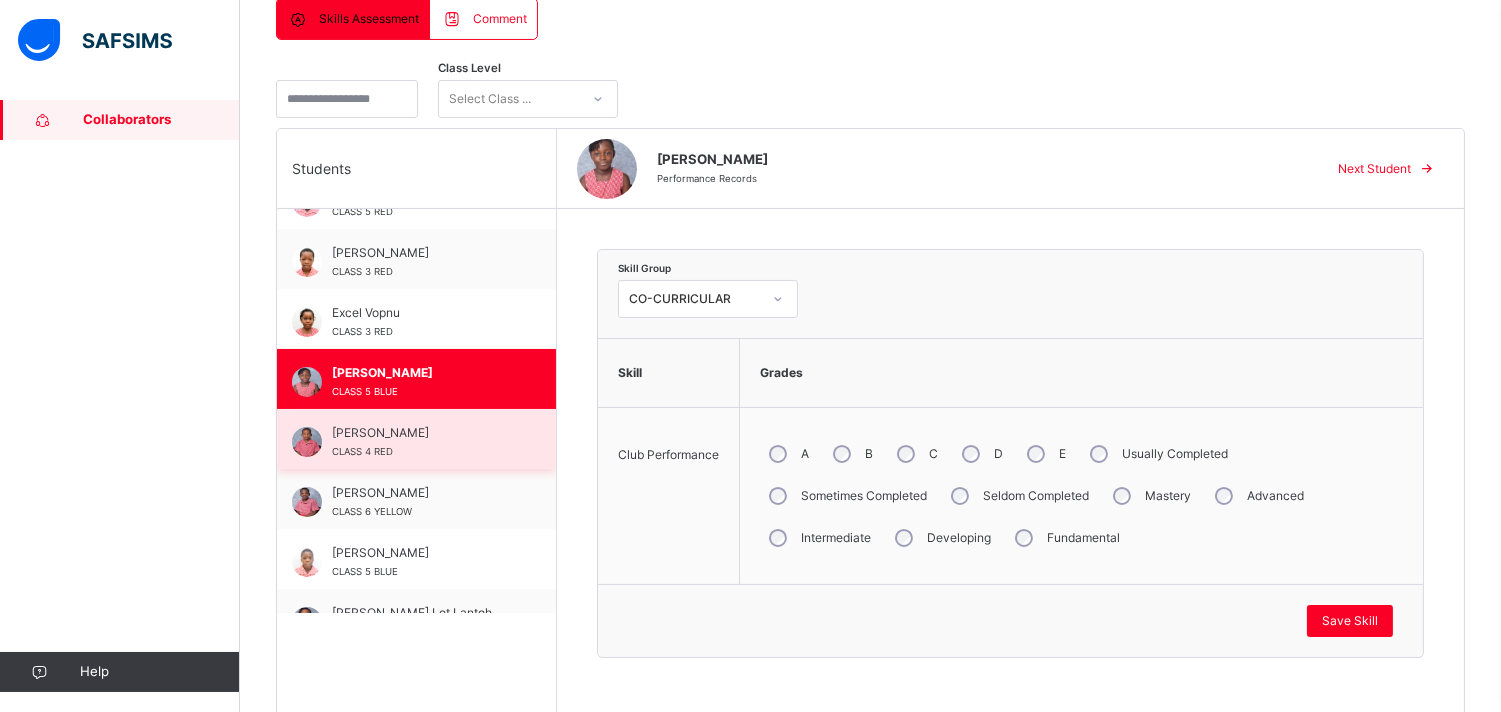 click on "CLASS 4 RED" at bounding box center (362, 451) 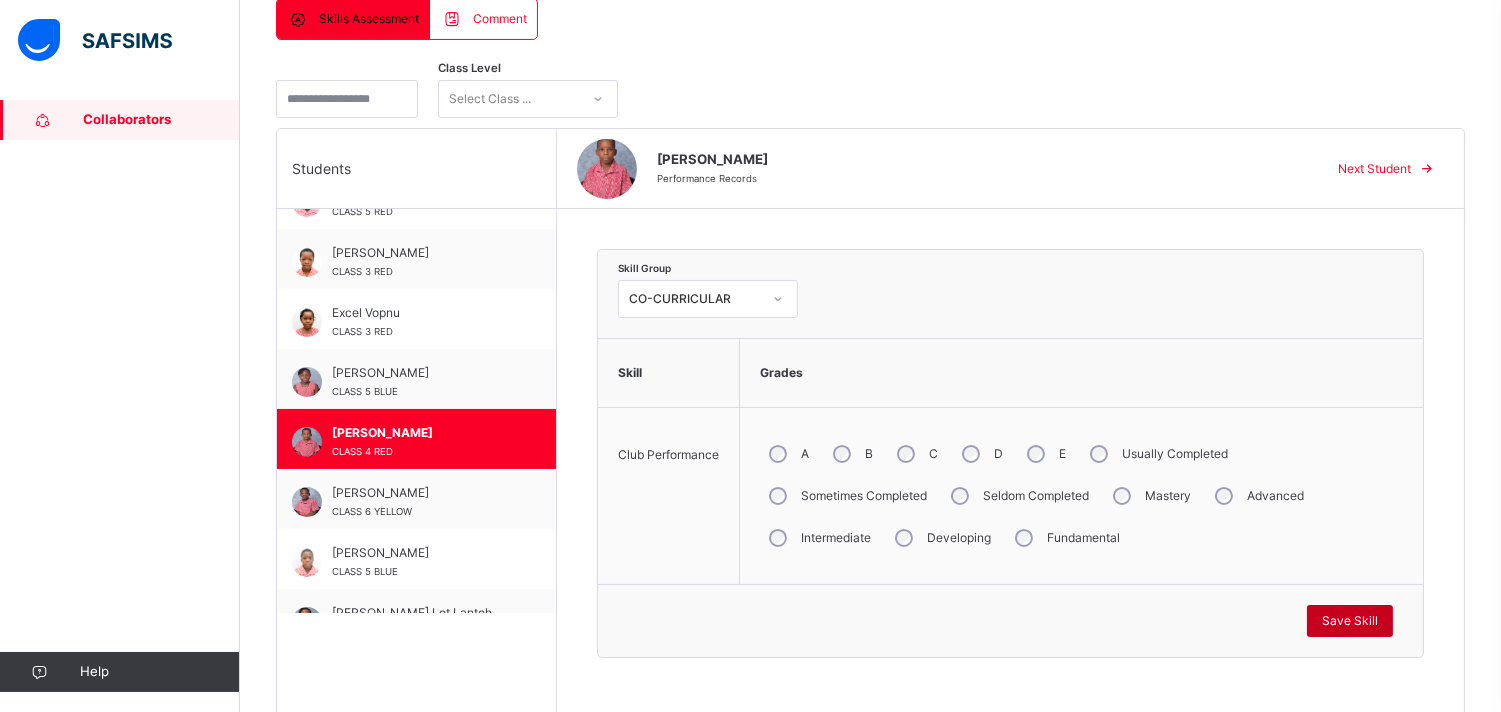 click on "Save Skill" at bounding box center [1350, 621] 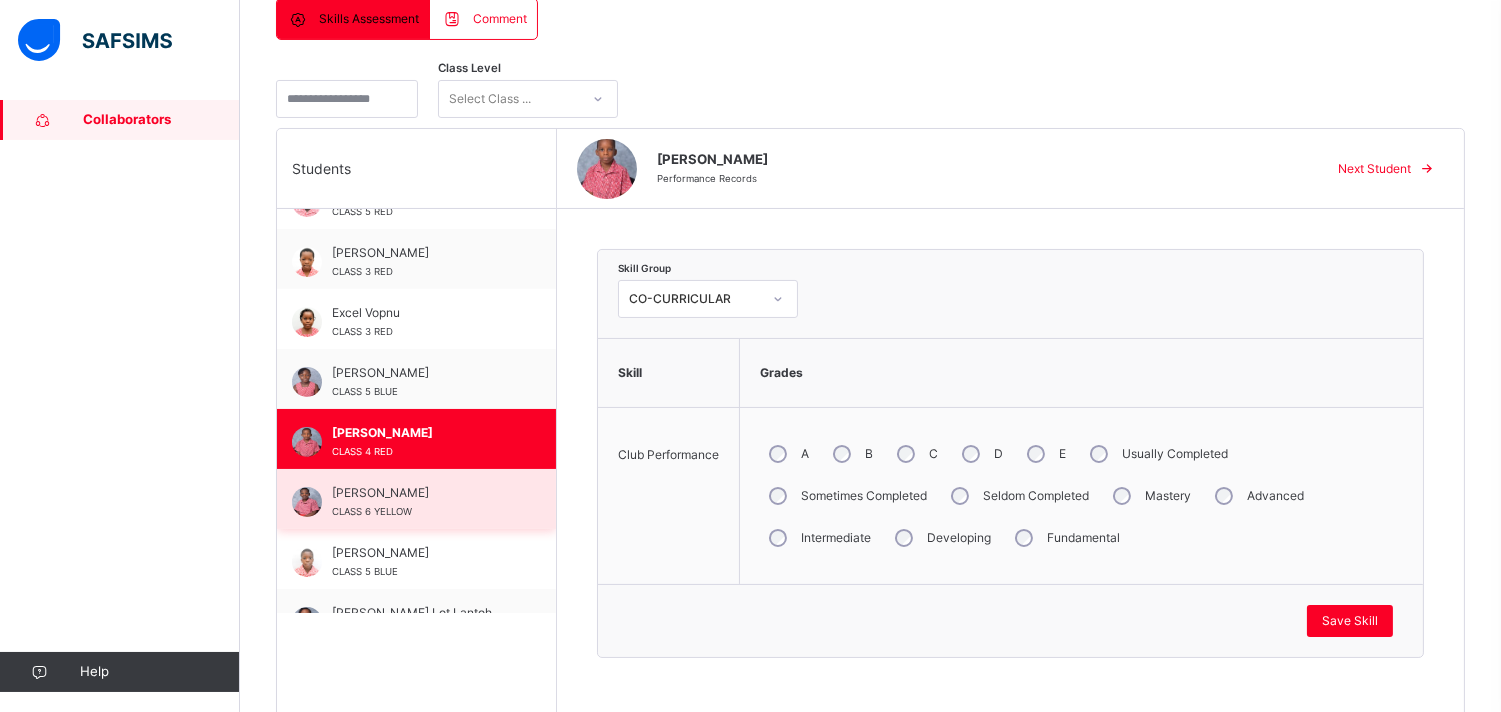 click on "Jawad  Fagbola" at bounding box center (421, 493) 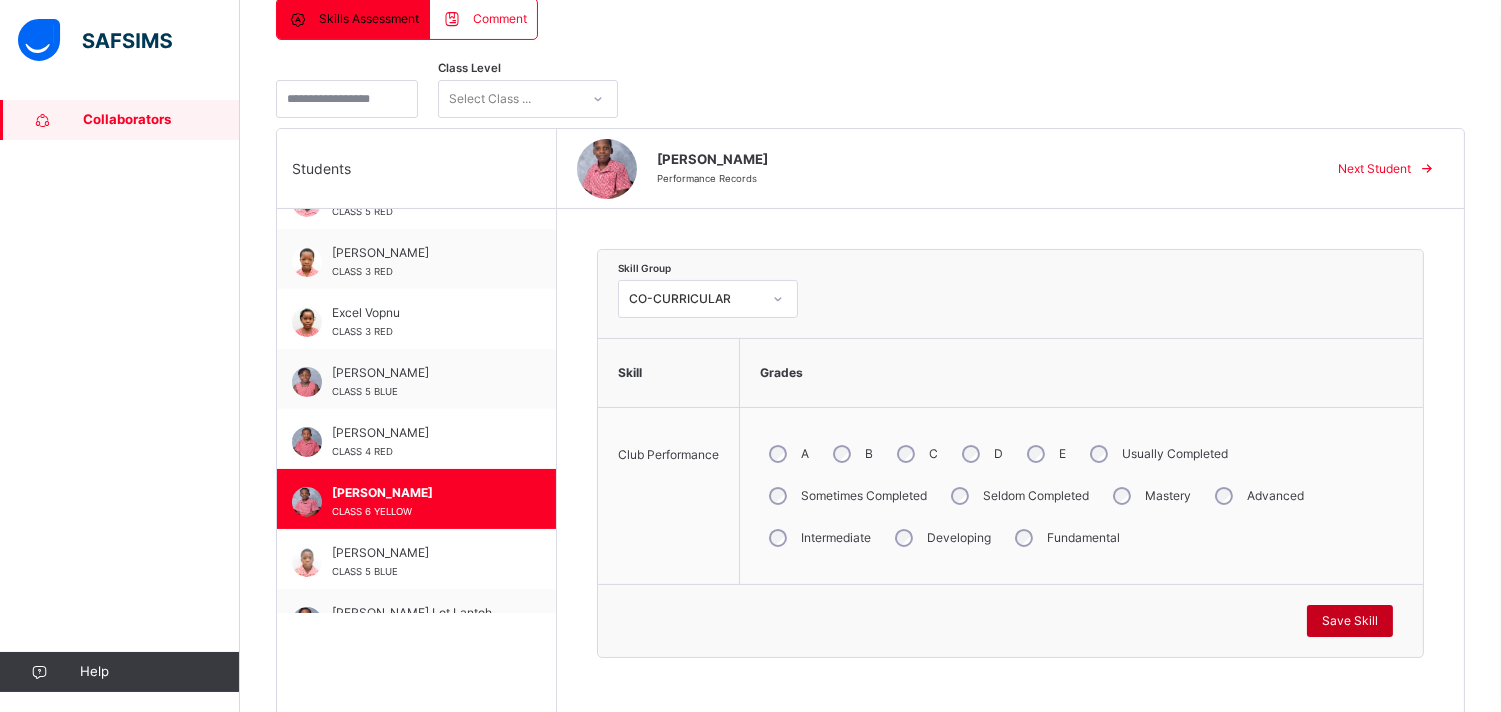 click on "Save Skill" at bounding box center [1350, 621] 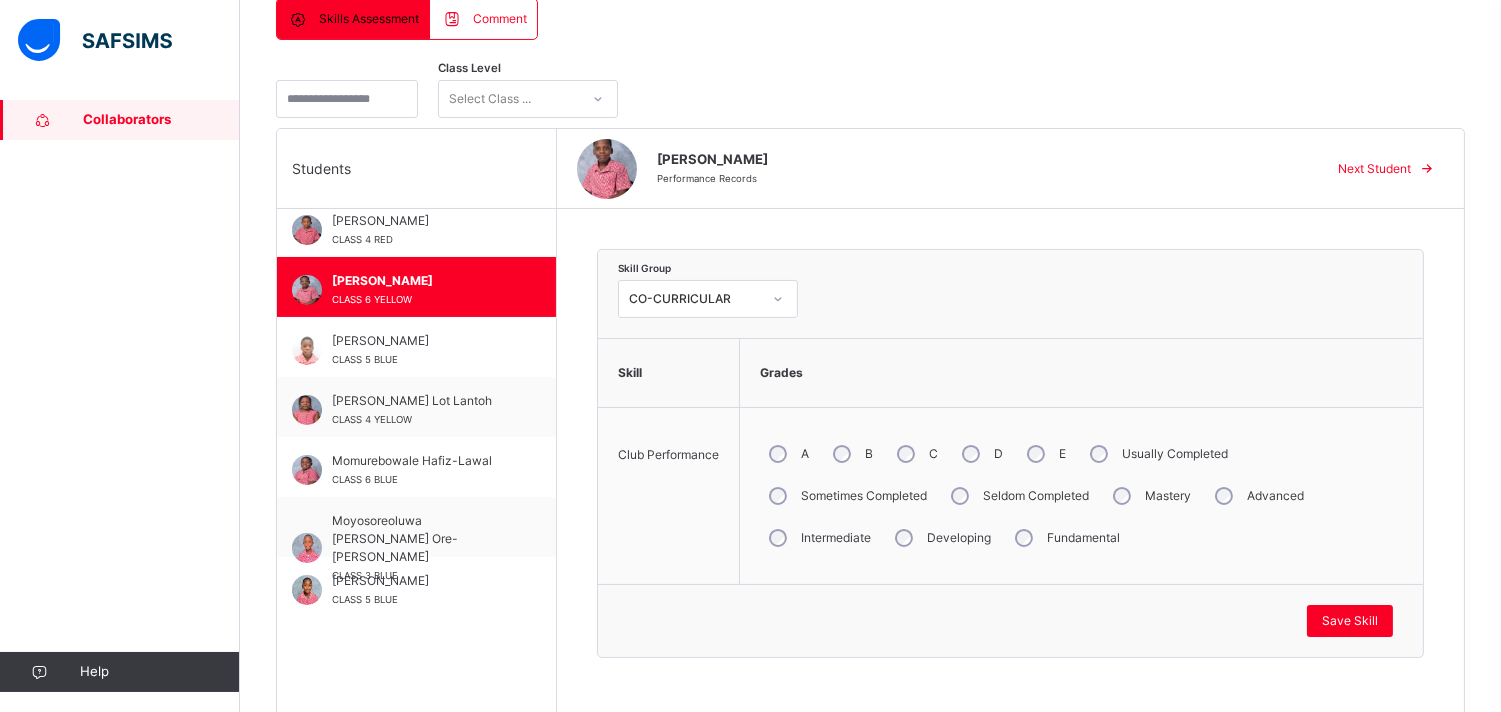 scroll, scrollTop: 622, scrollLeft: 0, axis: vertical 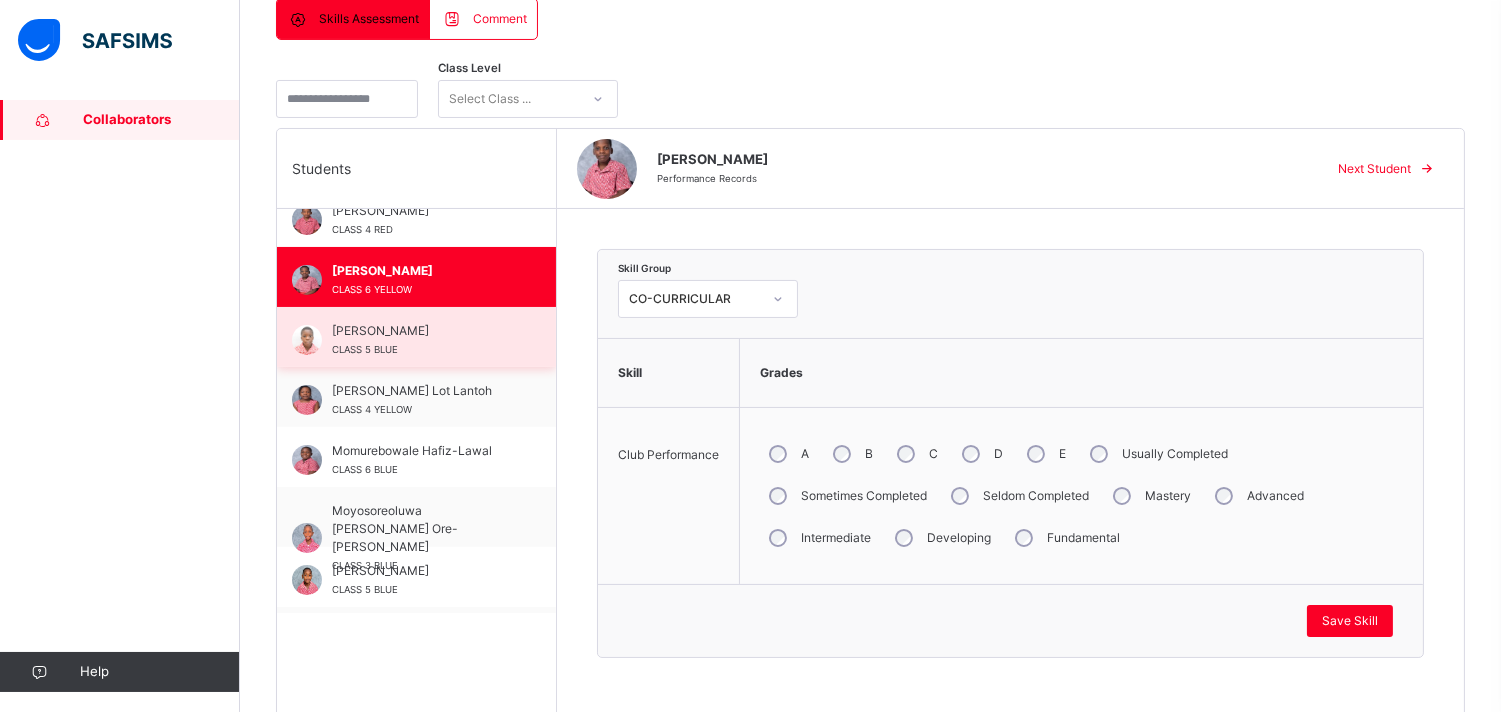 click on "Joseph  Shotinoye-Shoyelu CLASS 5 BLUE" at bounding box center (421, 340) 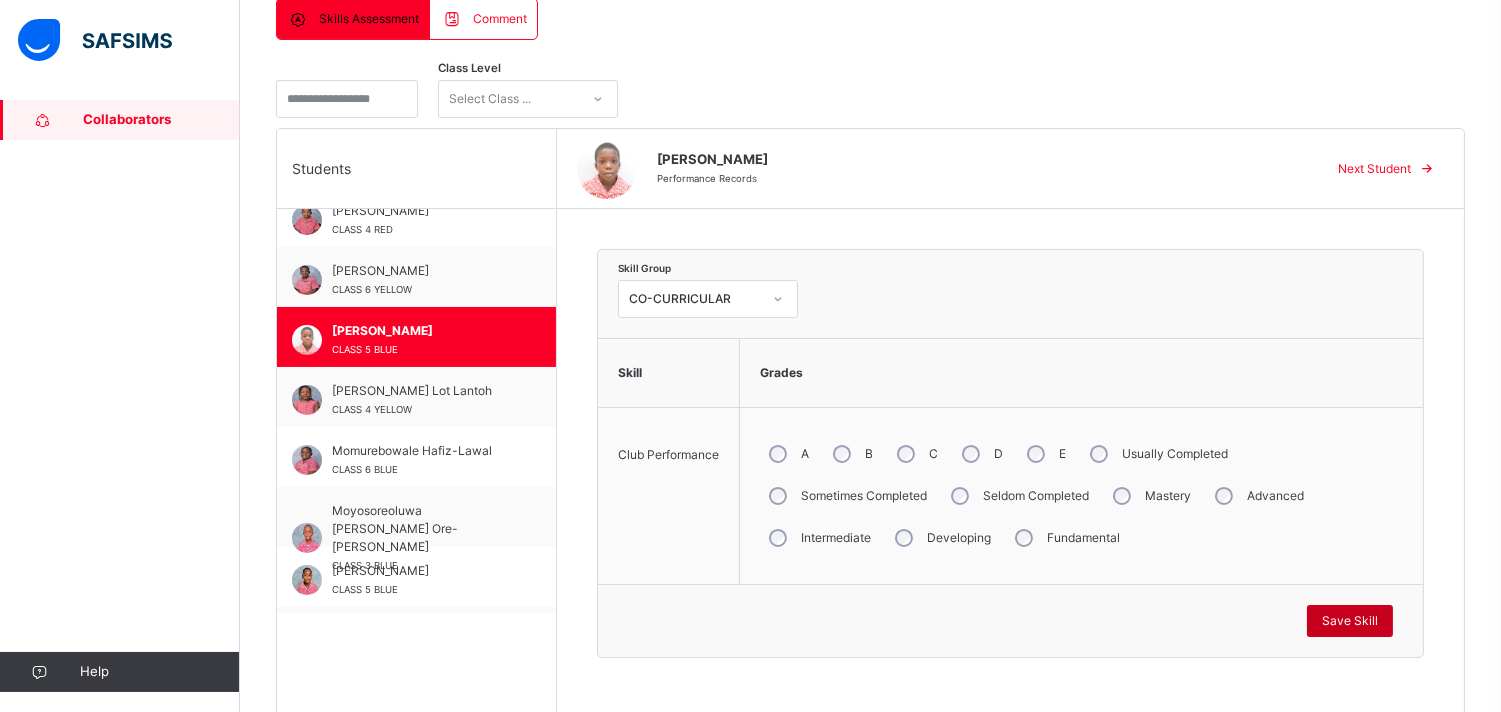 click on "Save Skill" at bounding box center [1350, 621] 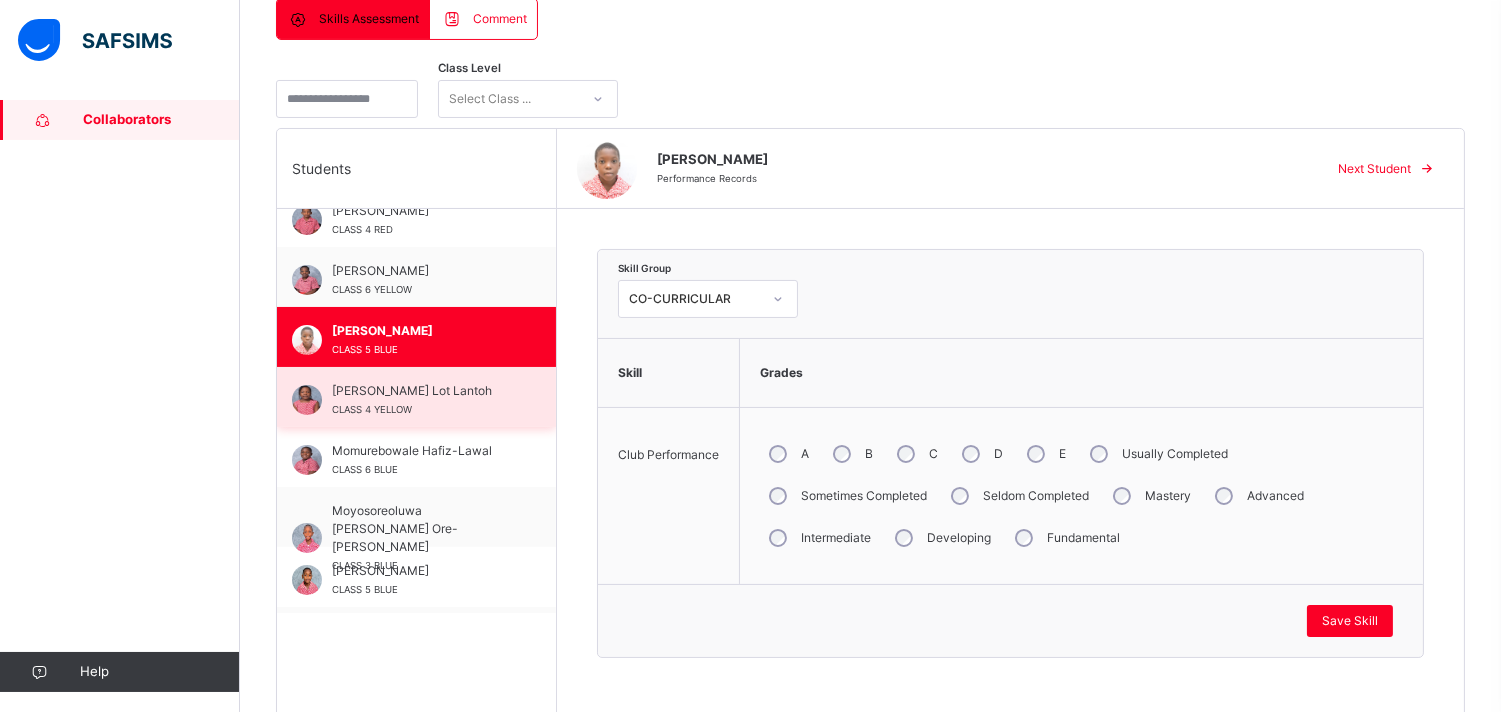 click on "Mary Hadassah  Lot Lantoh CLASS 4 YELLOW" at bounding box center (421, 400) 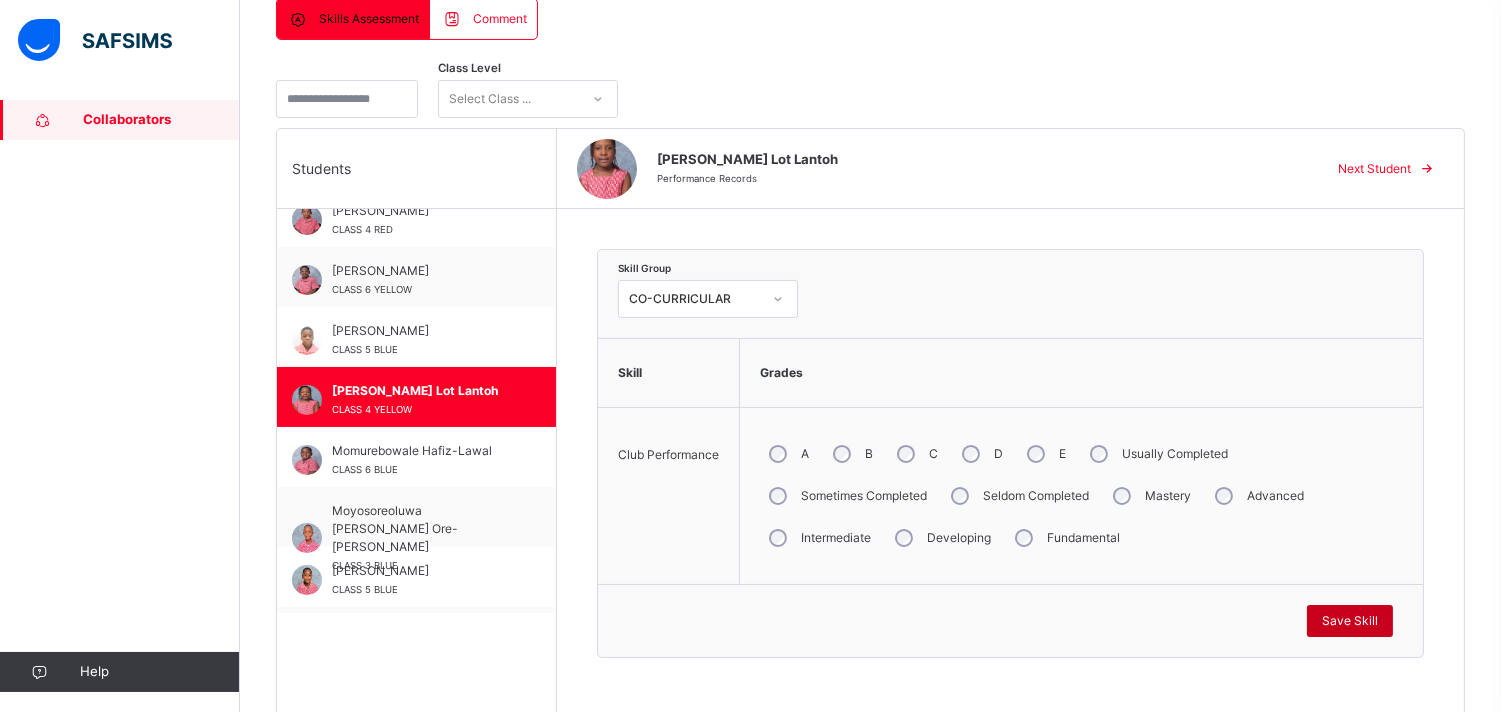 click on "Save Skill" at bounding box center [1350, 621] 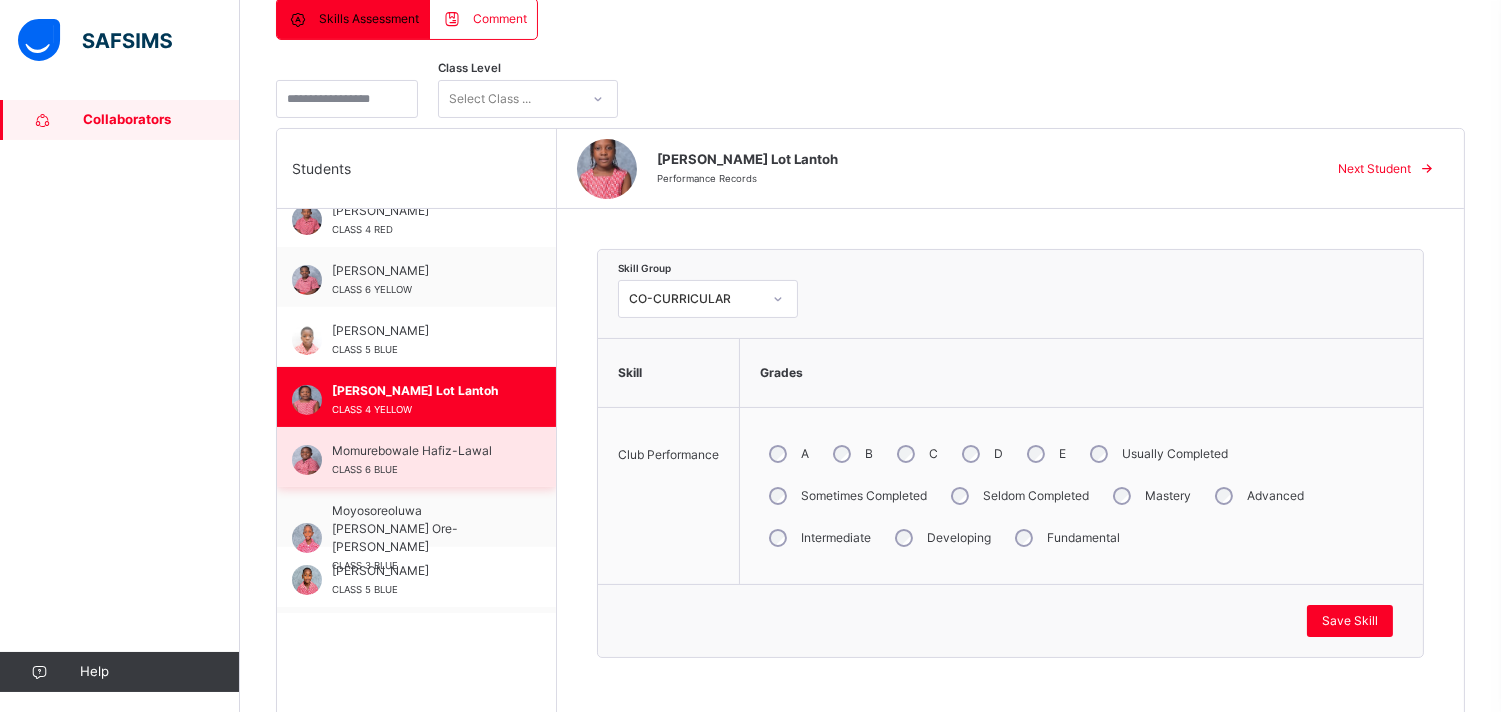 click on "Momurebowale  Hafiz-Lawal CLASS 6 BLUE" at bounding box center (421, 460) 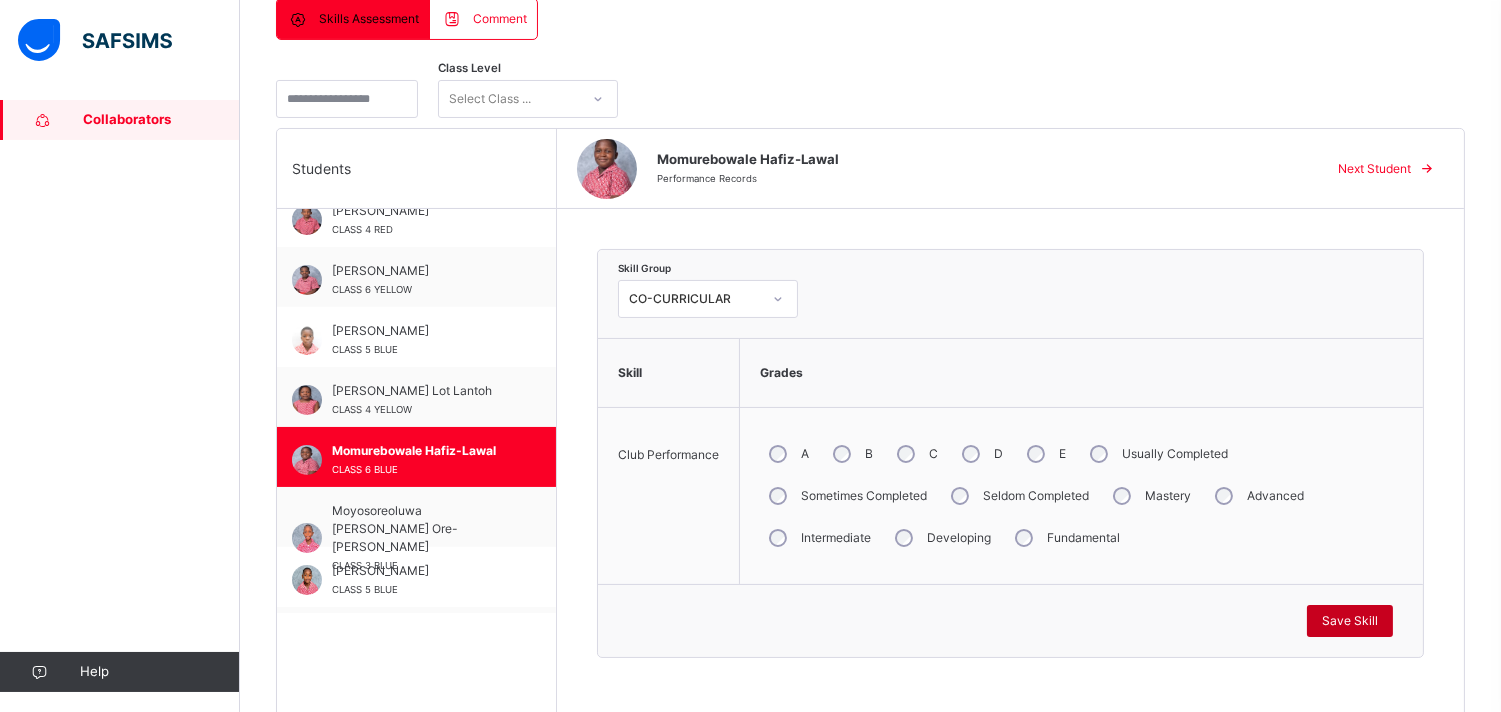 click on "Save Skill" at bounding box center (1350, 621) 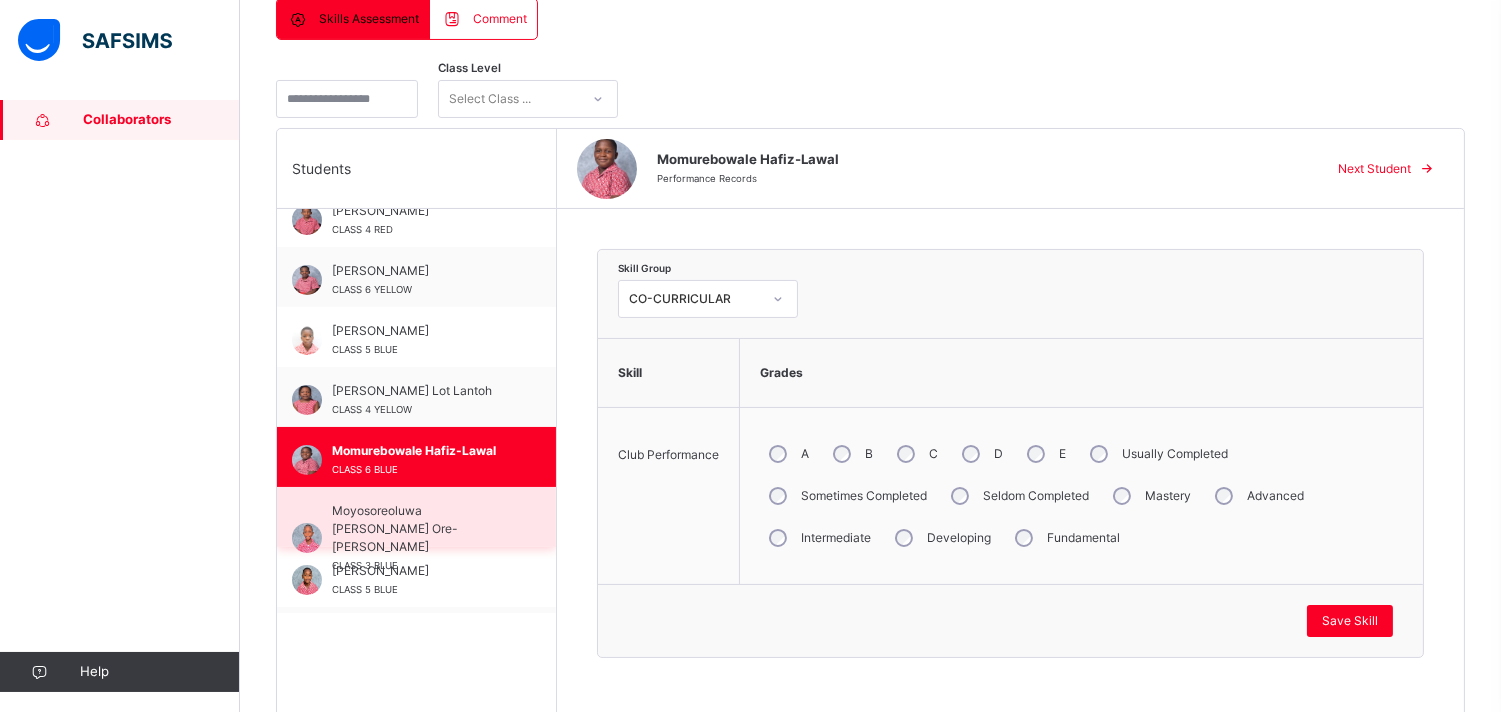 click on "Moyosoreoluwa Anthony Ore-Dawodu" at bounding box center [421, 529] 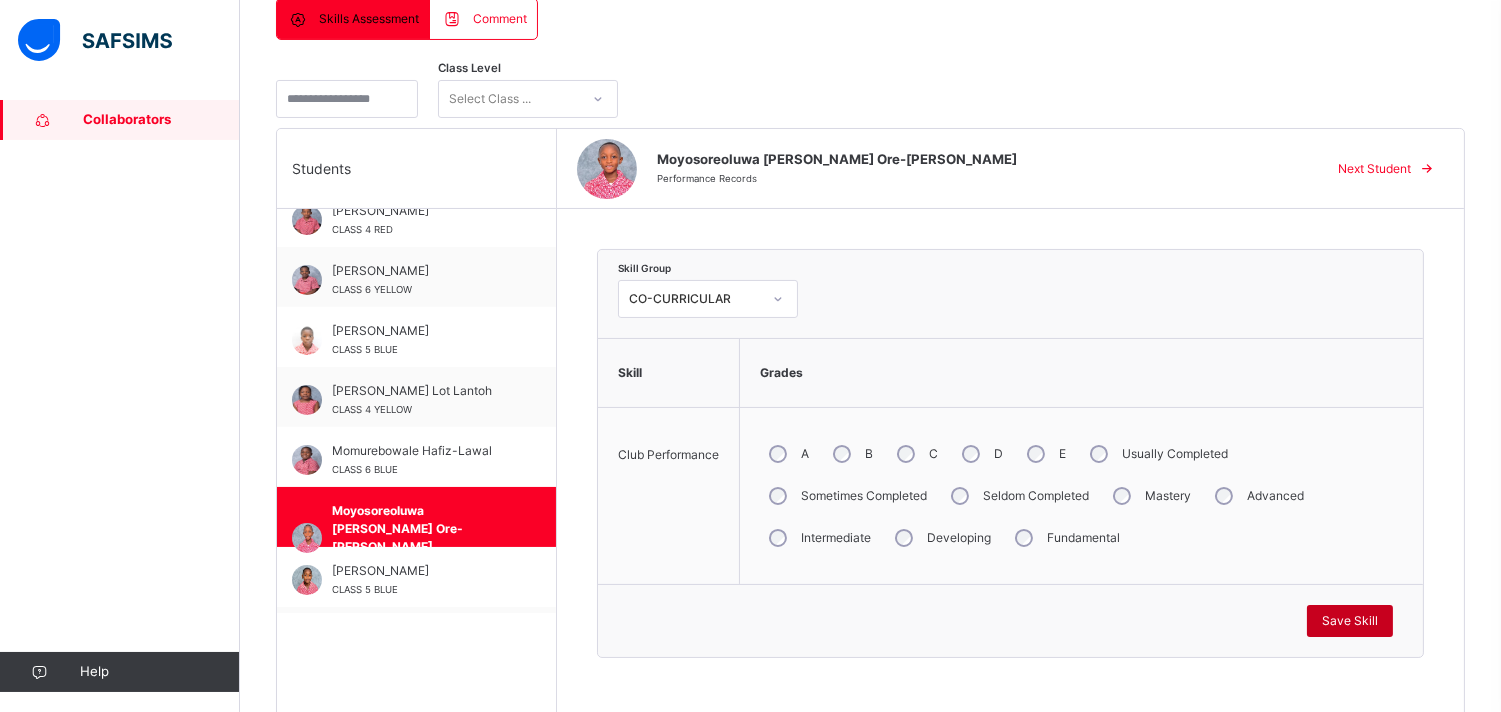 click on "Save Skill" at bounding box center [1350, 621] 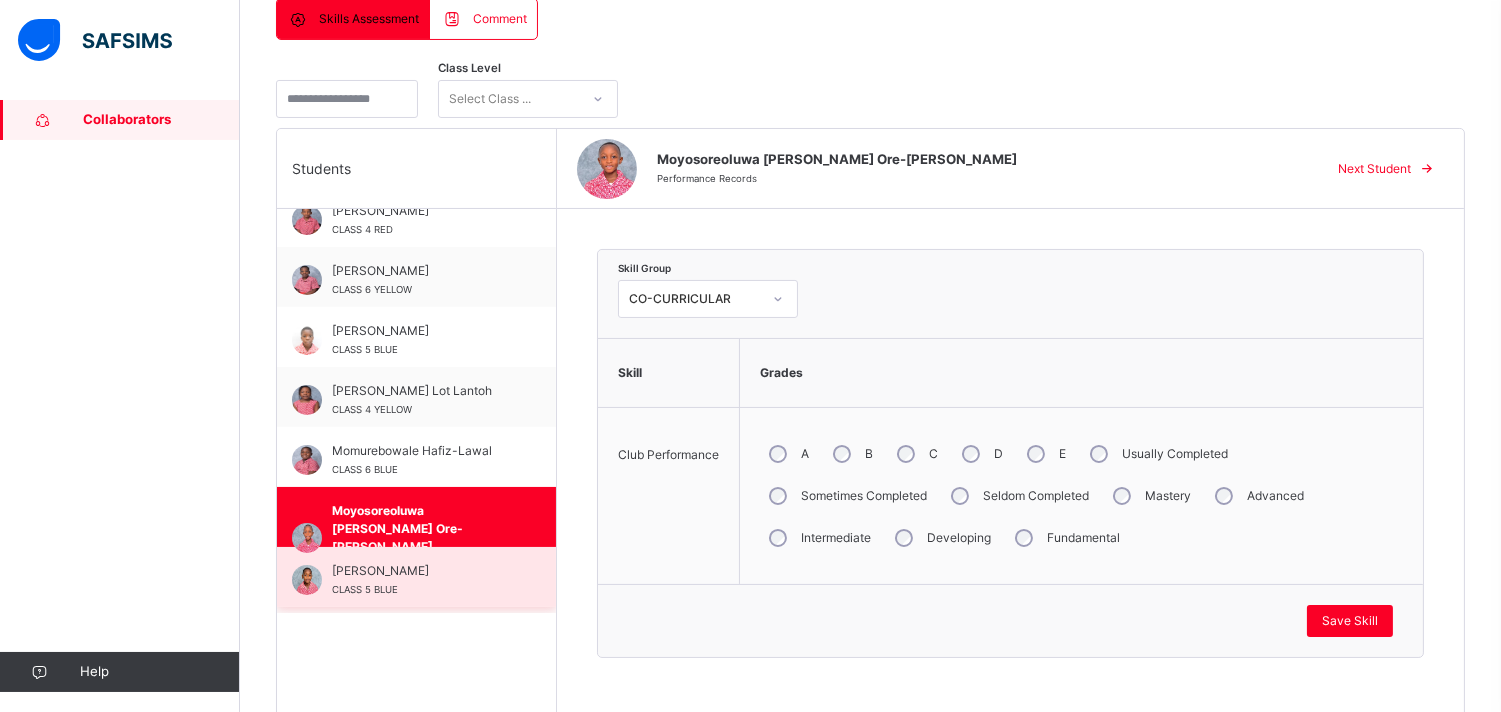 click on "Nathan  Ogbonna" at bounding box center (421, 571) 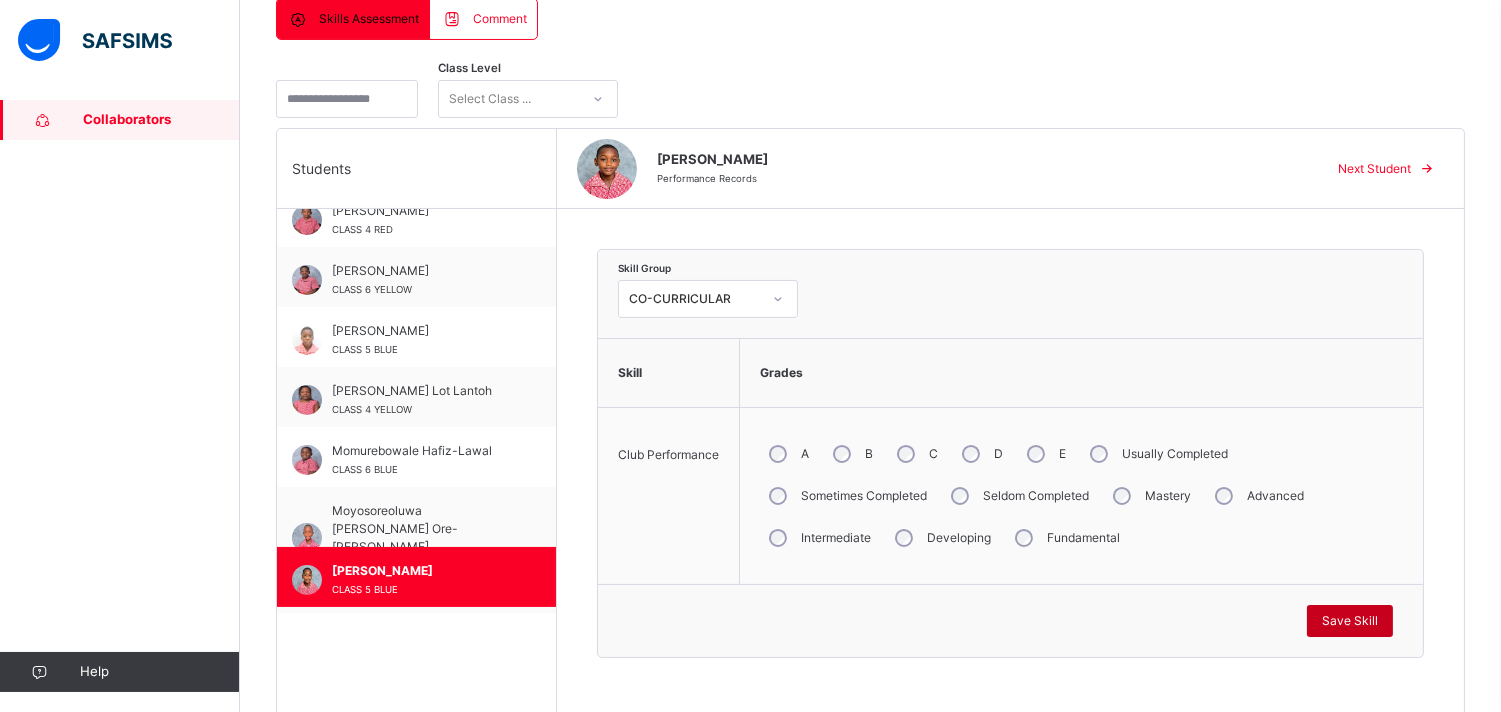 click on "Save Skill" at bounding box center (1350, 621) 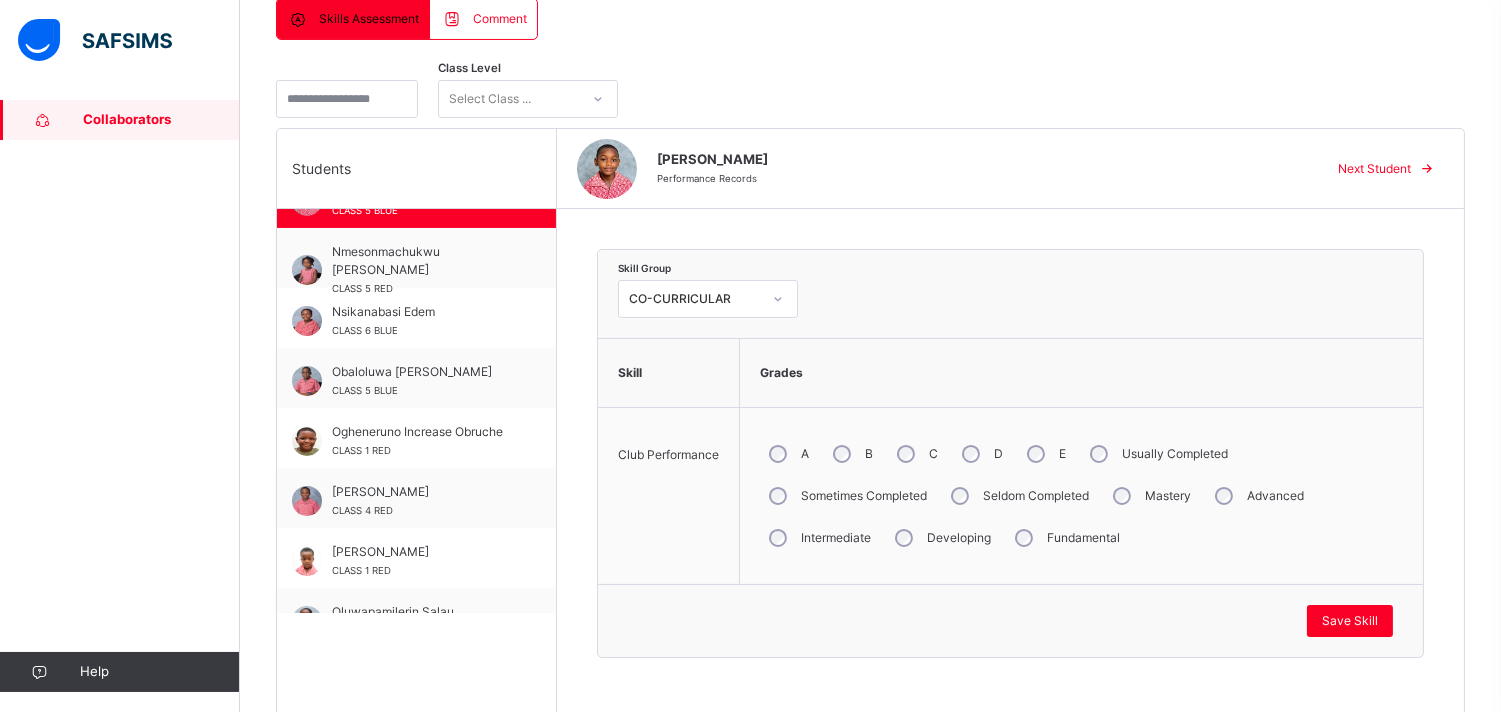 scroll, scrollTop: 1022, scrollLeft: 0, axis: vertical 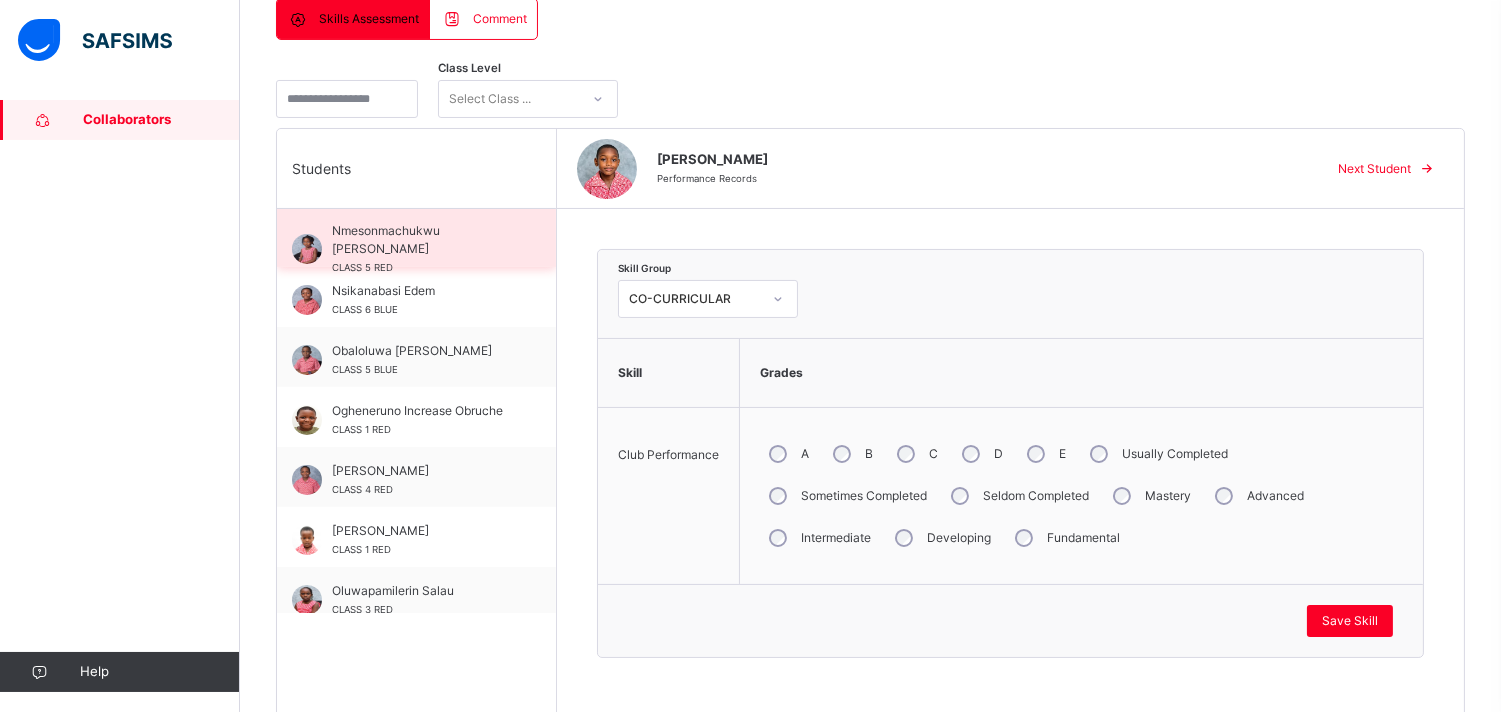 click on "Nmesonmachukwu  Nwafor CLASS 5 RED" at bounding box center [421, 249] 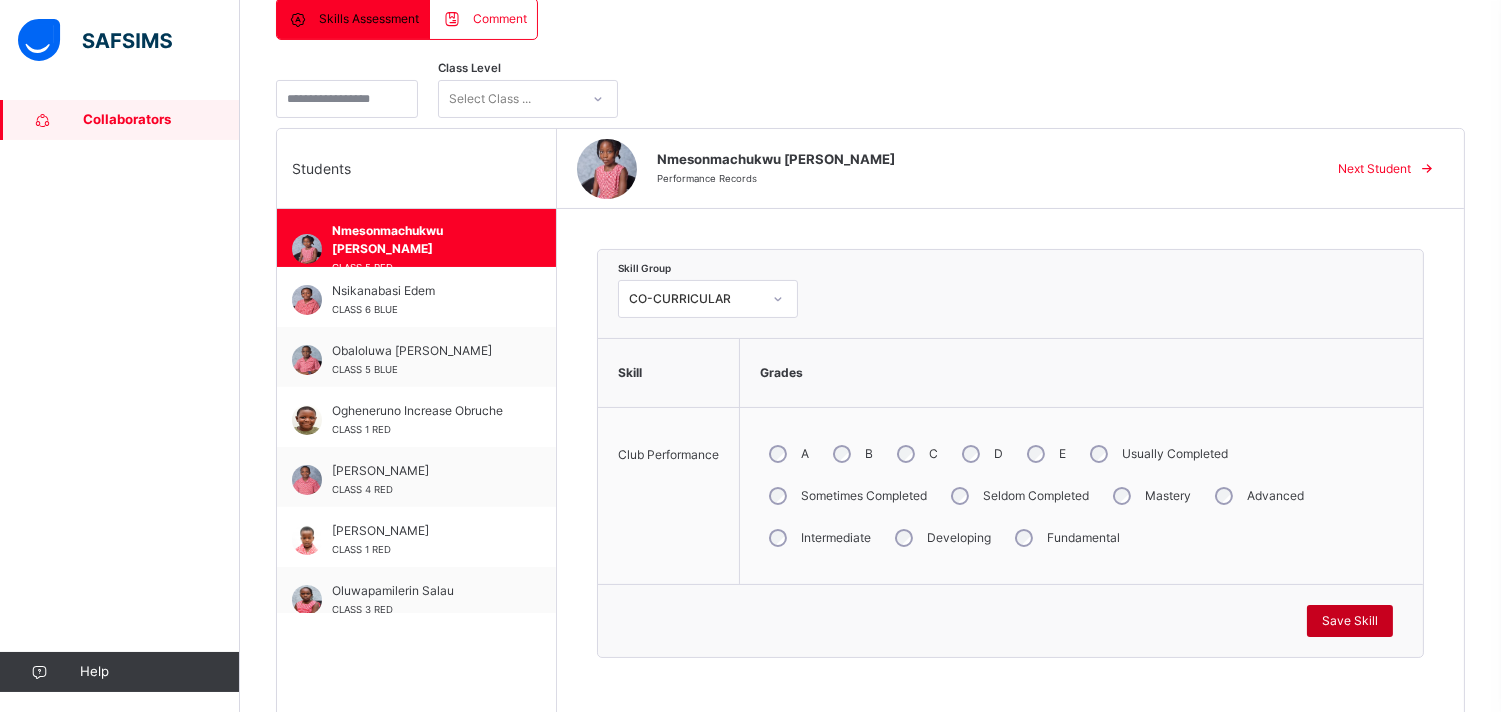 click on "Save Skill" at bounding box center [1350, 621] 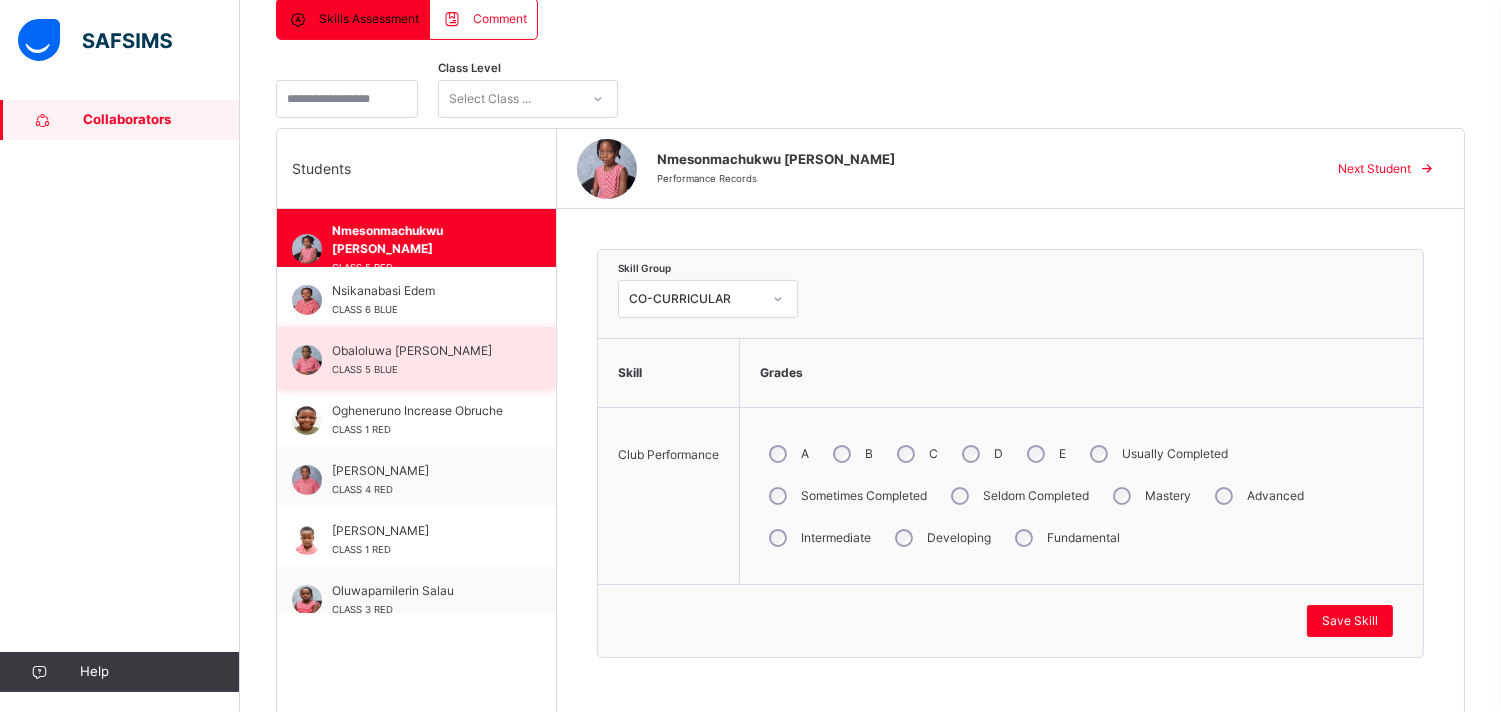 click on "Obaloluwa Jayden Oaikhena CLASS 5 BLUE" at bounding box center (421, 360) 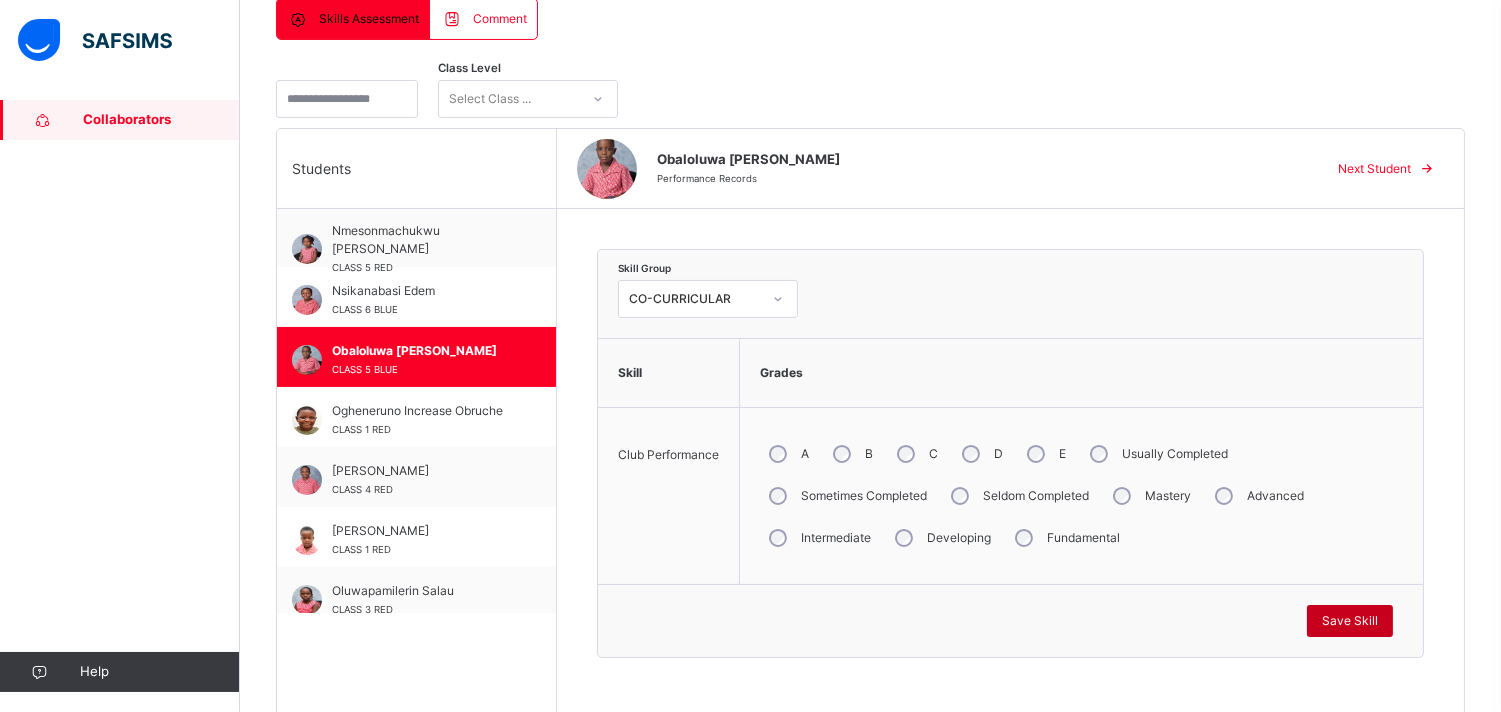 click on "Save Skill" at bounding box center (1350, 621) 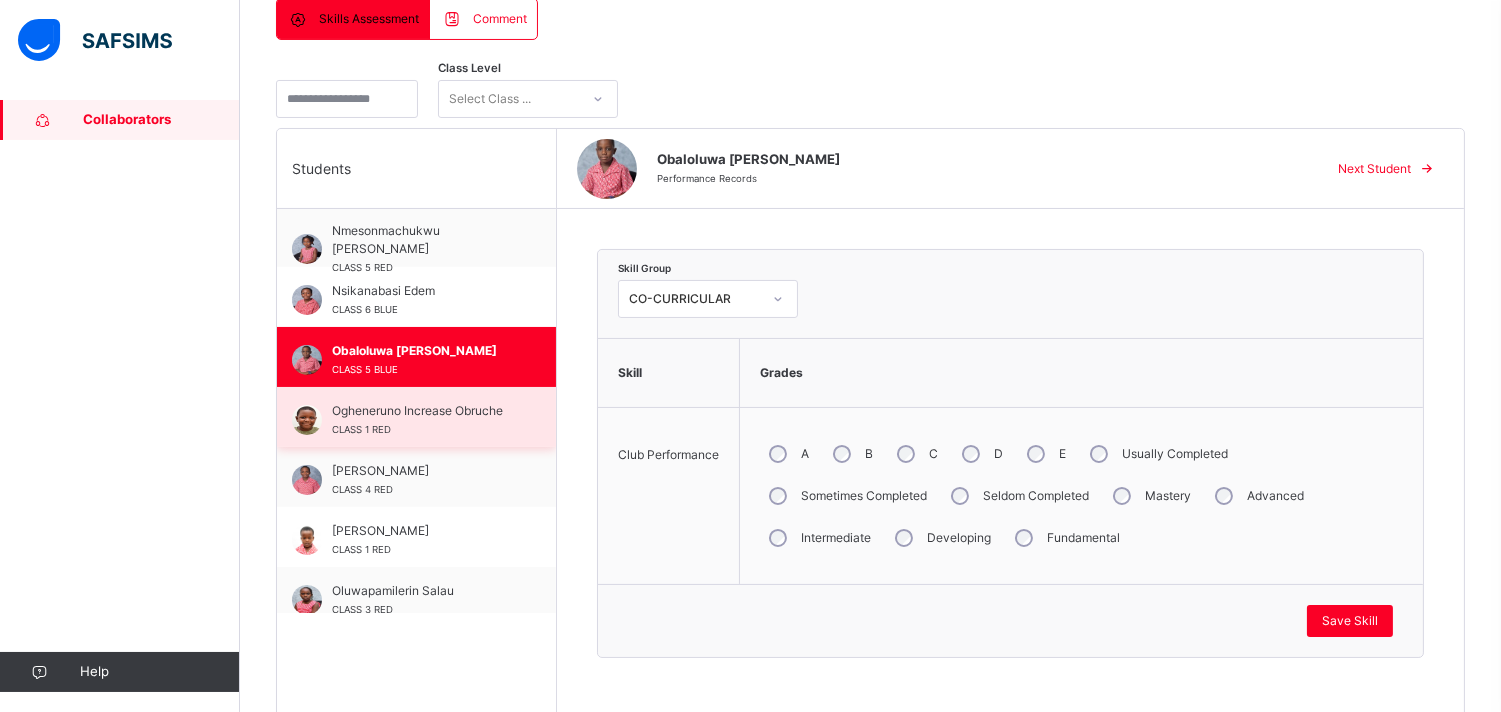 click on "Ogheneruno Increase Obruche" at bounding box center [421, 411] 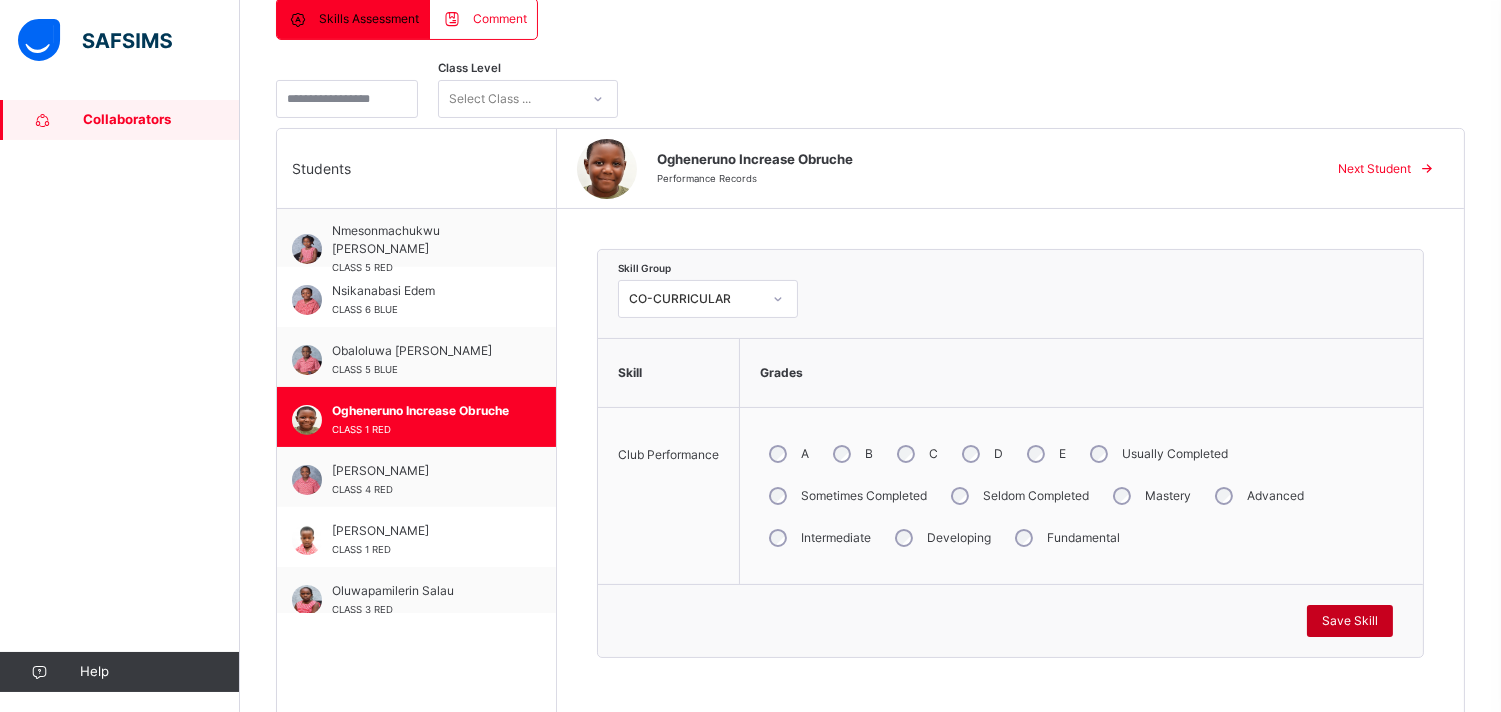 click on "Save Skill" at bounding box center (1350, 621) 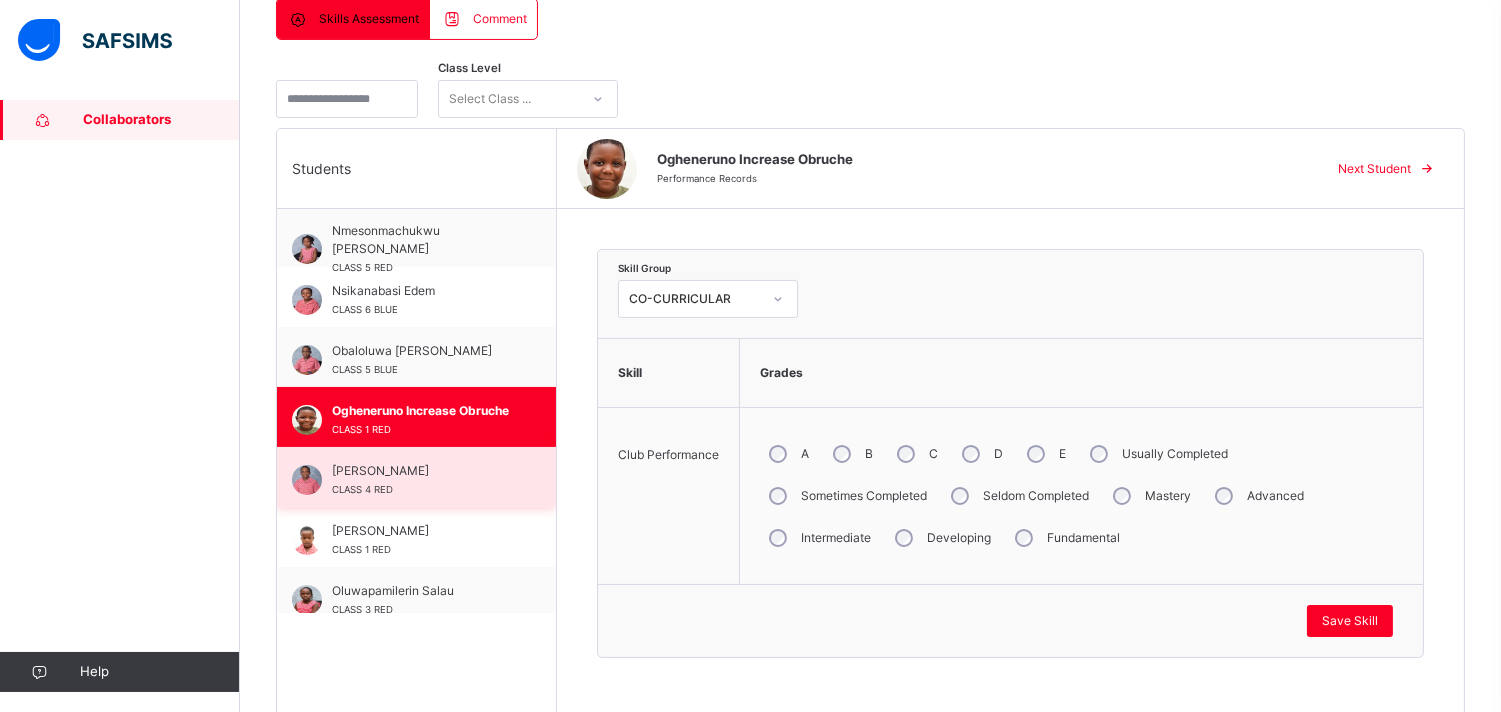 click on "CLASS 4 RED" at bounding box center (362, 489) 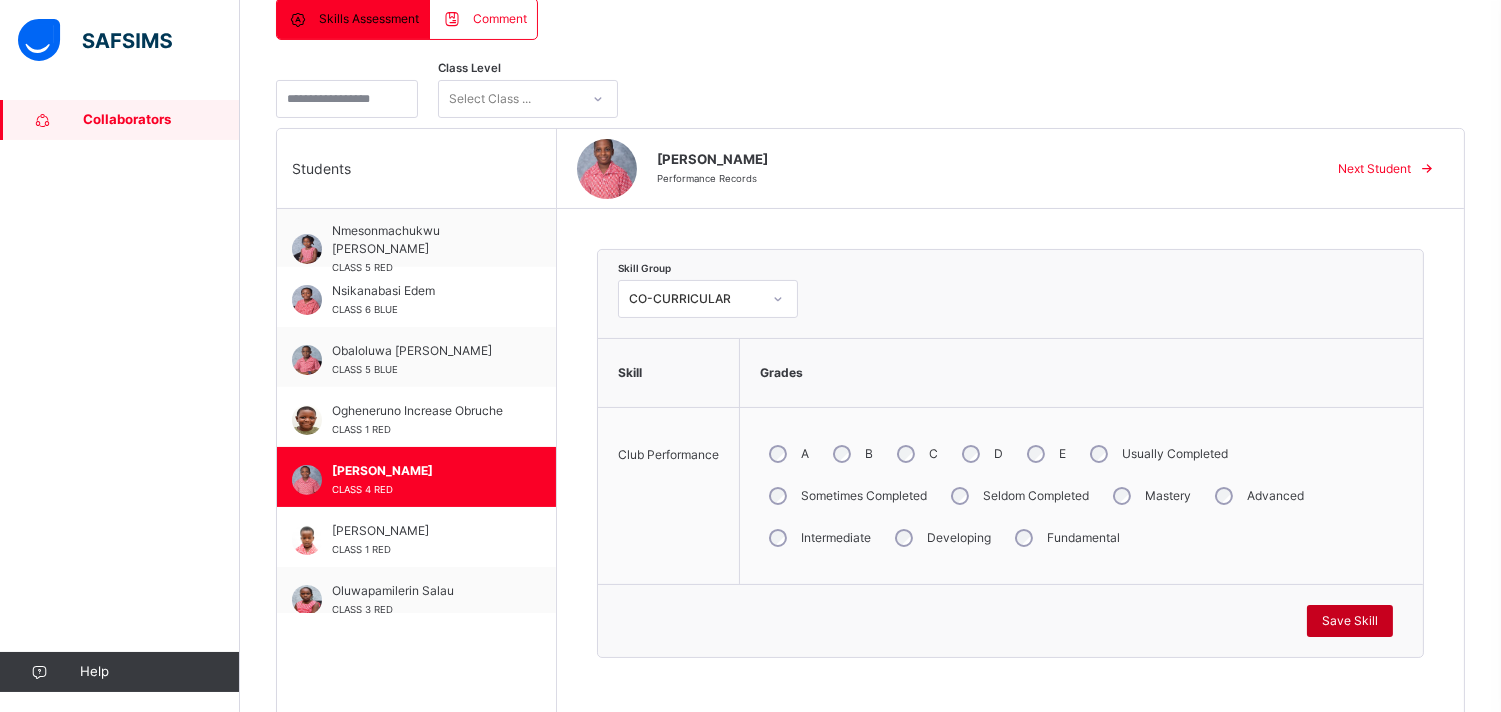 click on "Save Skill" at bounding box center (1350, 621) 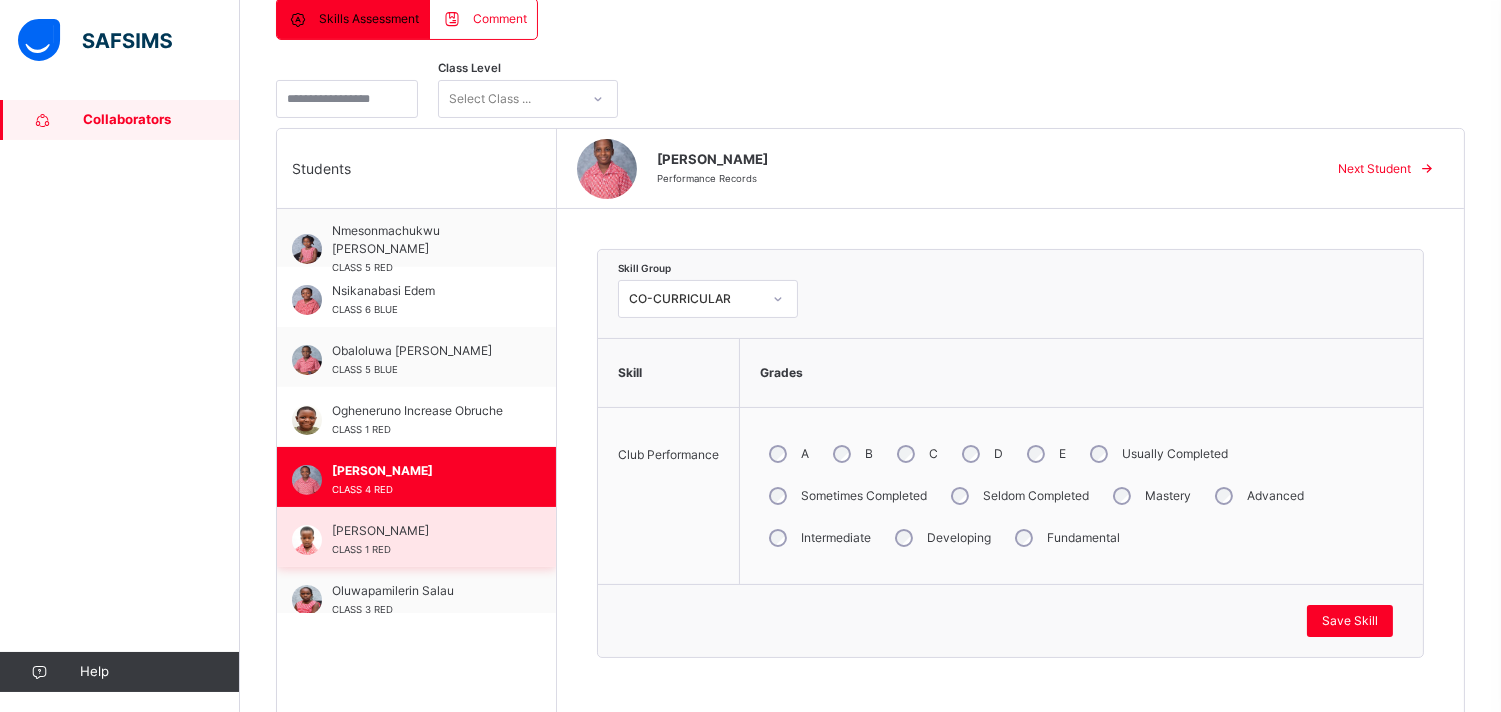 click on "Olushola  Oni CLASS 1 RED" at bounding box center (421, 540) 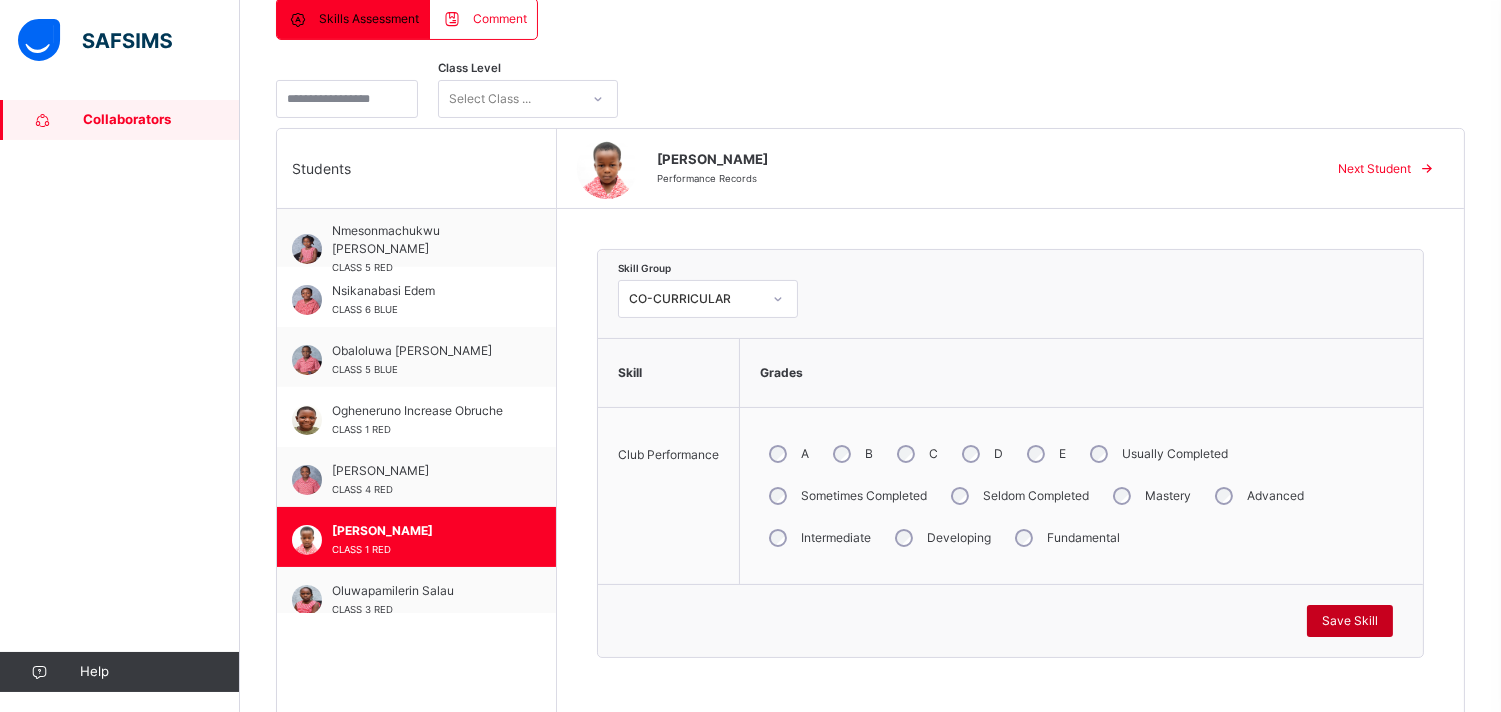 click on "Save Skill" at bounding box center [1350, 621] 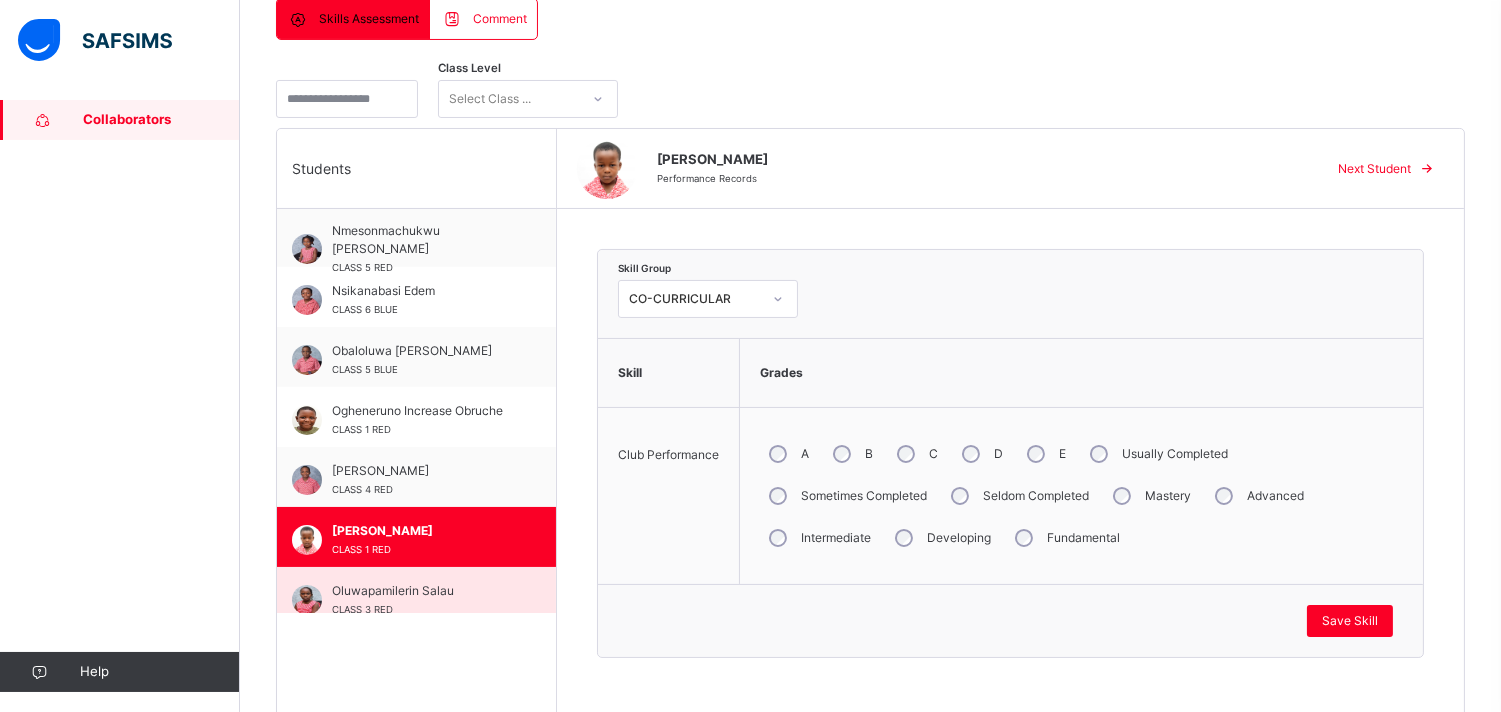 click on "Oluwapamilerin  Salau CLASS 3 RED" at bounding box center [421, 600] 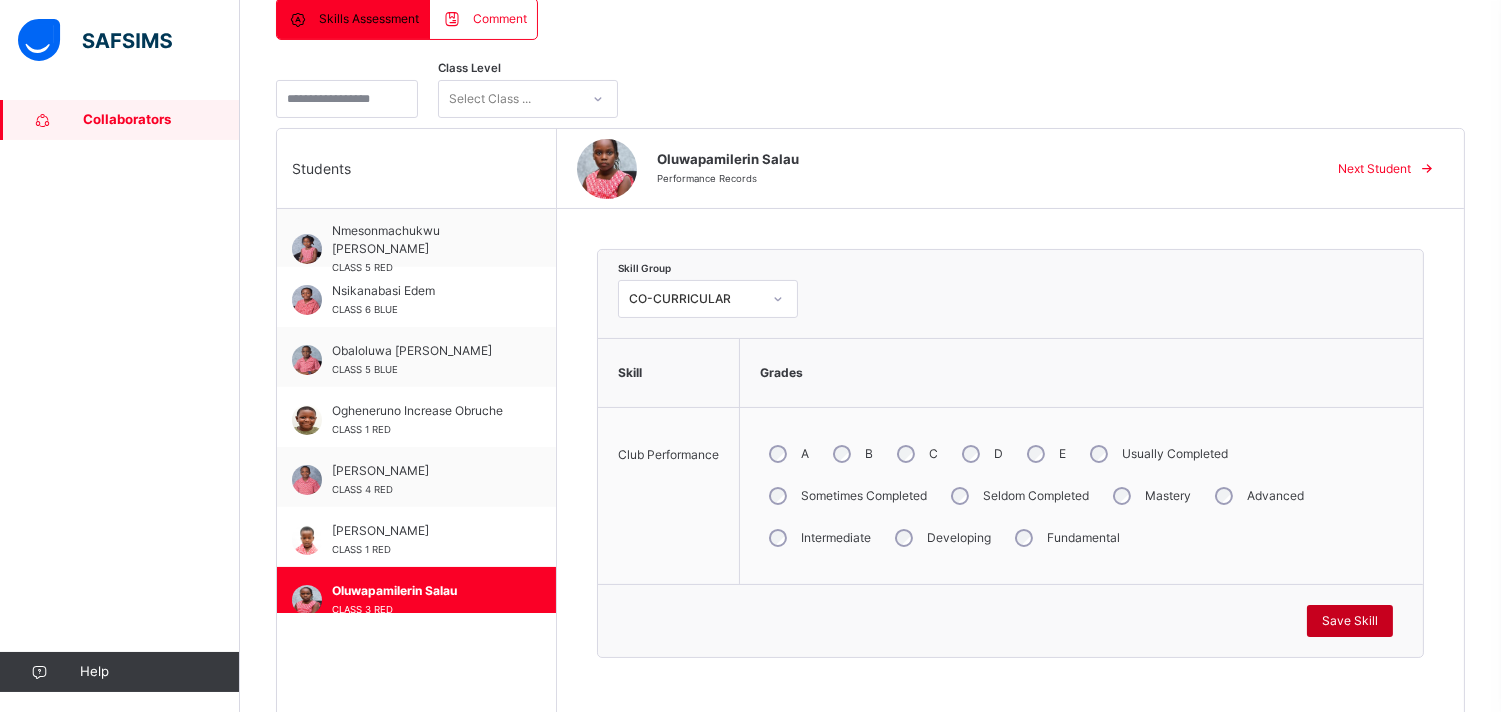 click on "Save Skill" at bounding box center [1350, 621] 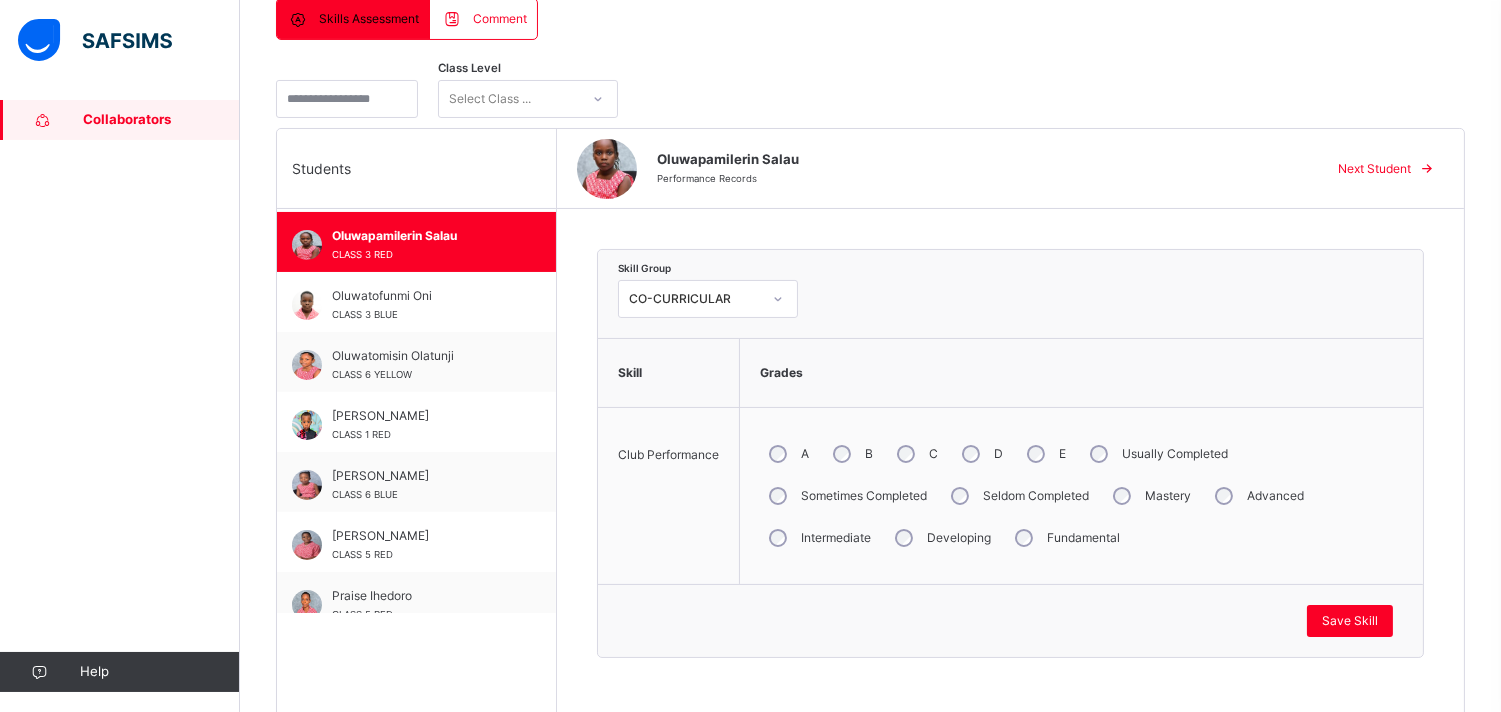 scroll, scrollTop: 1422, scrollLeft: 0, axis: vertical 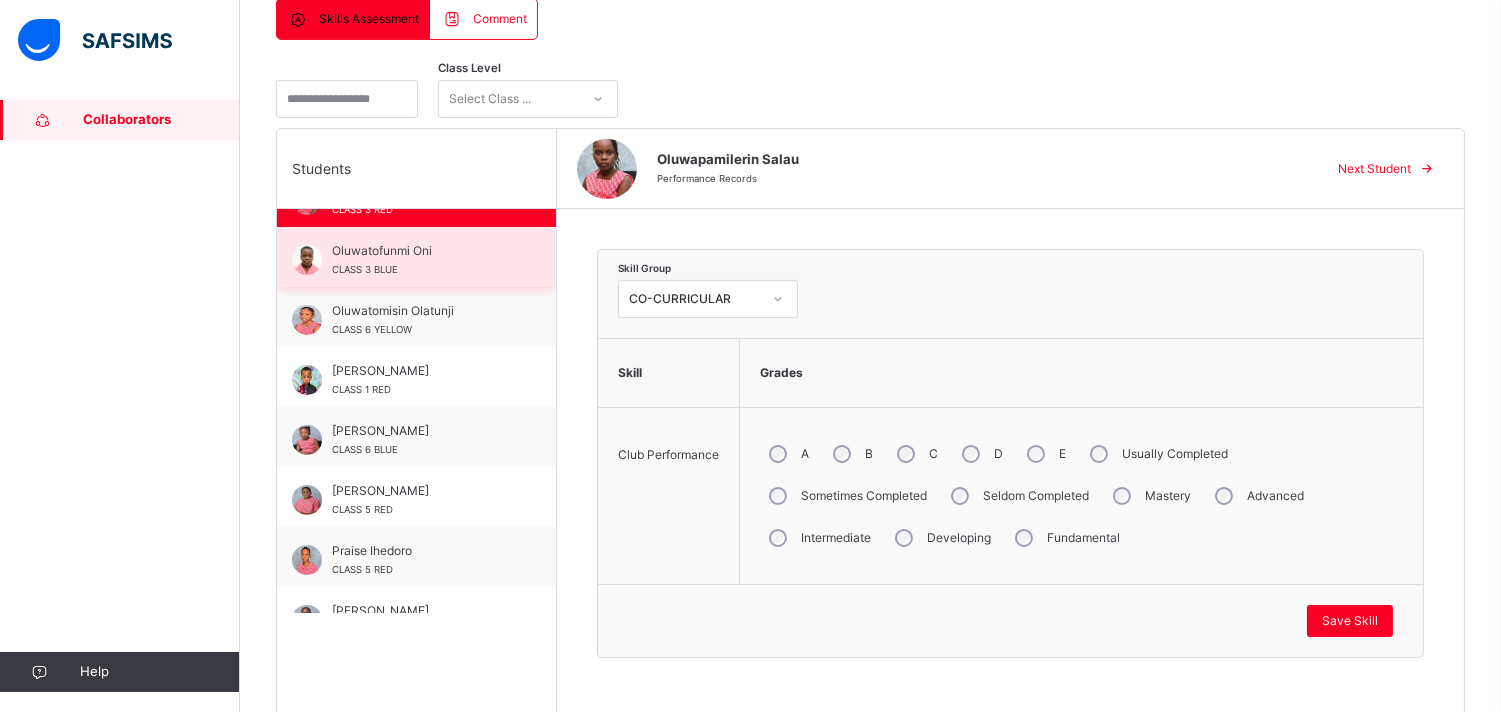 click on "CLASS 3 BLUE" at bounding box center [365, 269] 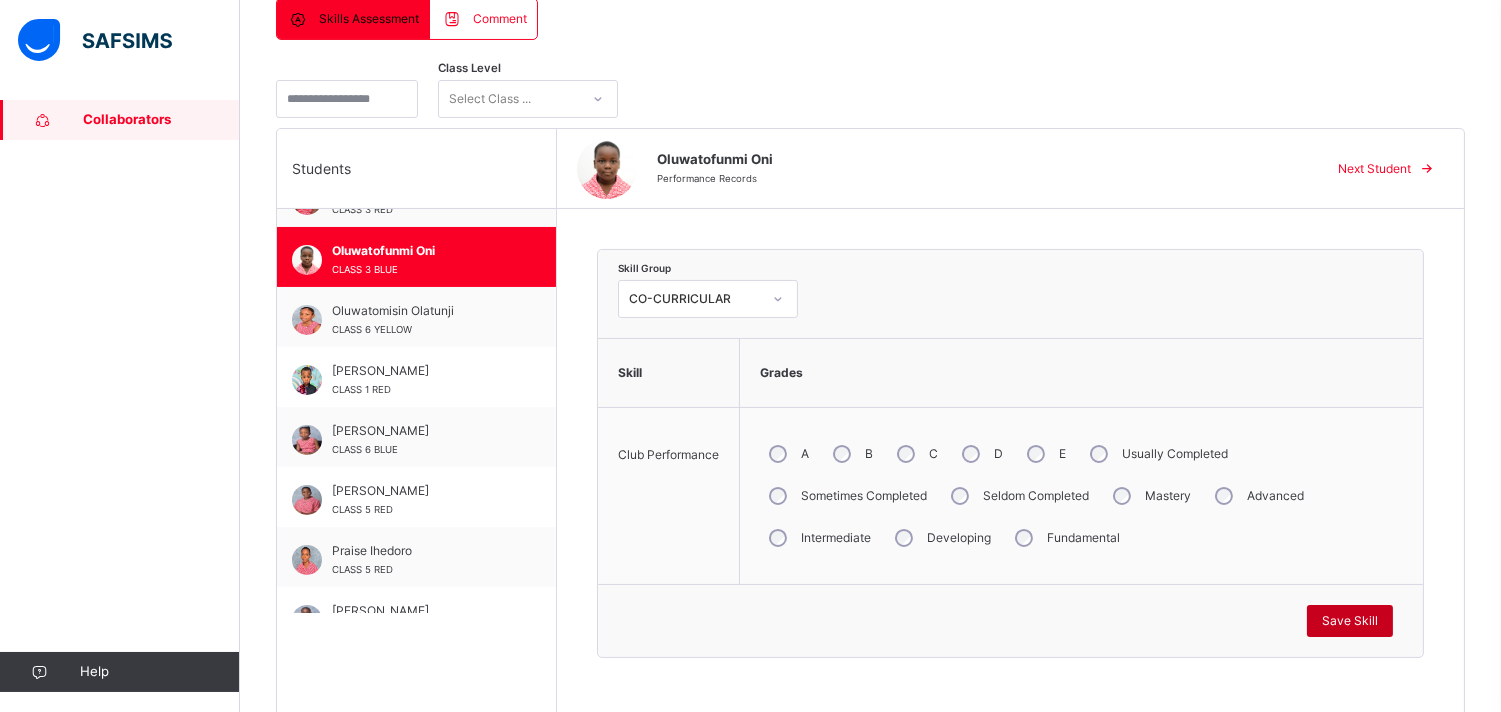 click on "Save Skill" at bounding box center [1350, 621] 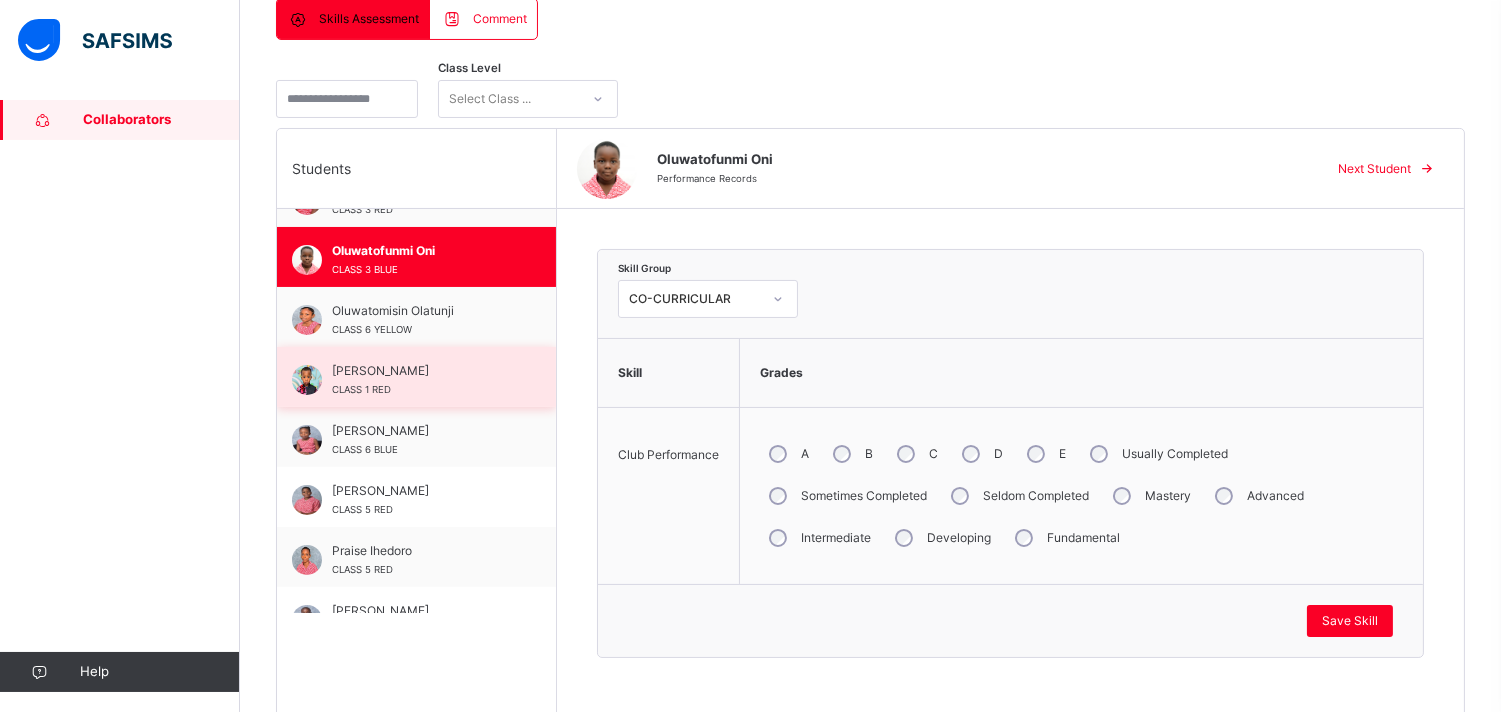 click on "Osahon  Osasuyi" at bounding box center (421, 371) 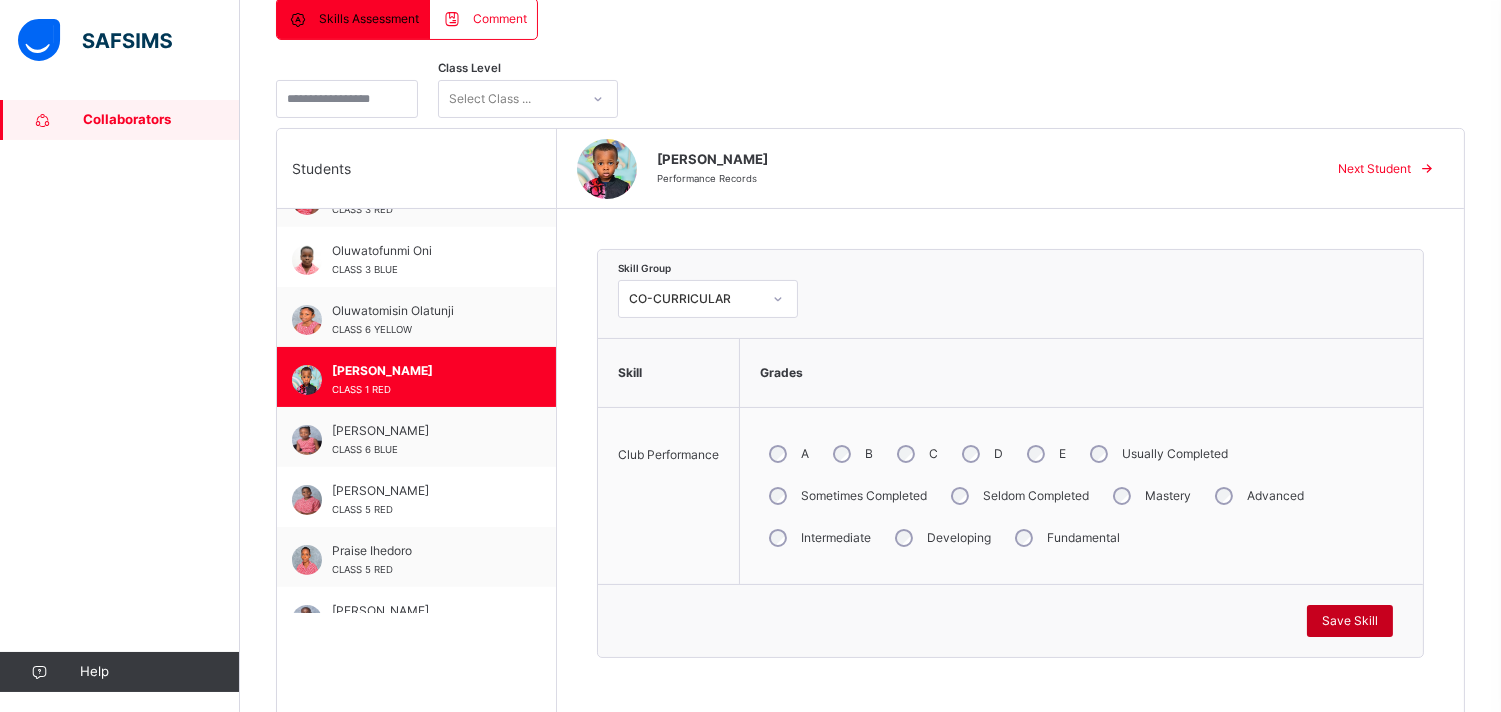 click on "Save Skill" at bounding box center (1350, 621) 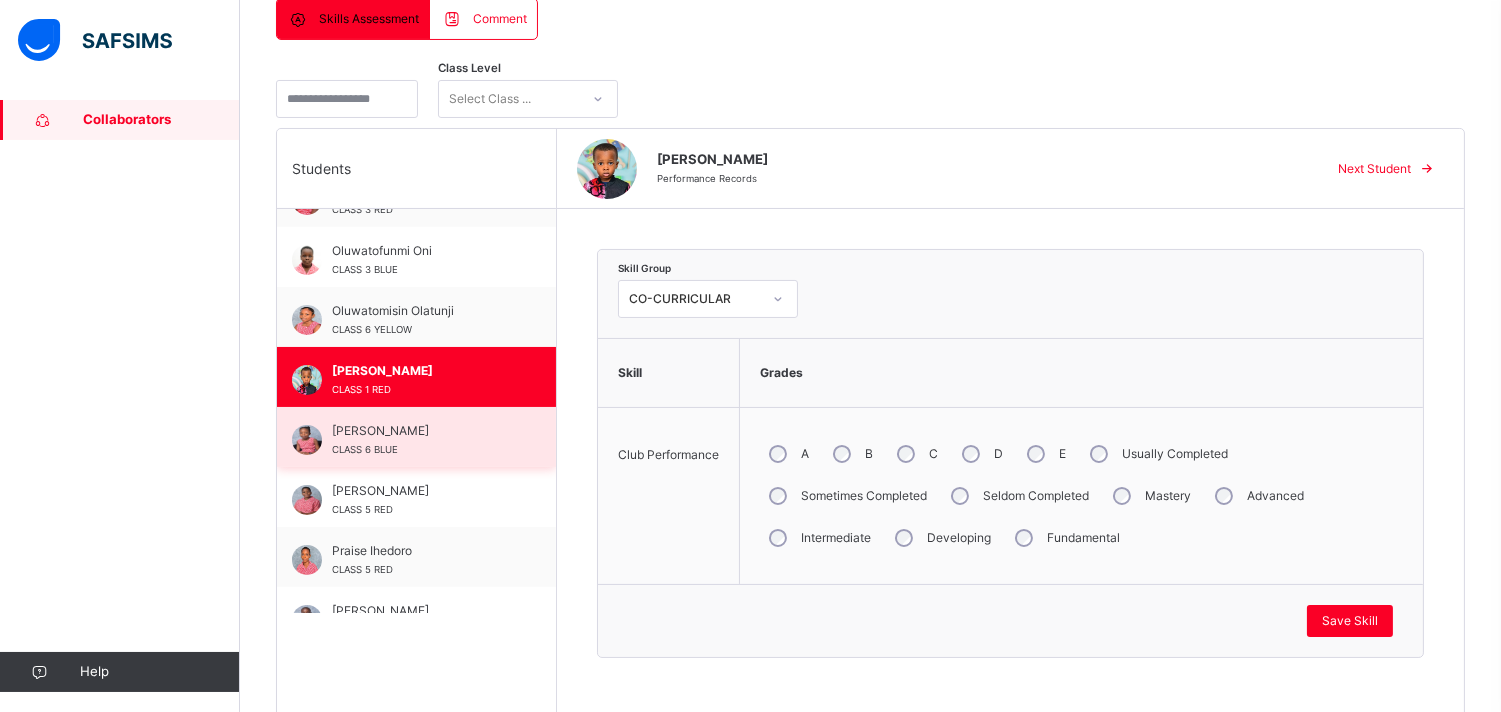 click on "CLASS 6 BLUE" at bounding box center (365, 449) 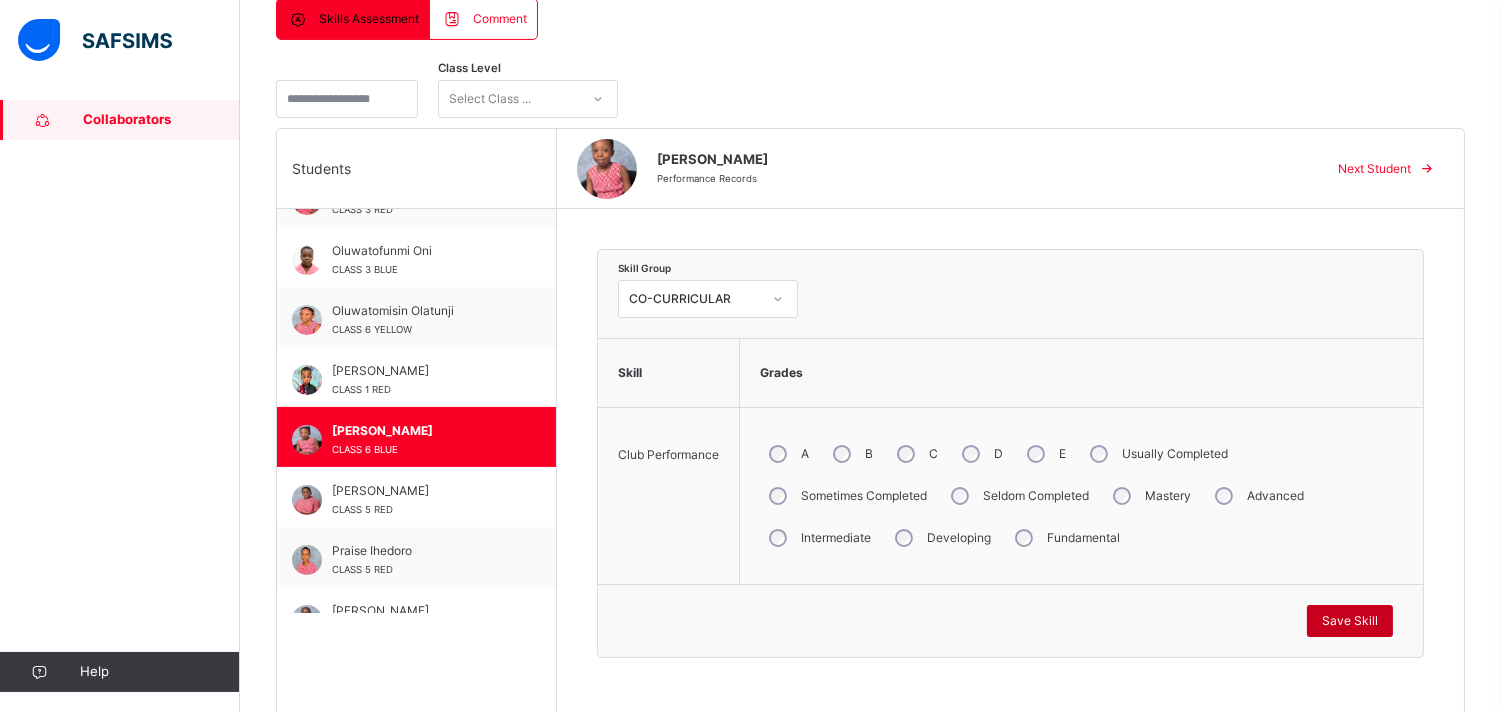 click on "Save Skill" at bounding box center [1350, 621] 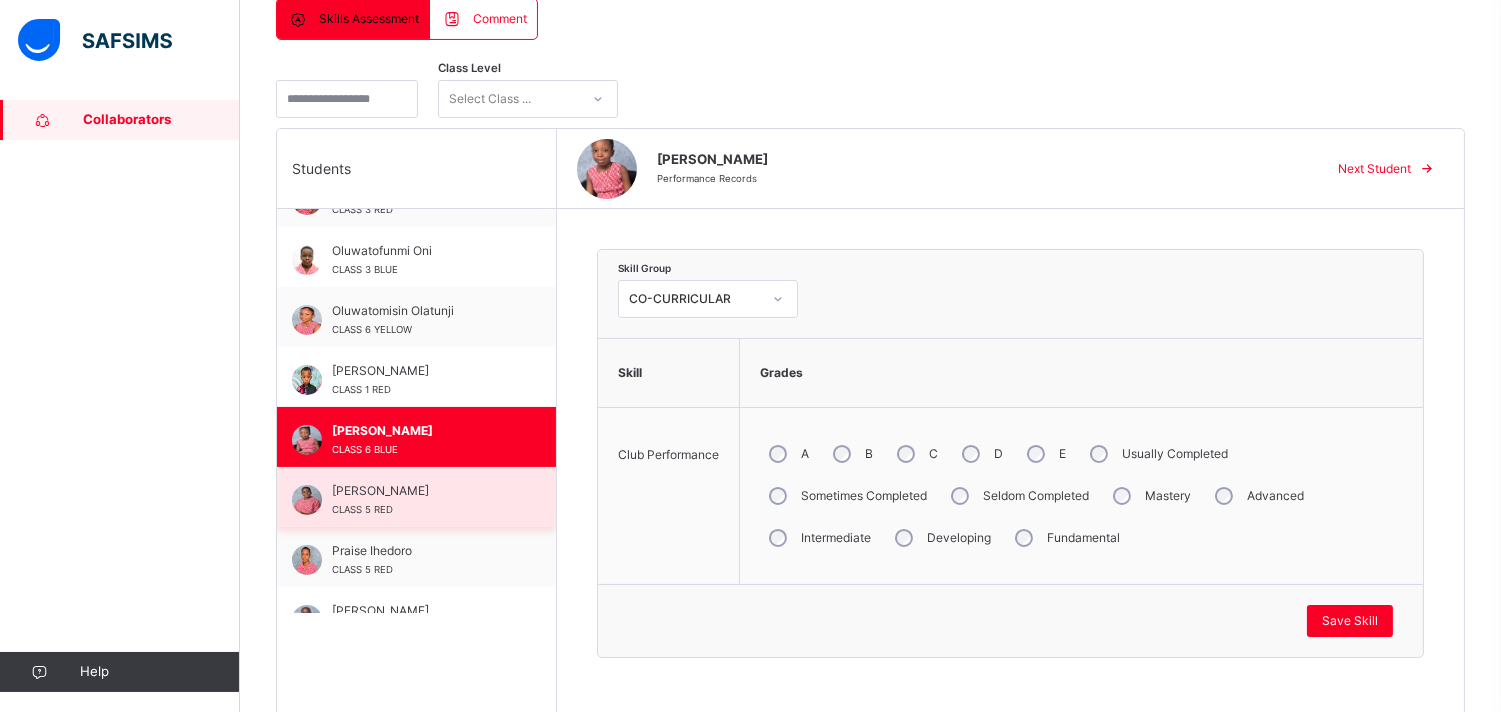 click on "CLASS 5 RED" at bounding box center [362, 509] 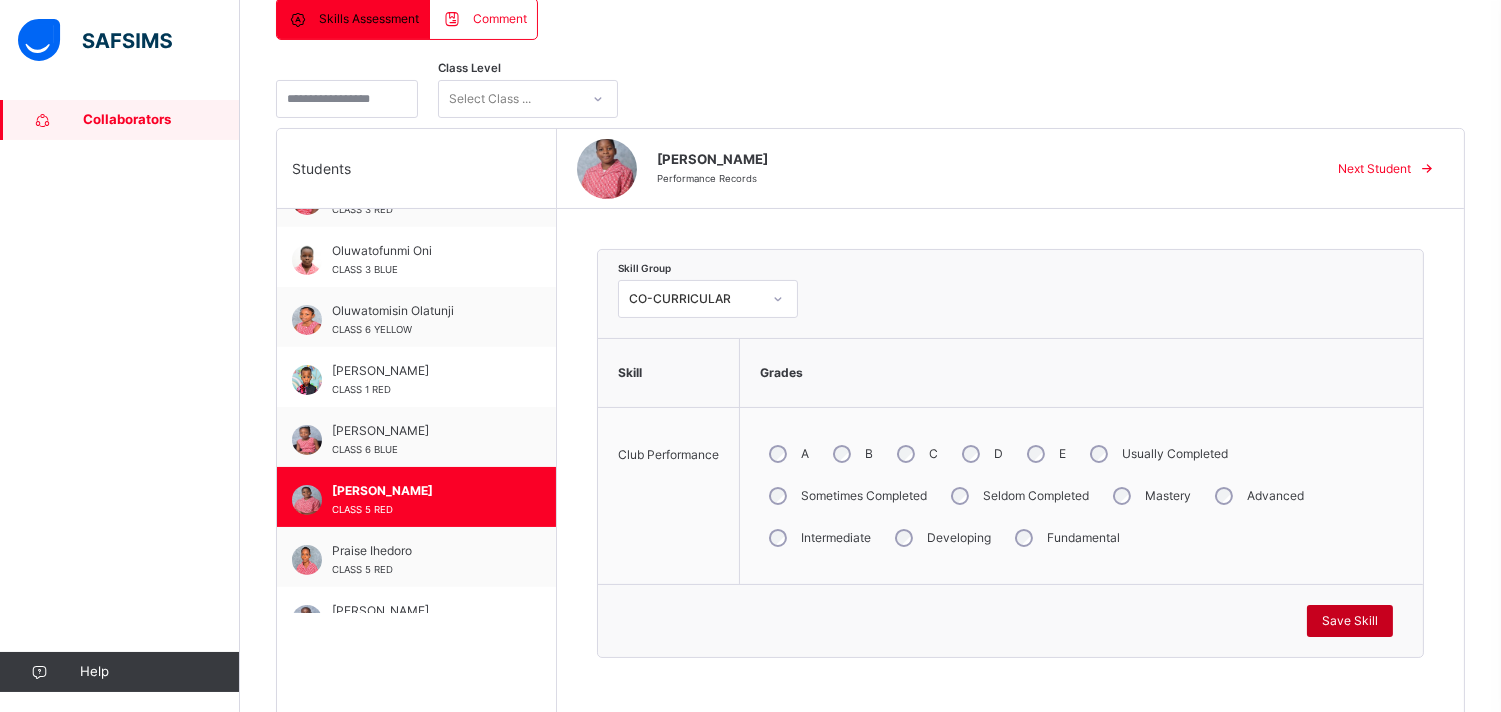 click on "Save Skill" at bounding box center [1350, 621] 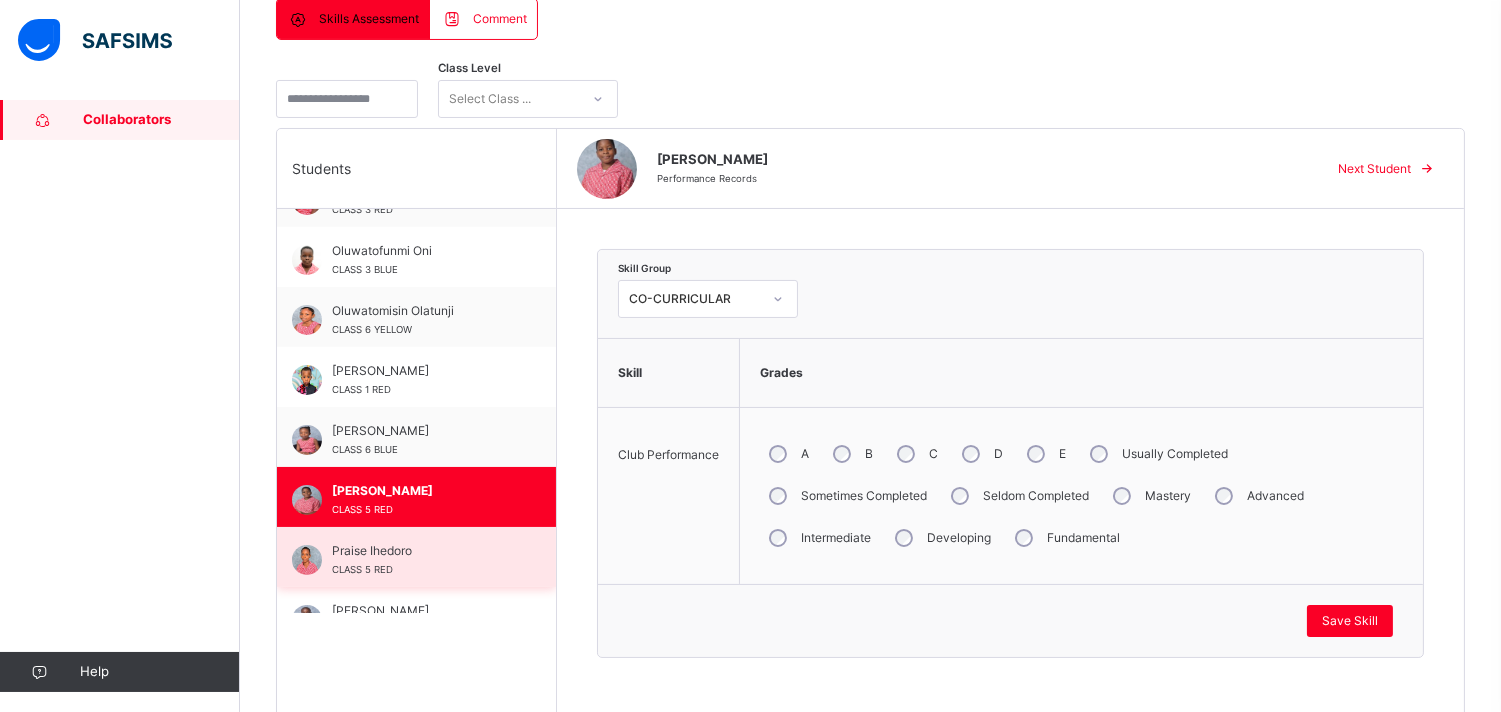 click on "Praise  Ihedoro CLASS 5 RED" at bounding box center (421, 560) 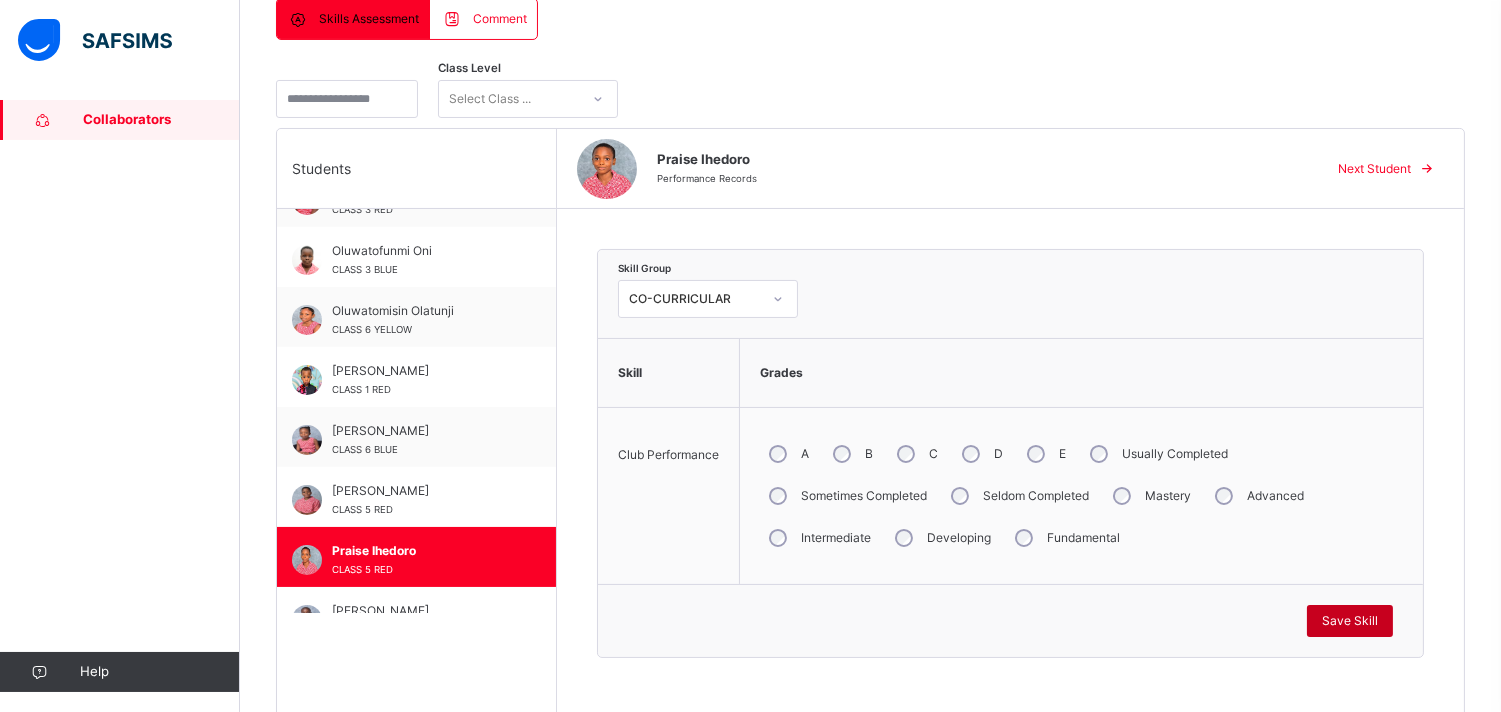 click on "Save Skill" at bounding box center [1350, 621] 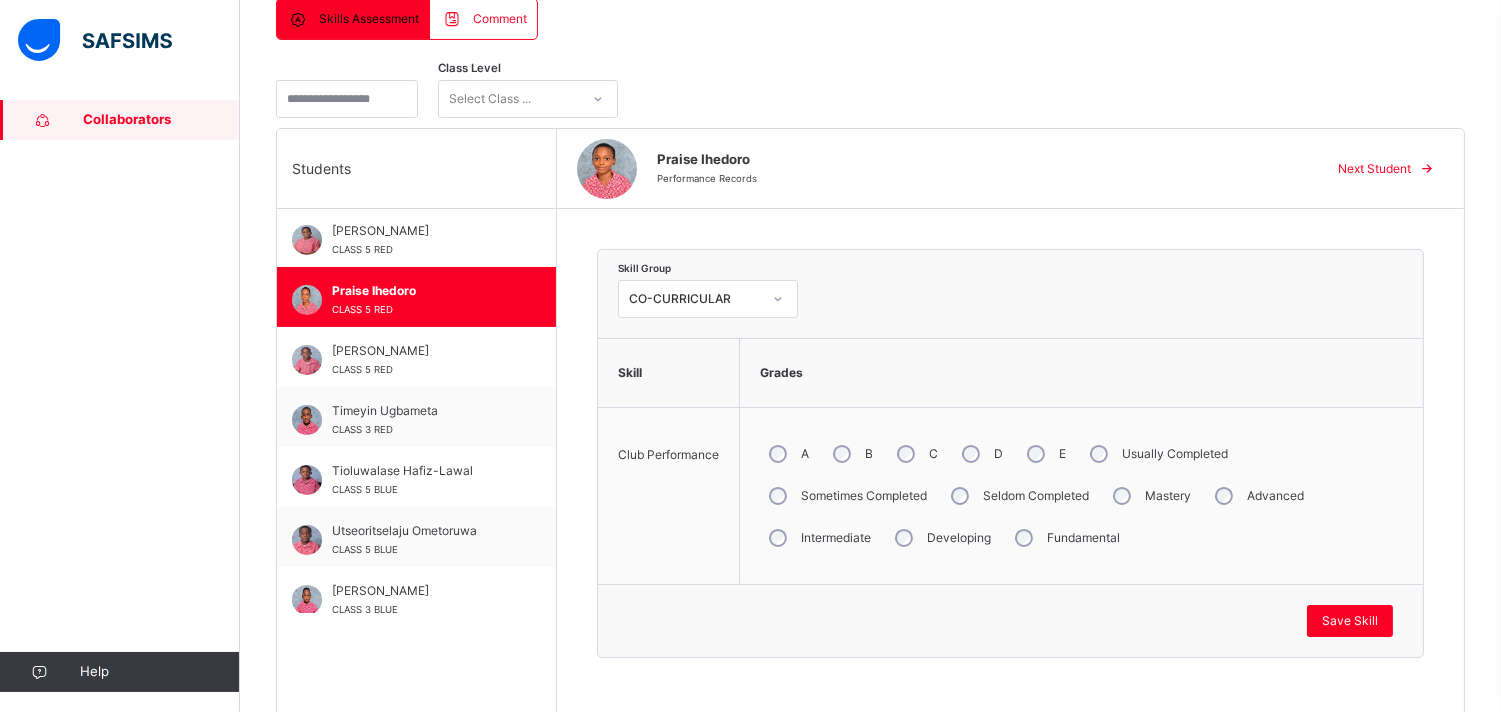 scroll, scrollTop: 1696, scrollLeft: 0, axis: vertical 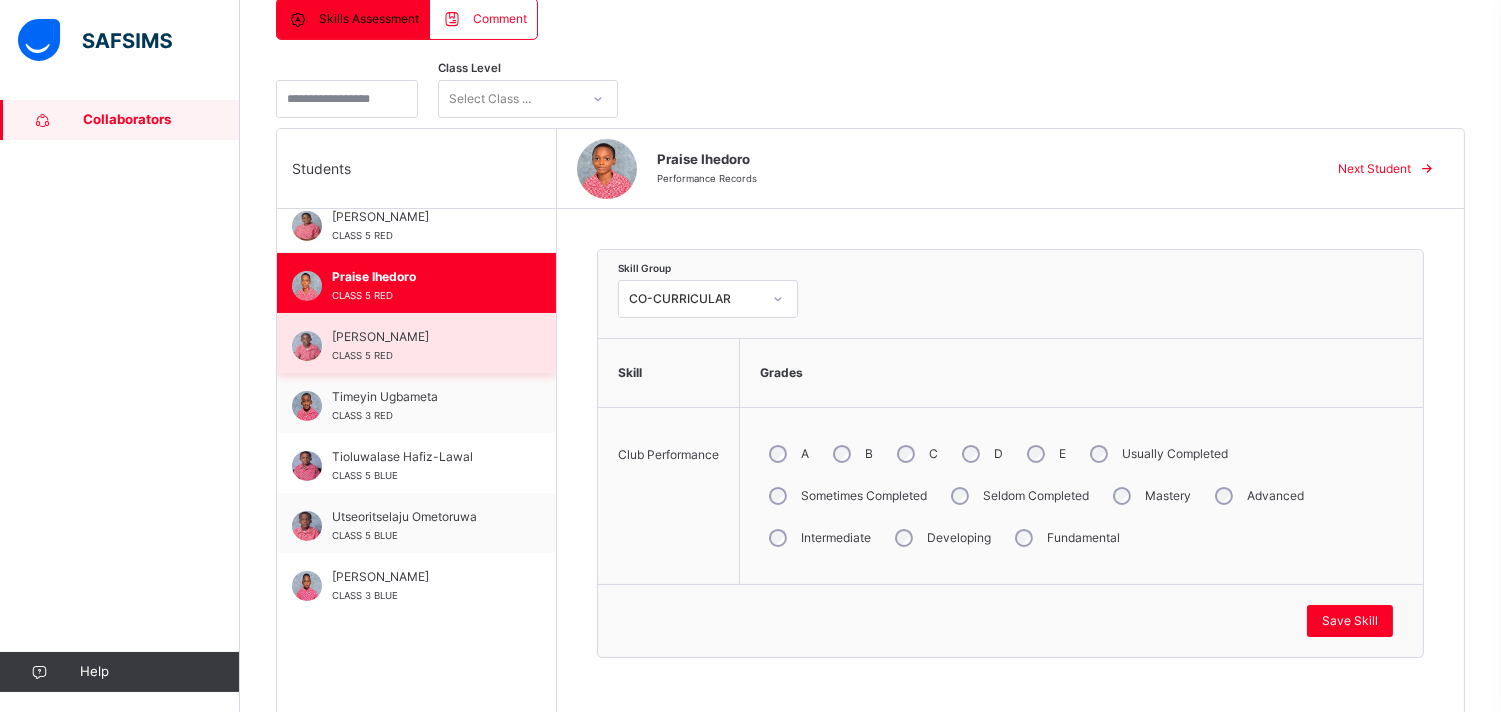 click on "Somtochukwu  Nwabuzor CLASS 5 RED" at bounding box center [421, 346] 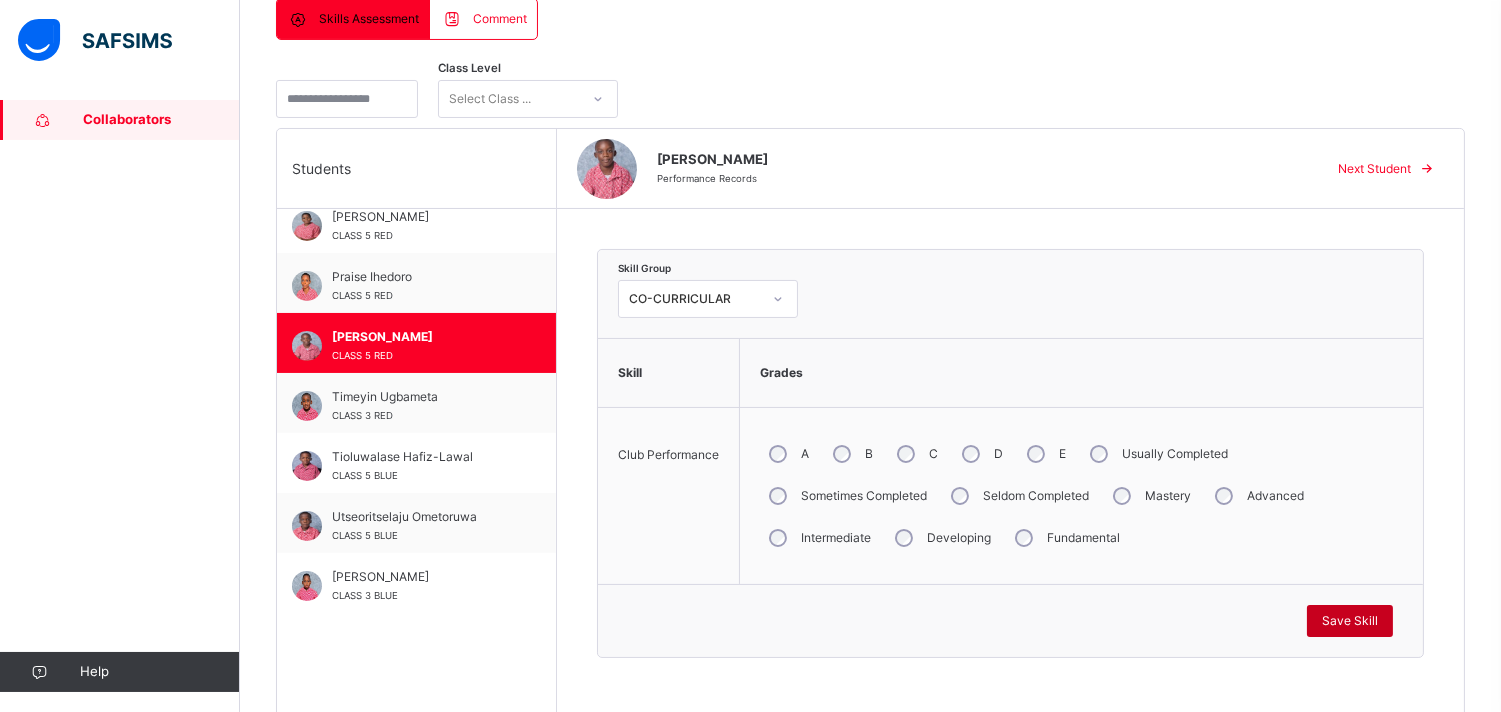 click on "Save Skill" at bounding box center (1350, 621) 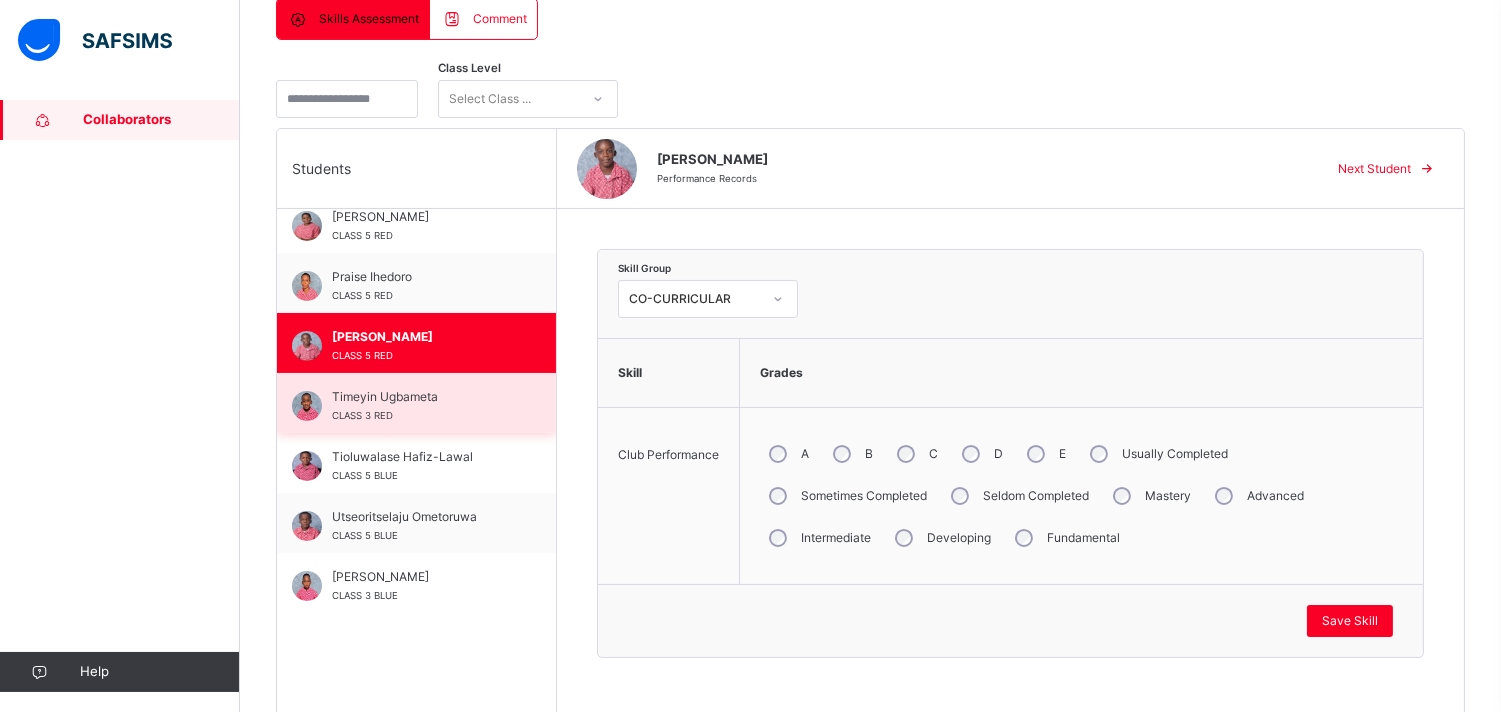 click on "Timeyin  Ugbameta CLASS 3 RED" at bounding box center (421, 406) 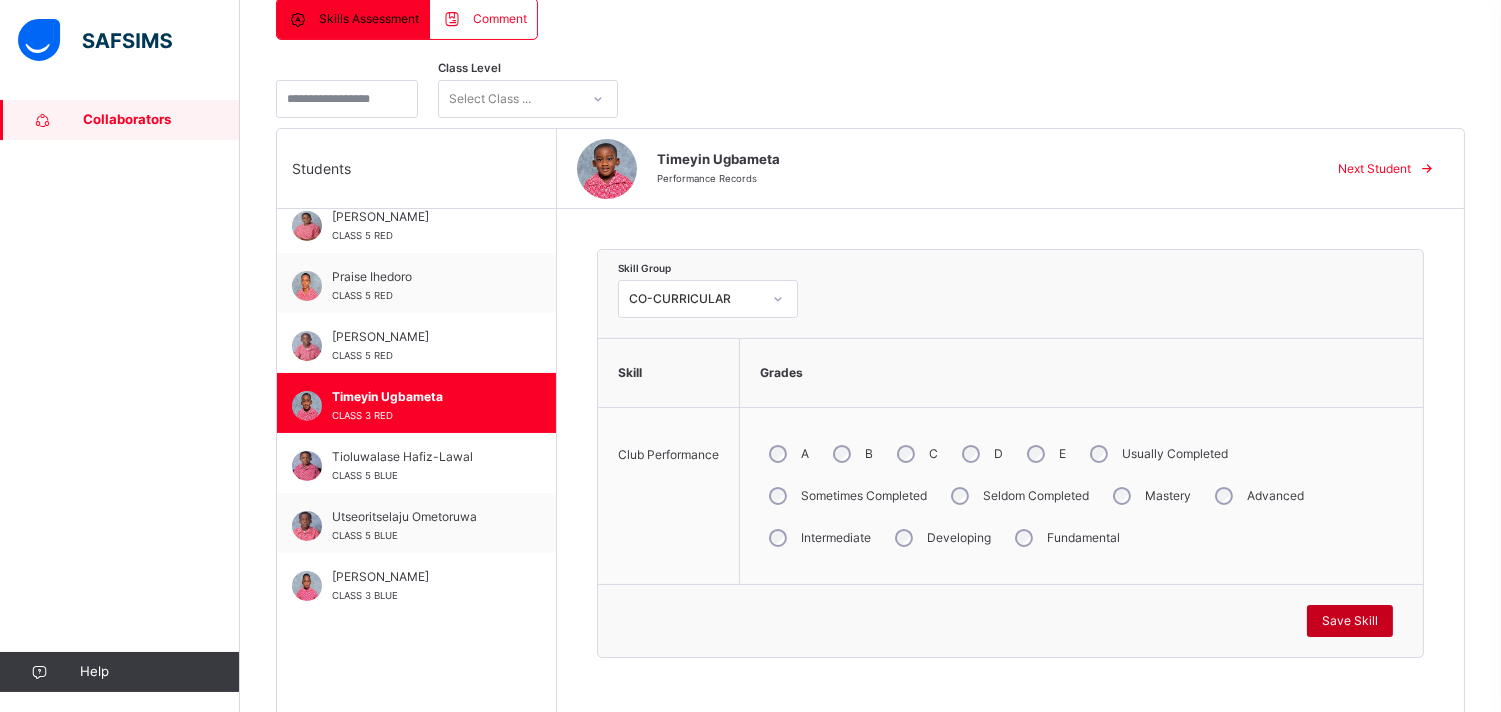 click on "Save Skill" at bounding box center [1350, 621] 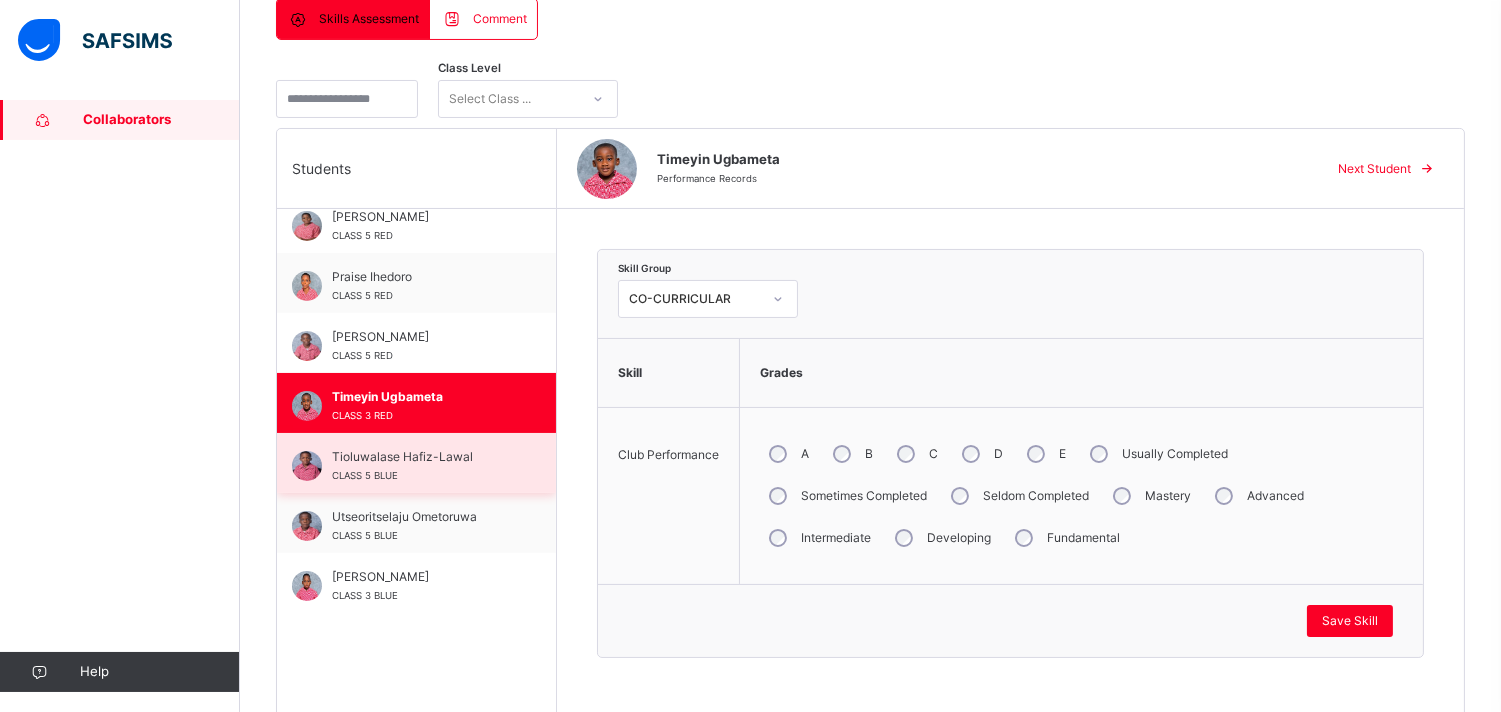 click on "Tioluwalase  Hafiz-Lawal CLASS 5 BLUE" at bounding box center (416, 463) 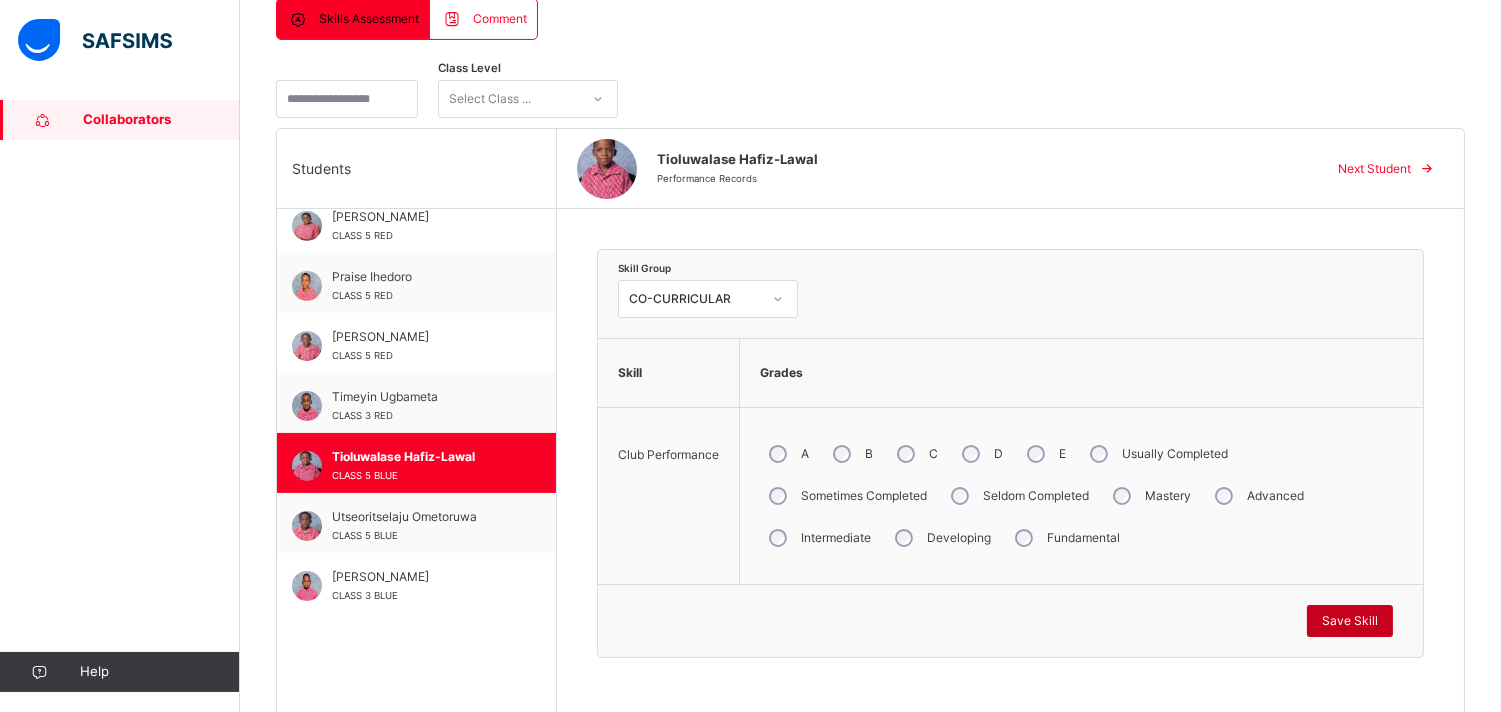 click on "Save Skill" at bounding box center [1350, 621] 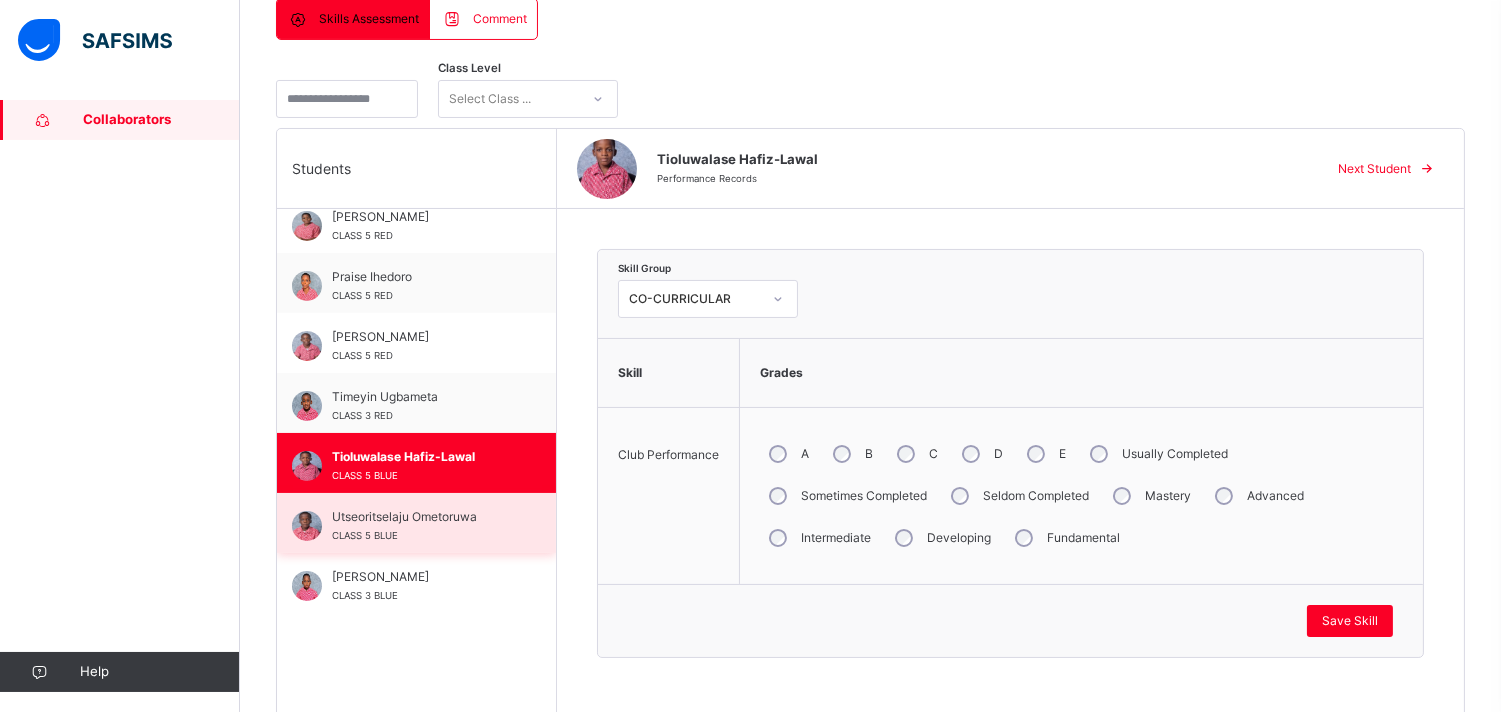 click on "CLASS 5 BLUE" at bounding box center (365, 535) 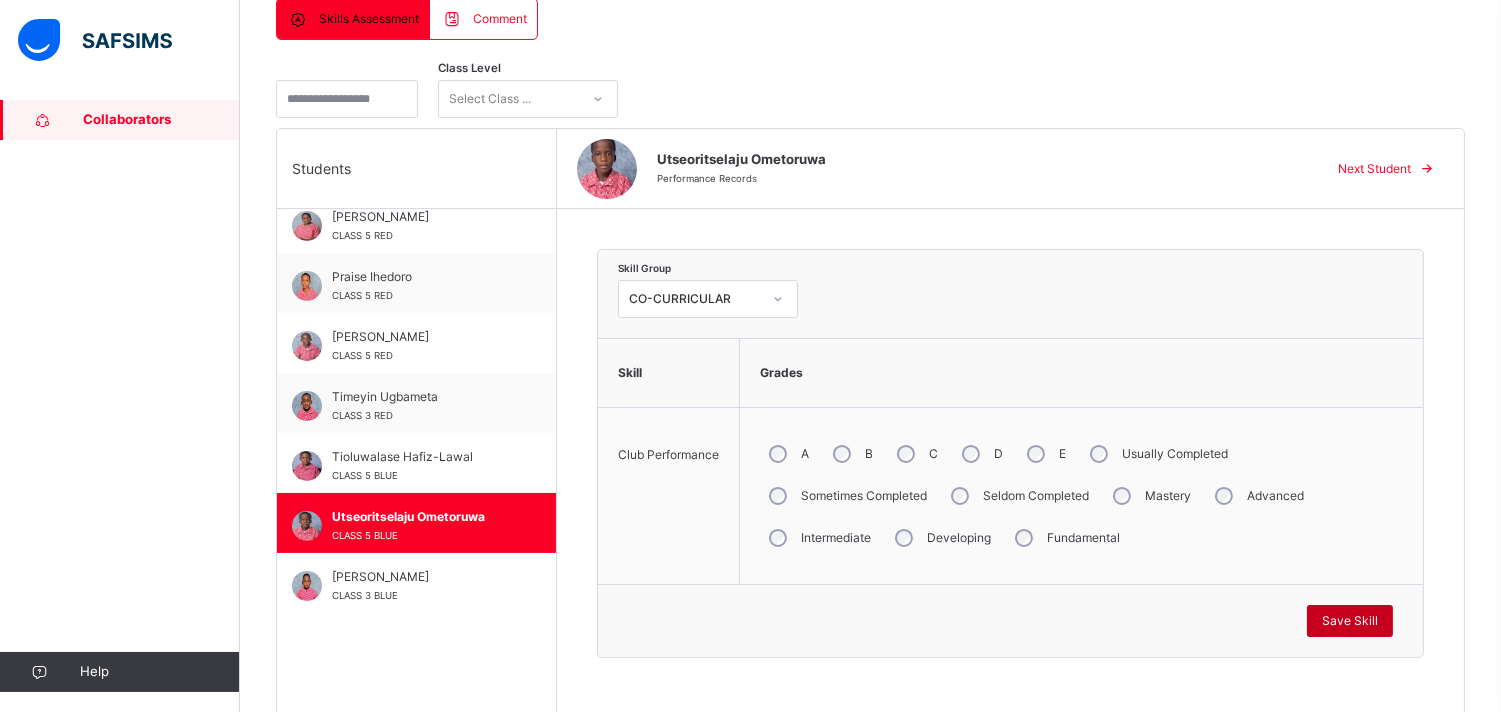 click on "Save Skill" at bounding box center [1350, 621] 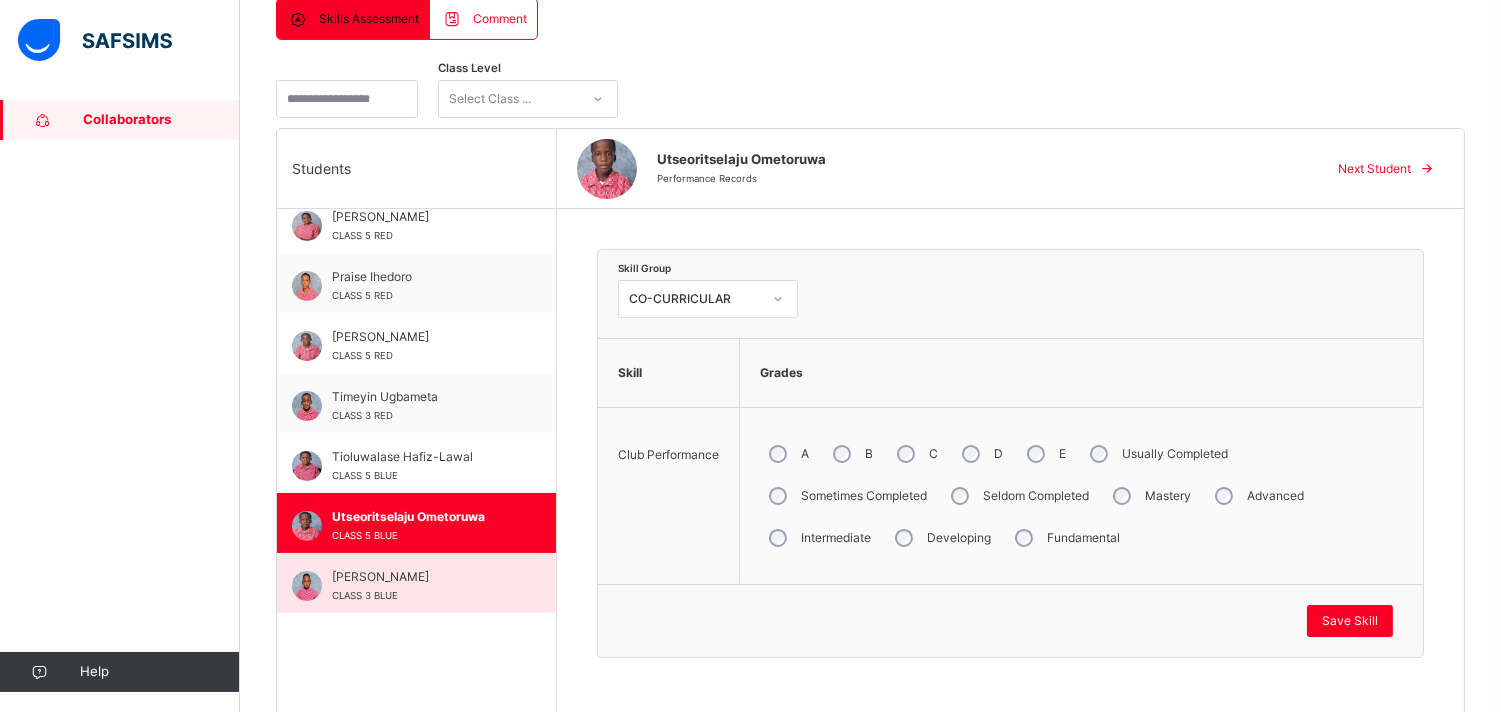 click on "CLASS 3 BLUE" at bounding box center [365, 595] 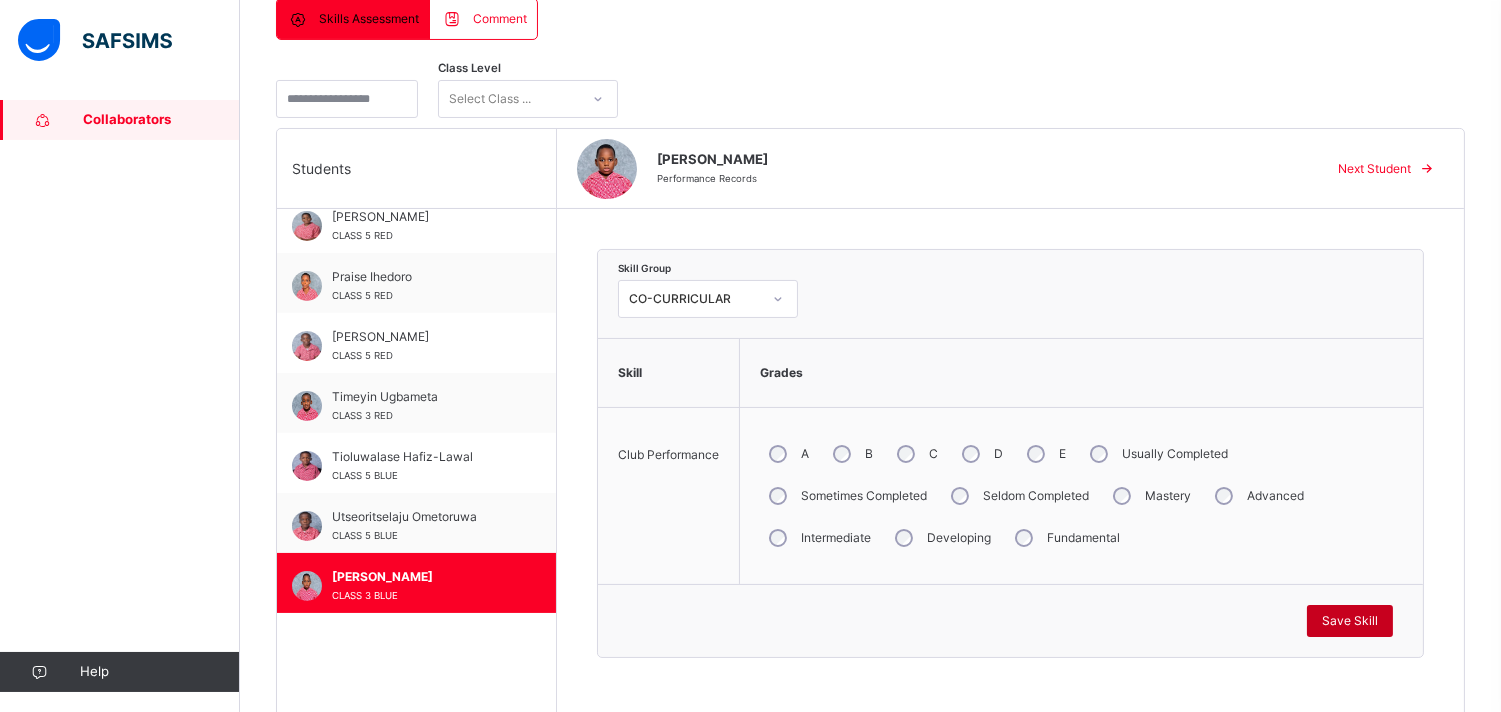 click on "Save Skill" at bounding box center (1350, 621) 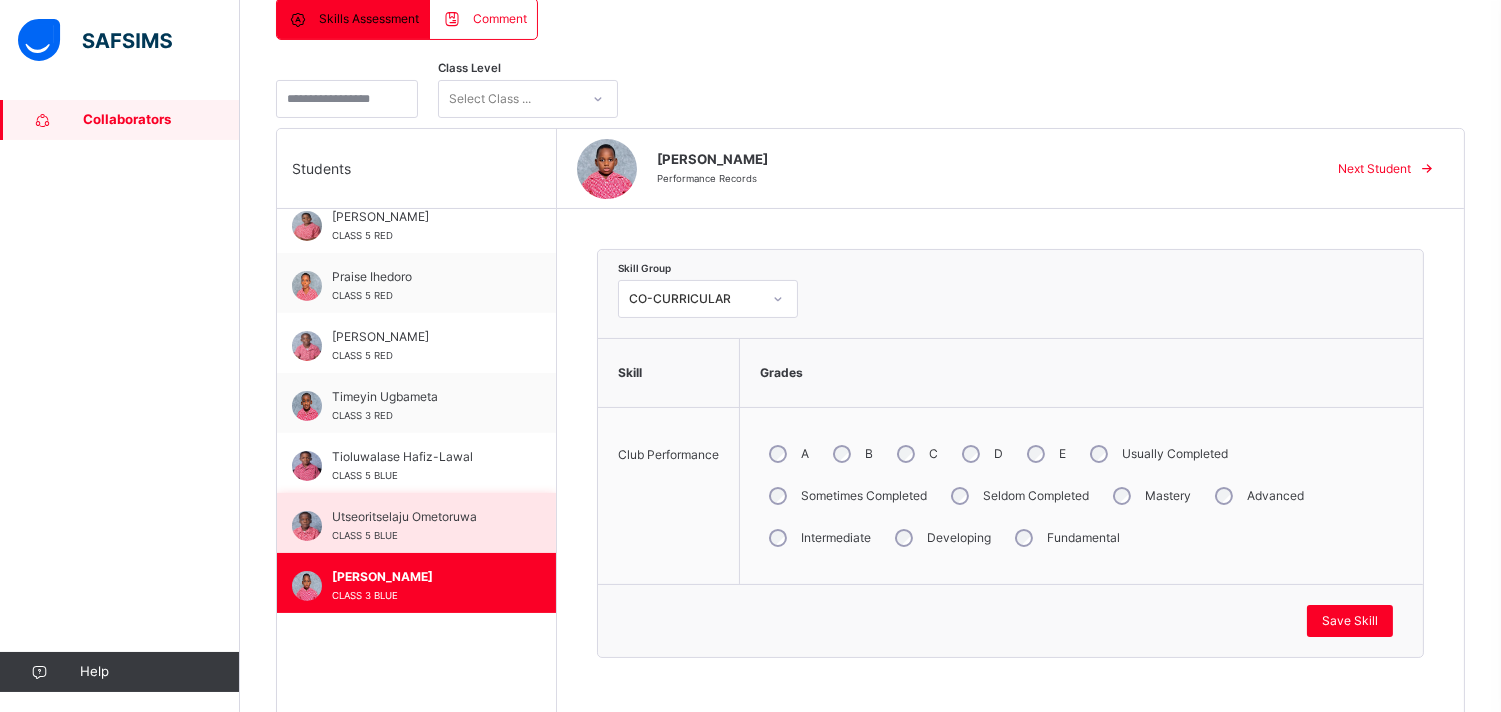 click on "Utseoritselaju  Ometoruwa CLASS 5 BLUE" at bounding box center [421, 526] 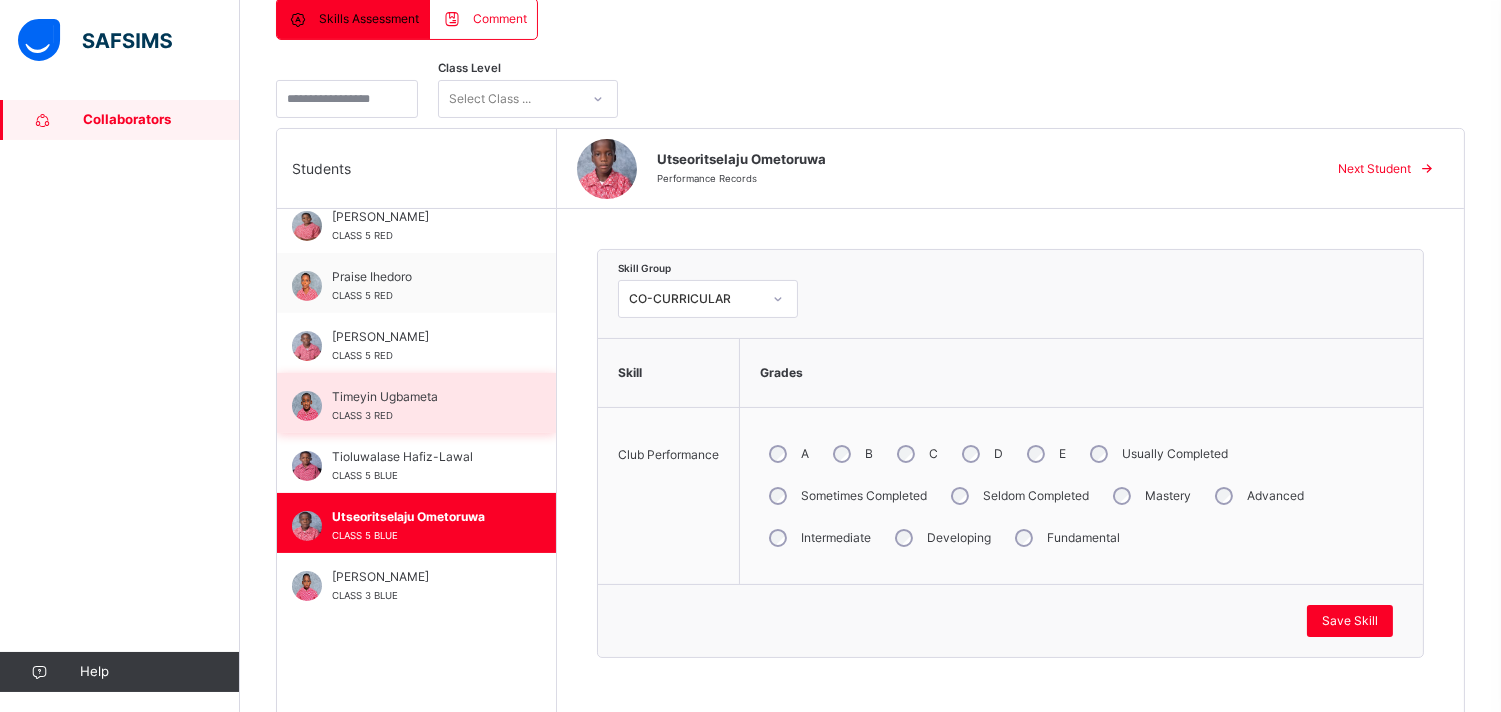 click on "CLASS 3 RED" at bounding box center [362, 415] 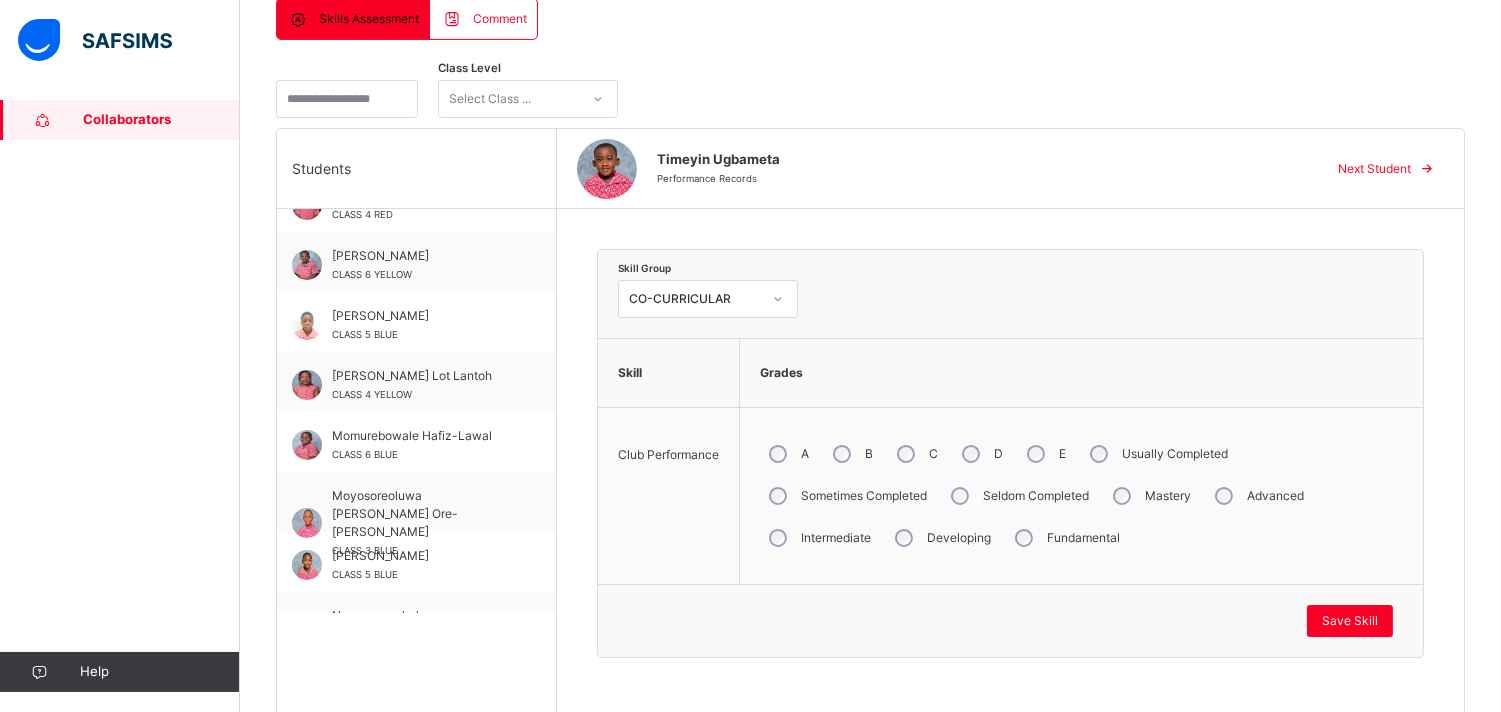 scroll, scrollTop: 0, scrollLeft: 0, axis: both 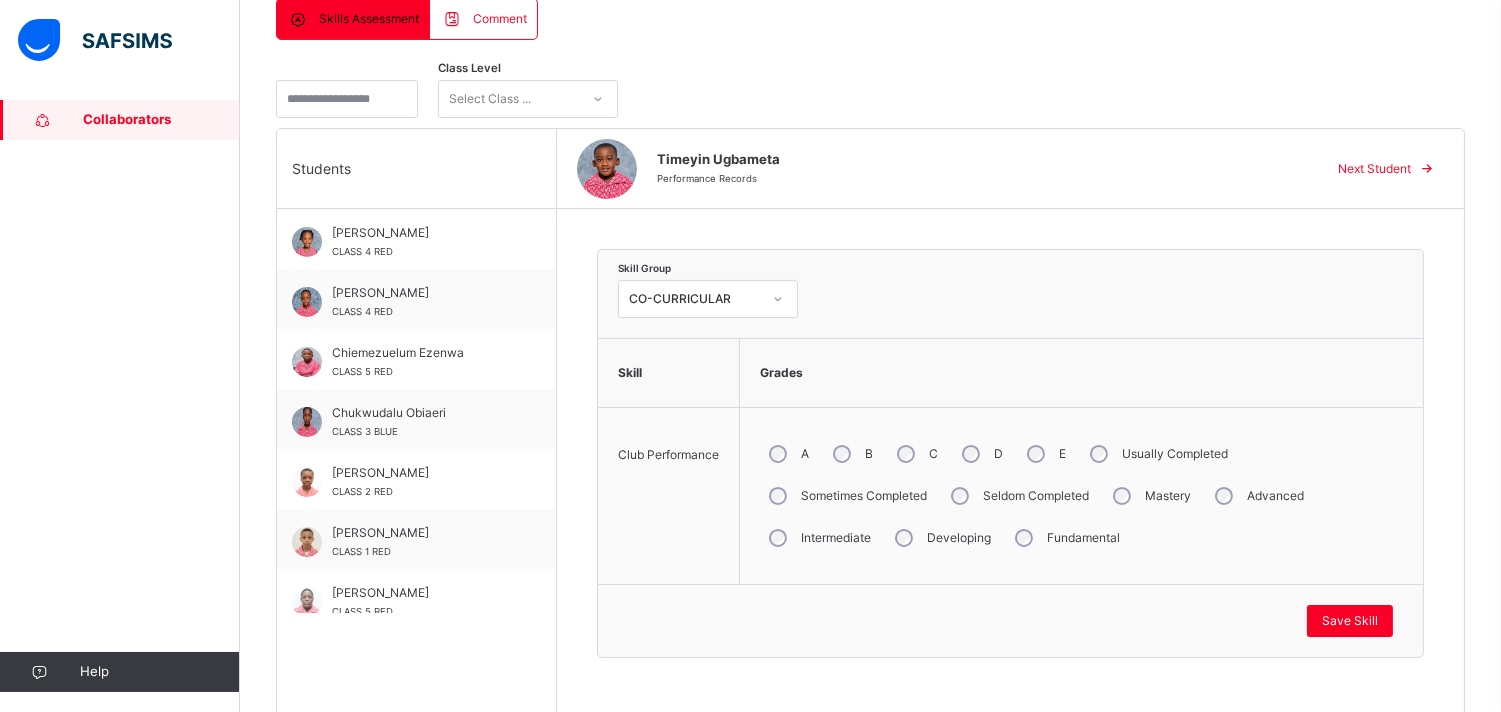 drag, startPoint x: 1485, startPoint y: 0, endPoint x: 1077, endPoint y: 94, distance: 418.68842 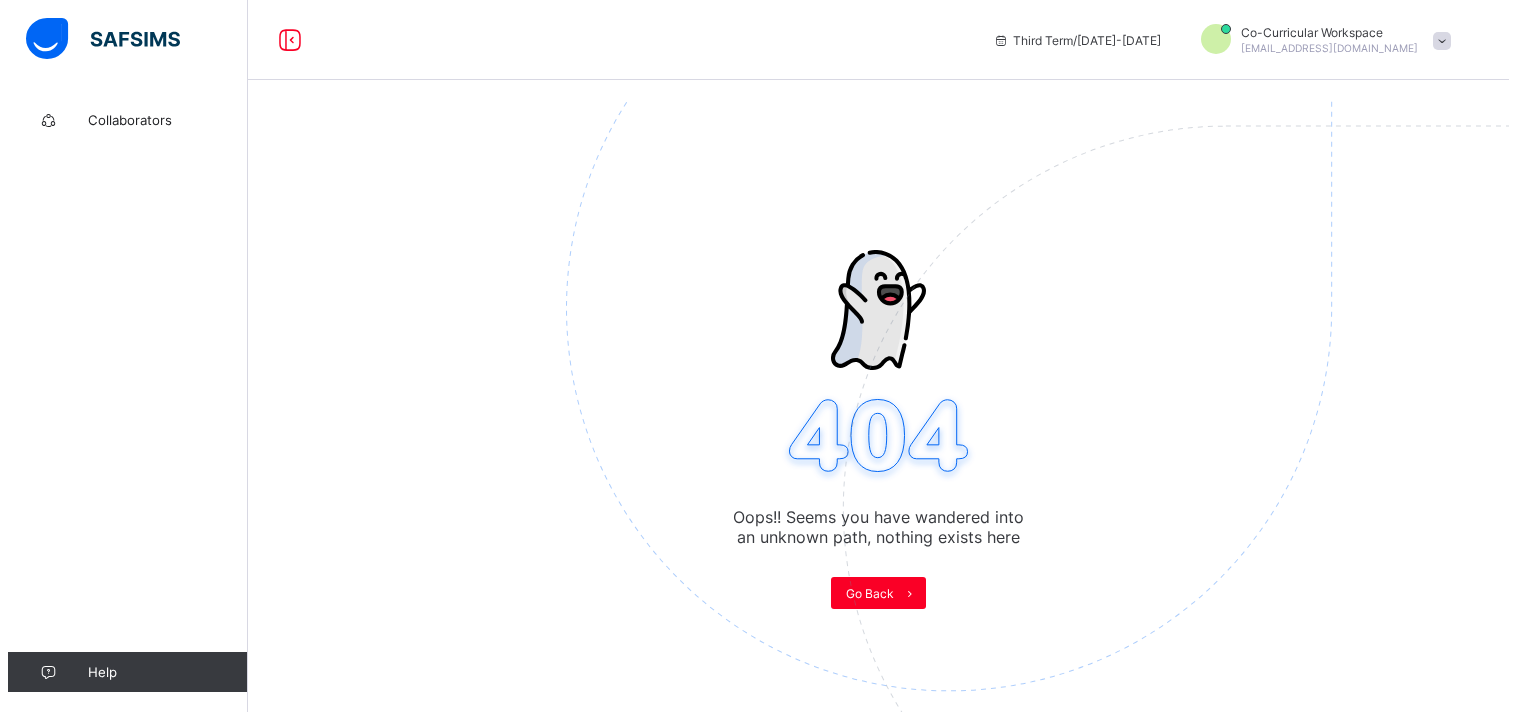 scroll, scrollTop: 0, scrollLeft: 0, axis: both 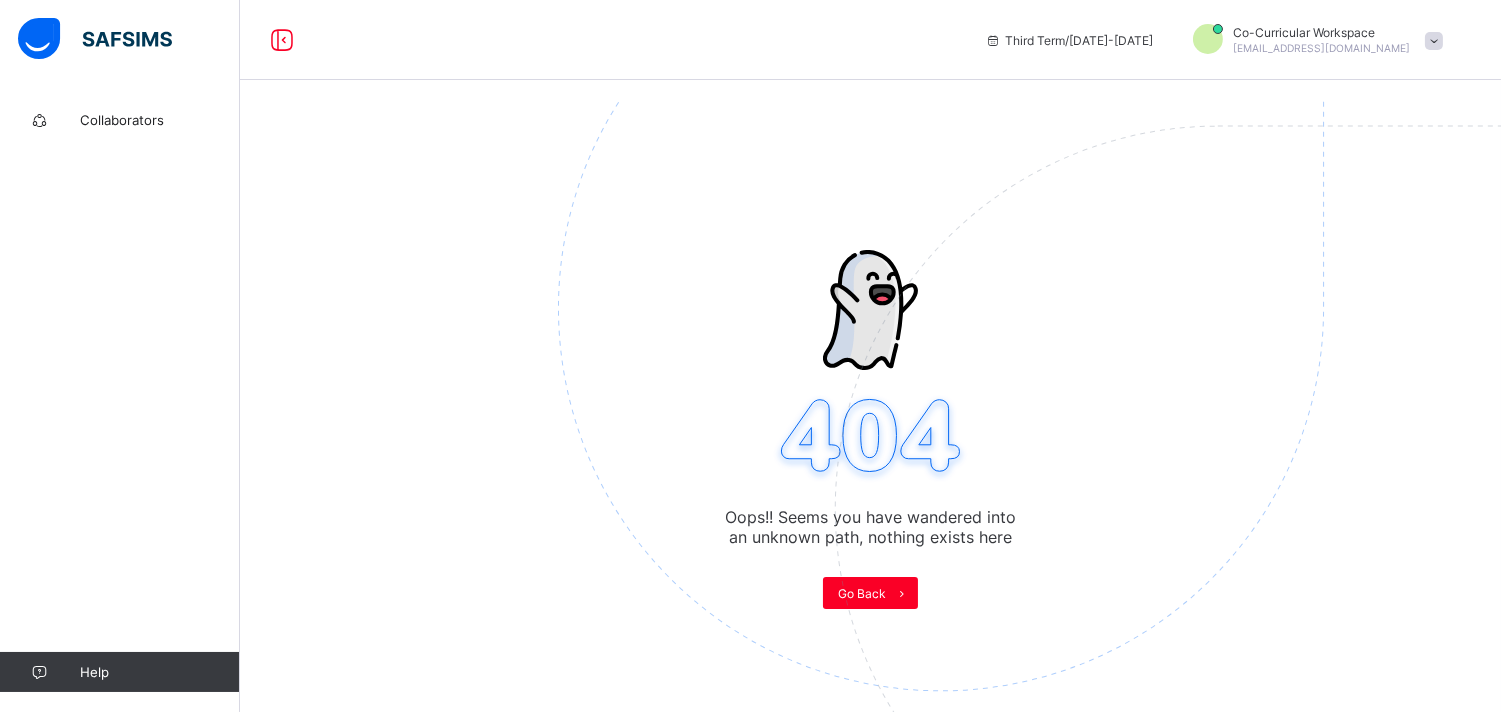 click on "Collaborators" at bounding box center (160, 120) 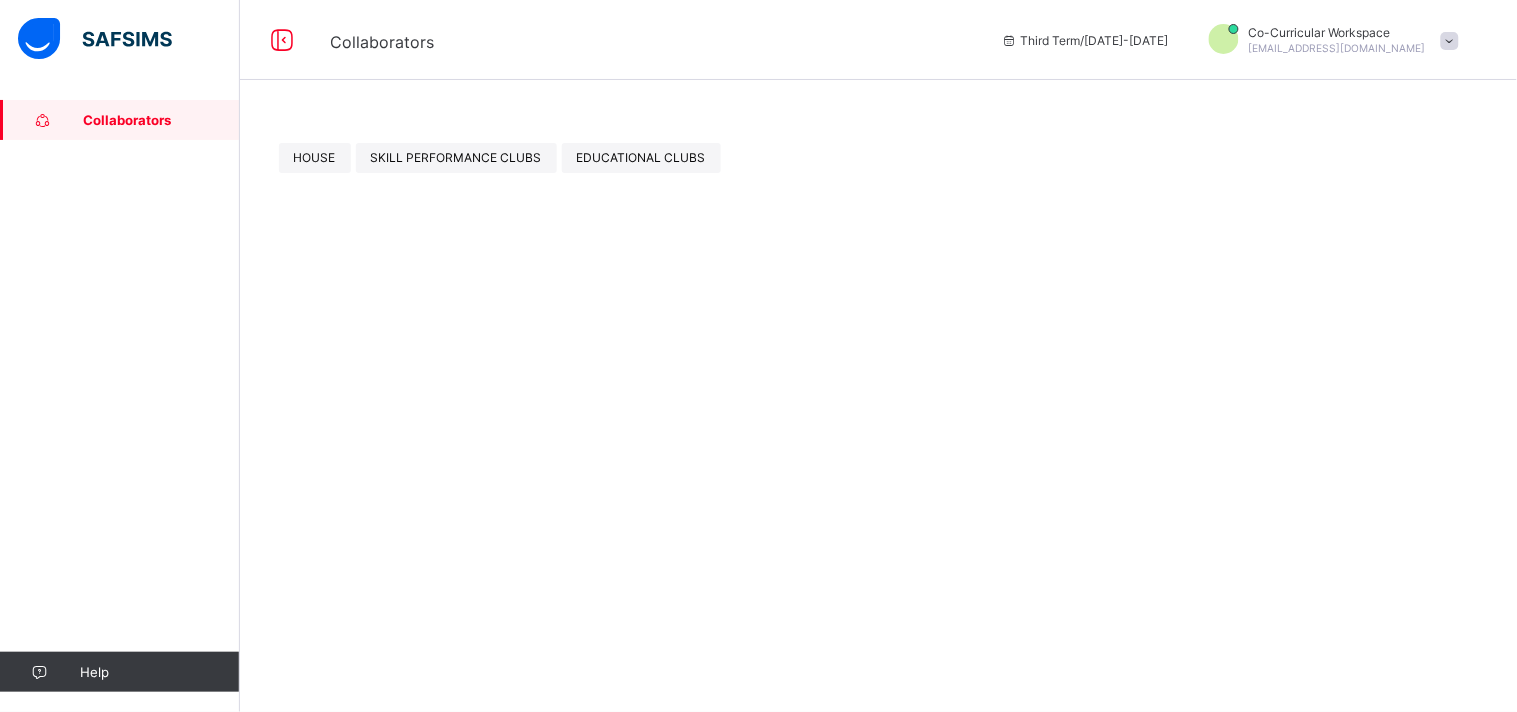 click at bounding box center (1450, 41) 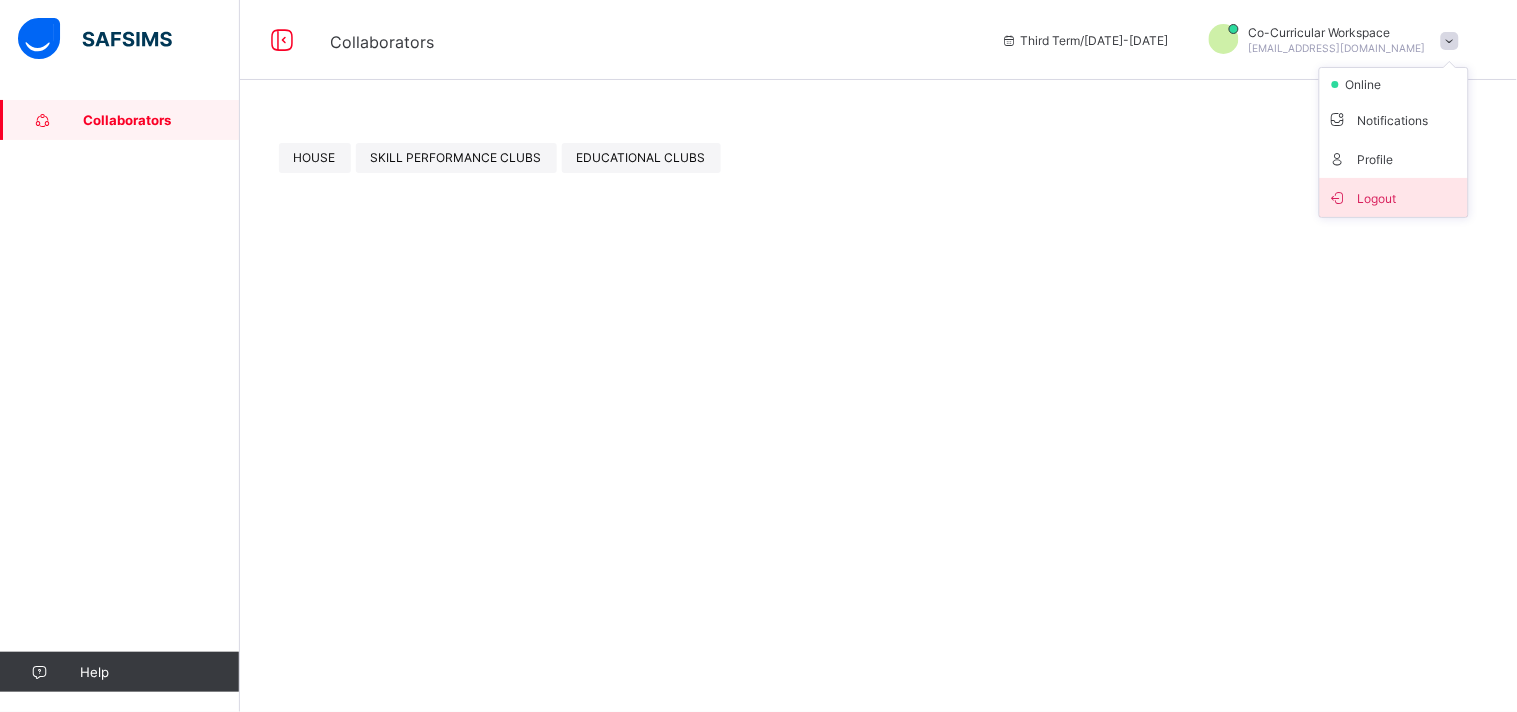 click on "Logout" at bounding box center [1394, 197] 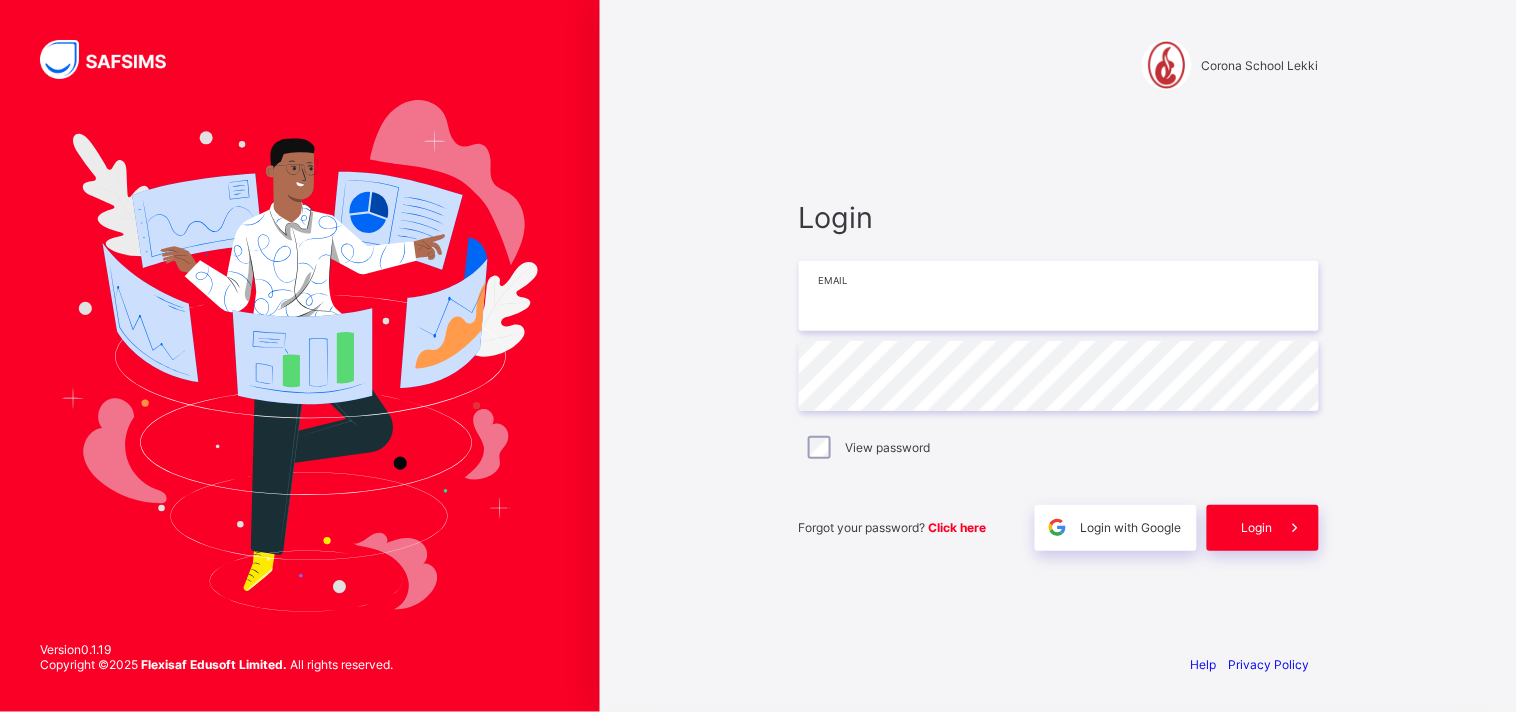 type on "**********" 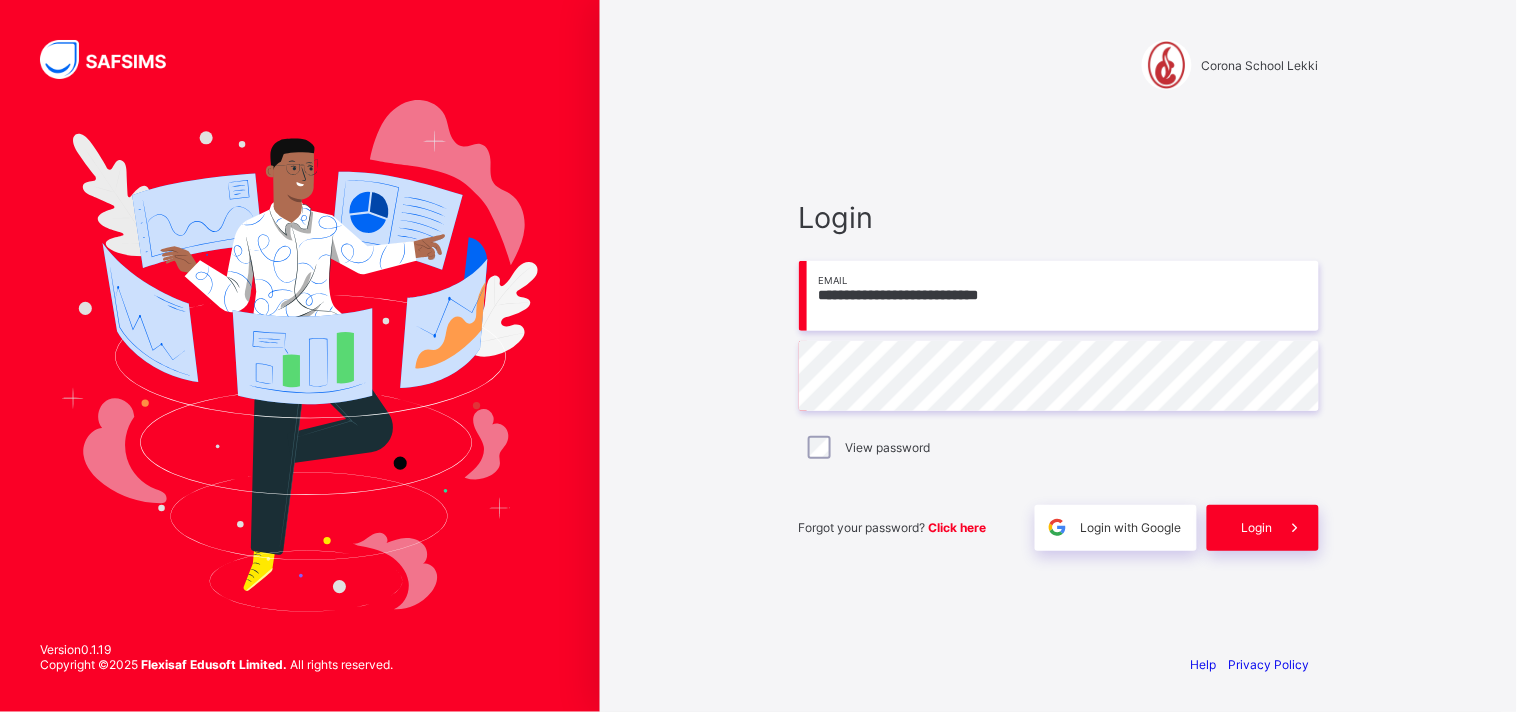 click on "**********" at bounding box center (1058, 356) 